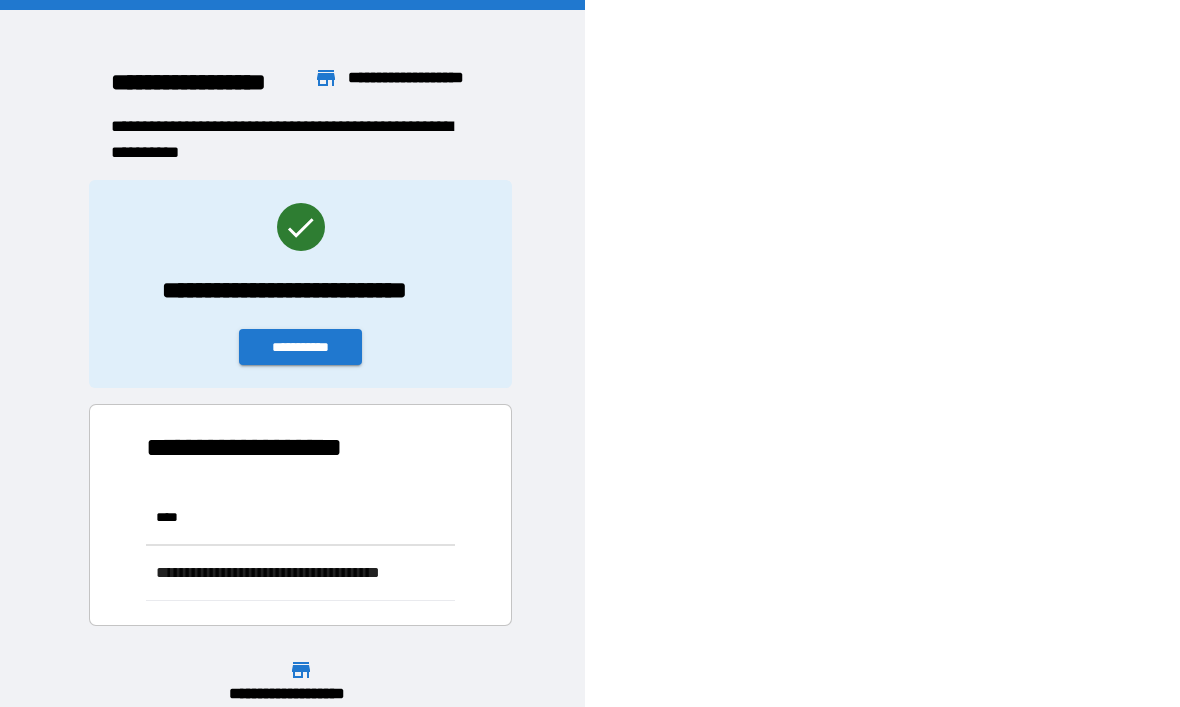 scroll, scrollTop: 0, scrollLeft: 0, axis: both 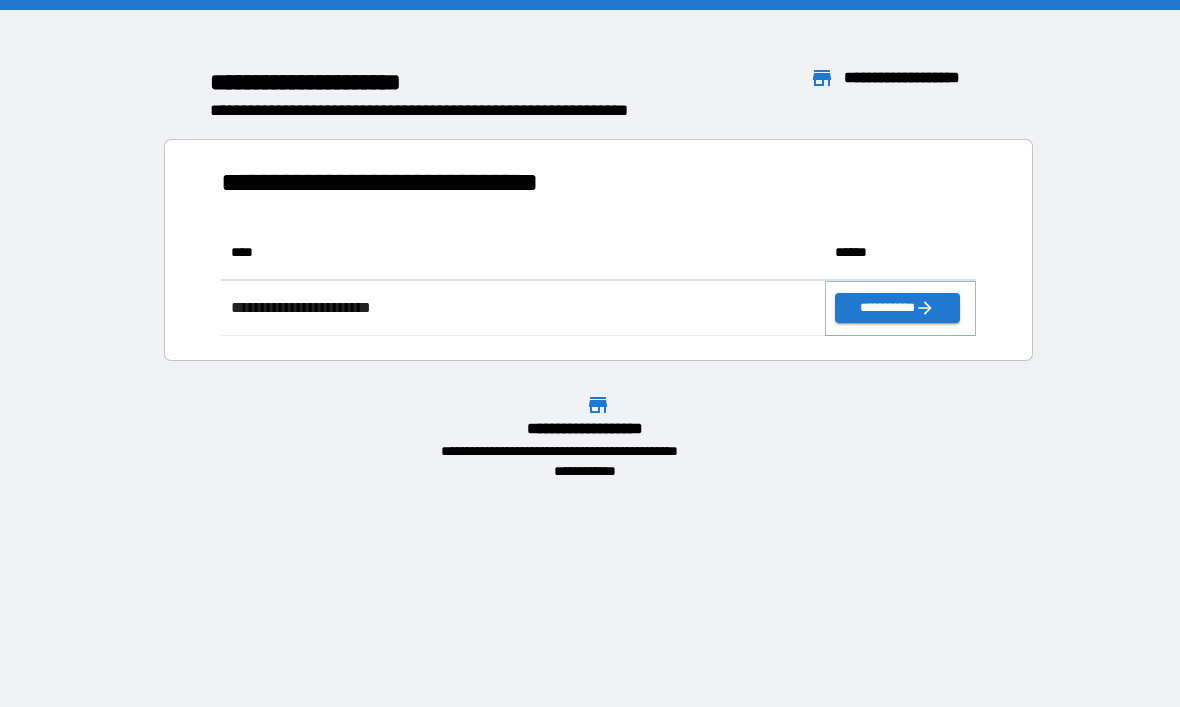 click on "**********" at bounding box center [897, 308] 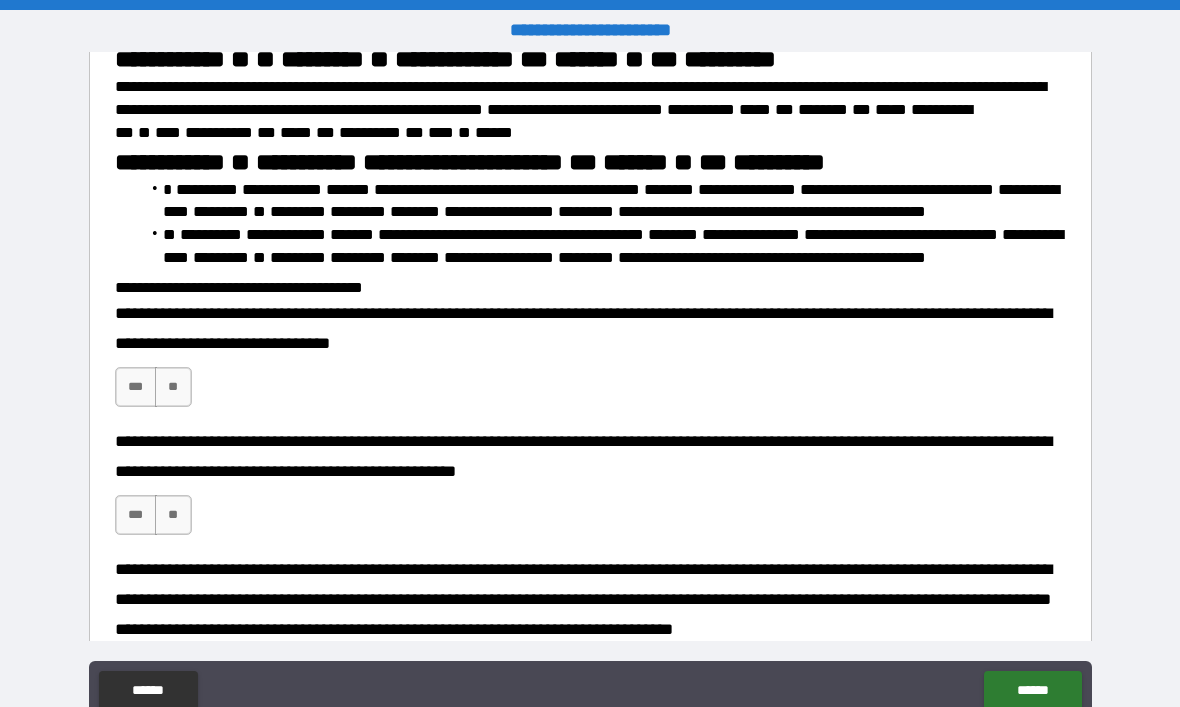 scroll, scrollTop: 1347, scrollLeft: 0, axis: vertical 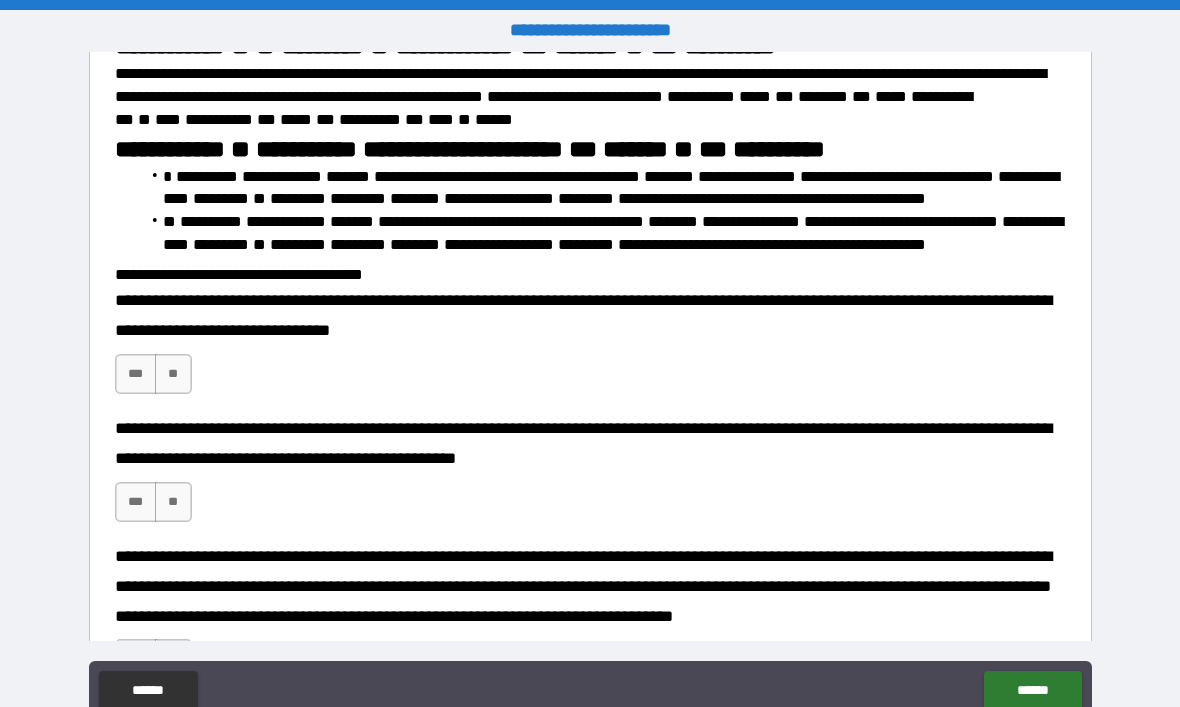 click on "***" at bounding box center (136, 374) 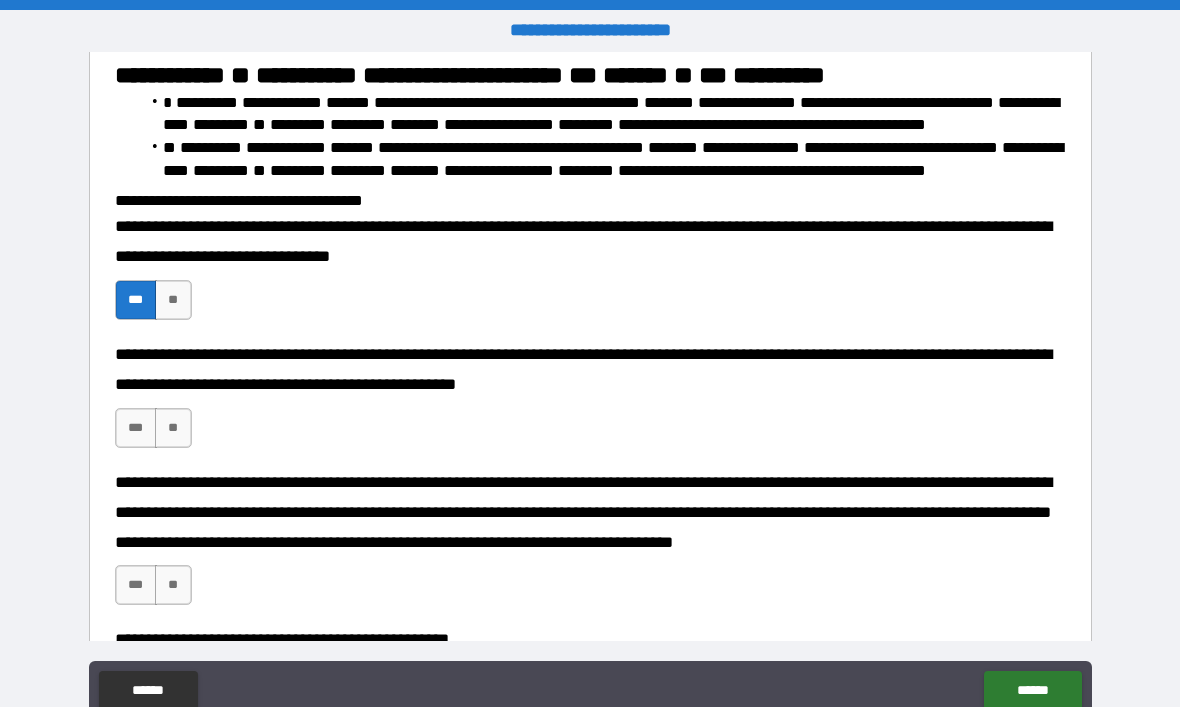 scroll, scrollTop: 1456, scrollLeft: 0, axis: vertical 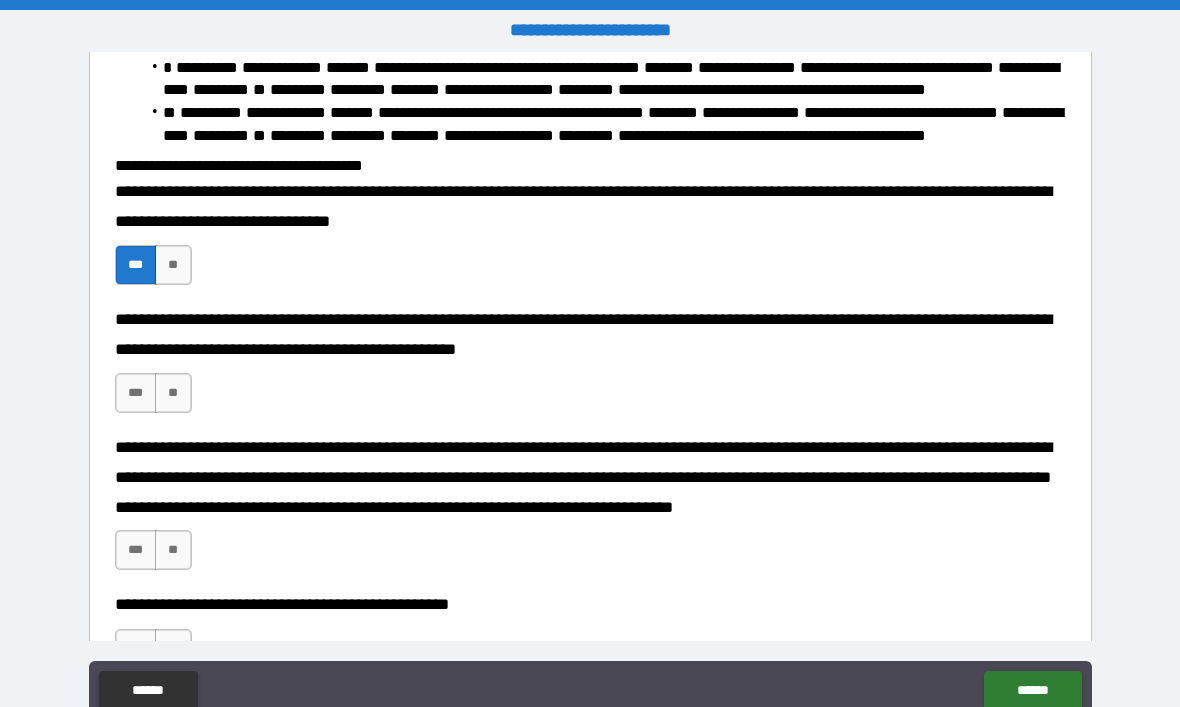 click on "***" at bounding box center (136, 393) 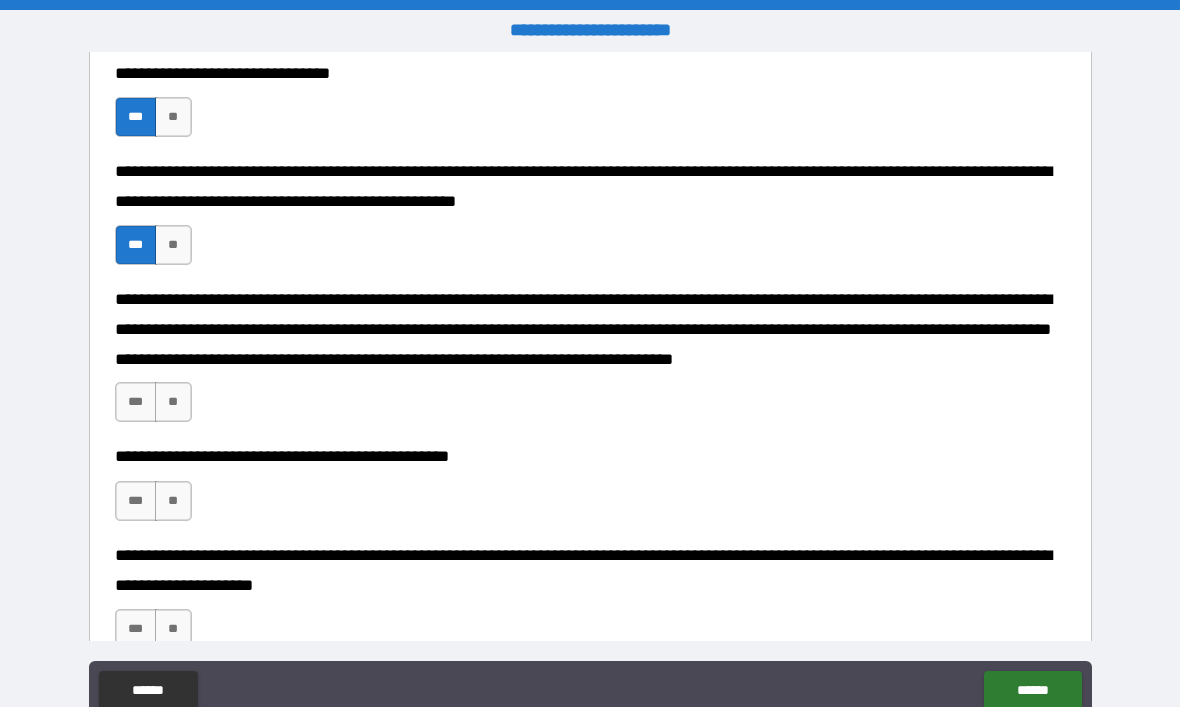 scroll, scrollTop: 1613, scrollLeft: 0, axis: vertical 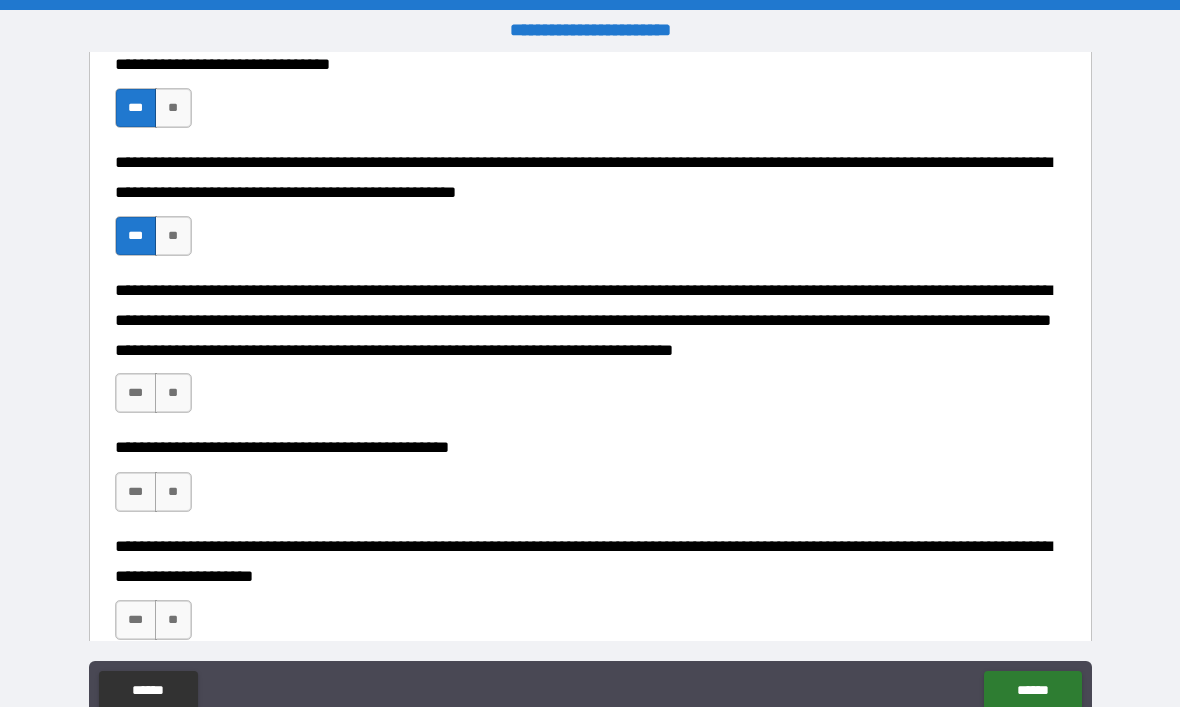 click on "***" at bounding box center (136, 393) 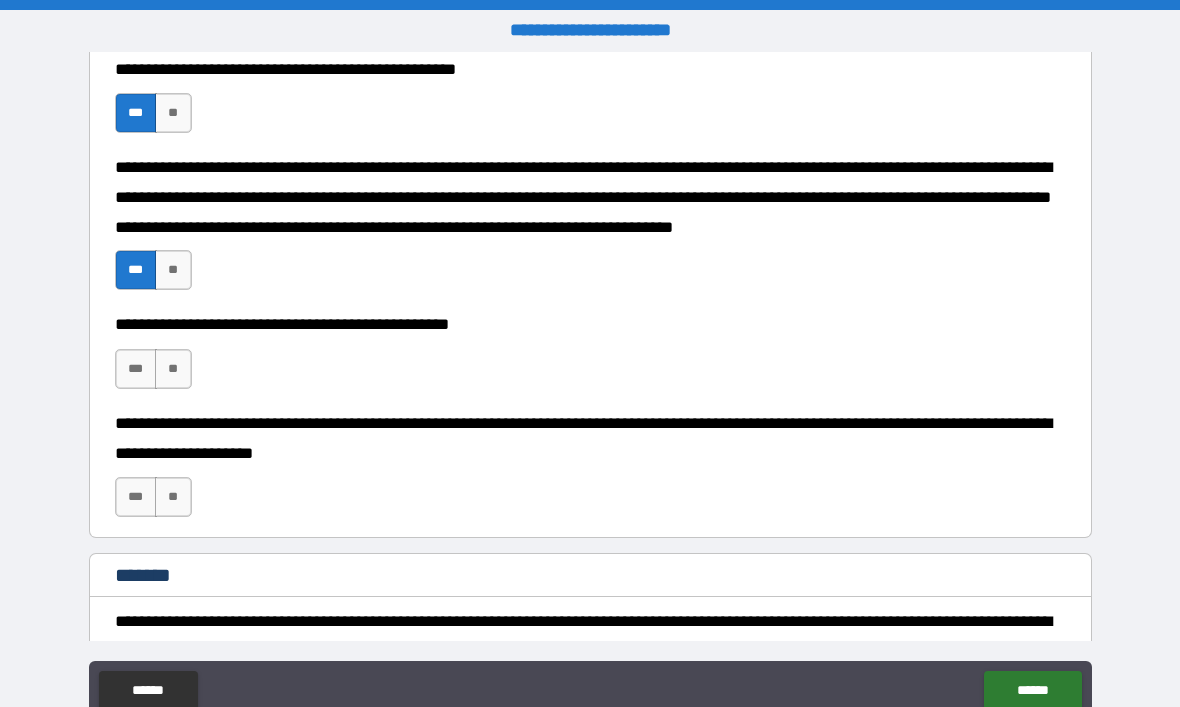 scroll, scrollTop: 1755, scrollLeft: 0, axis: vertical 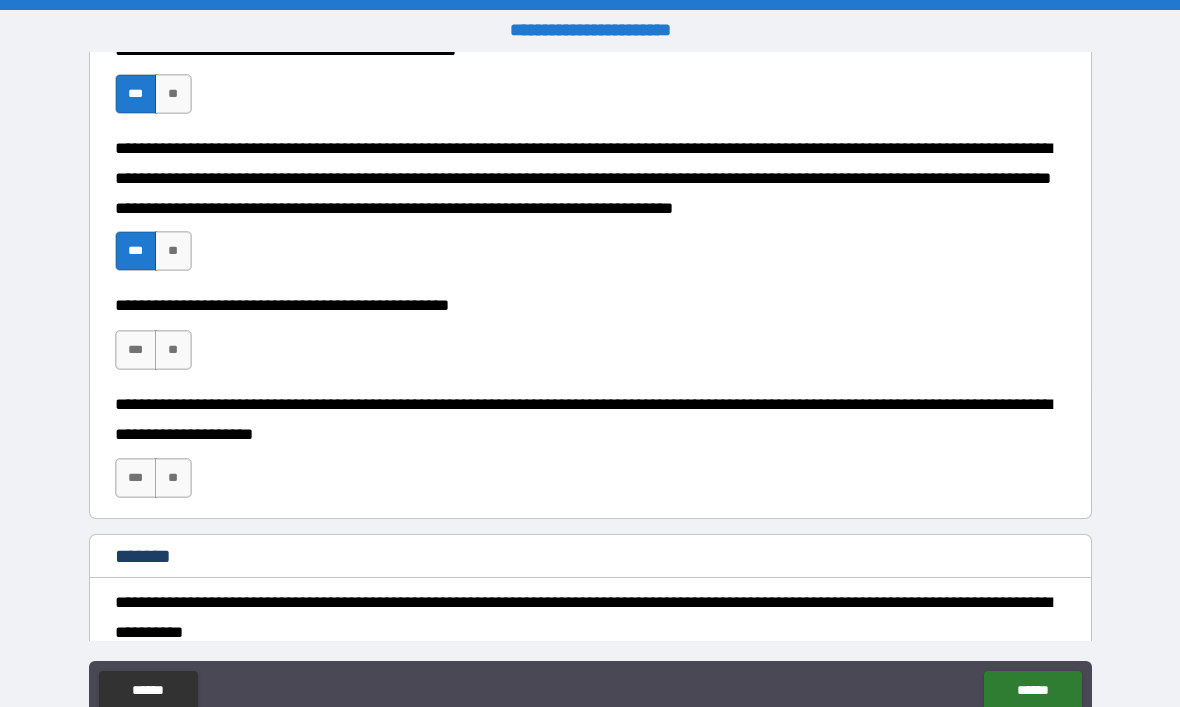 click on "***" at bounding box center [136, 350] 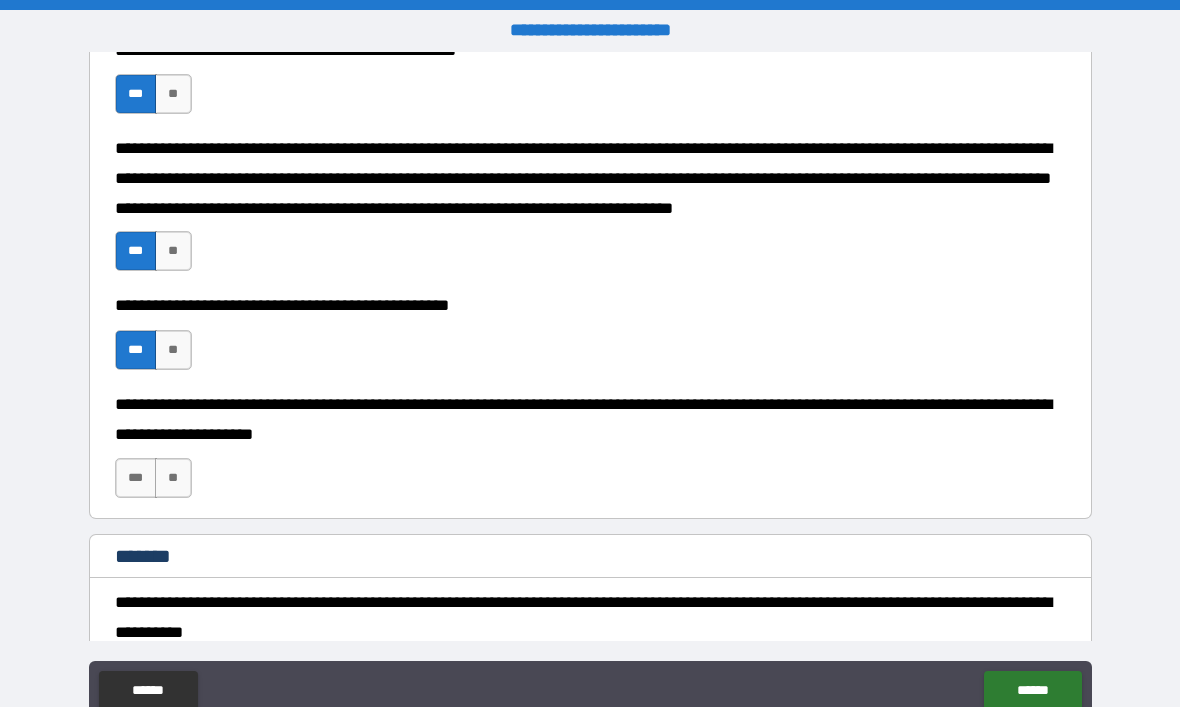 click on "***" at bounding box center [136, 478] 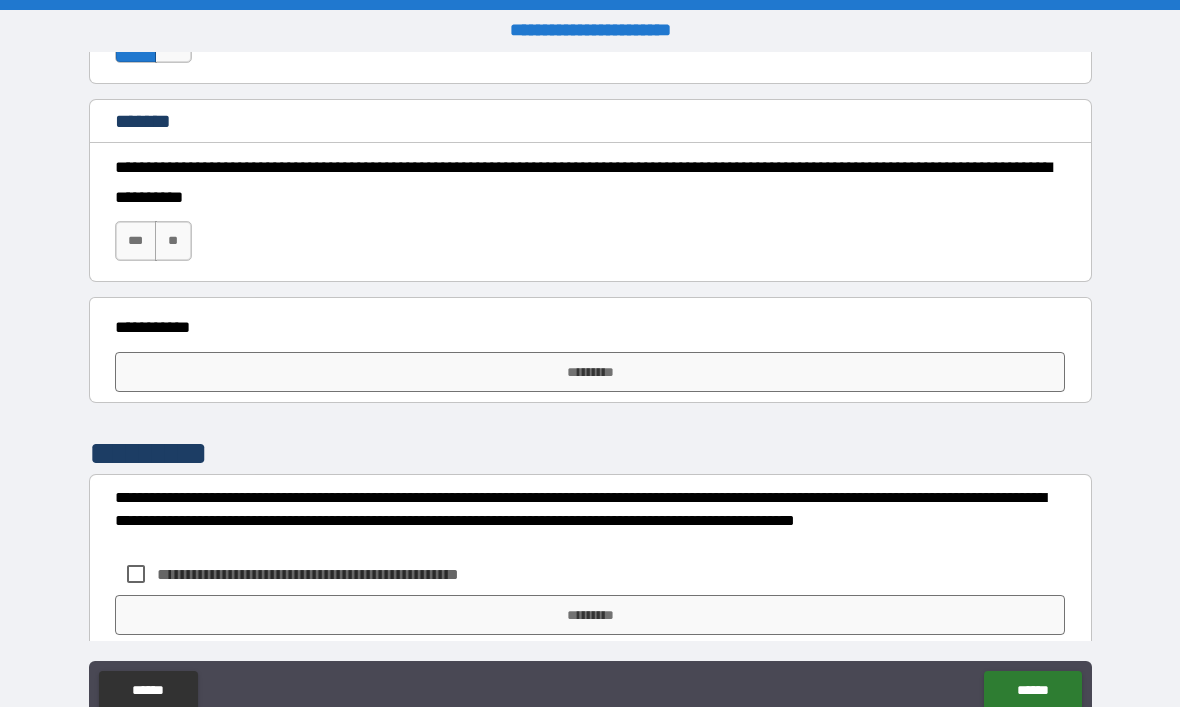 scroll, scrollTop: 2192, scrollLeft: 0, axis: vertical 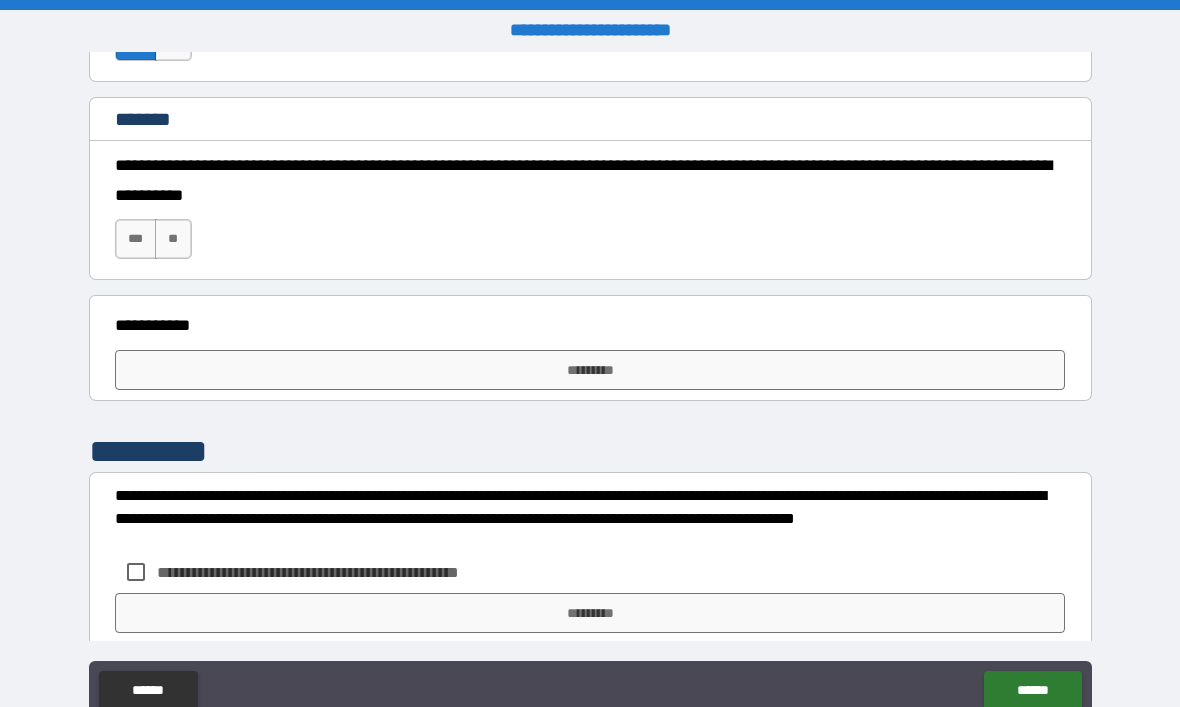click on "**" at bounding box center (173, 239) 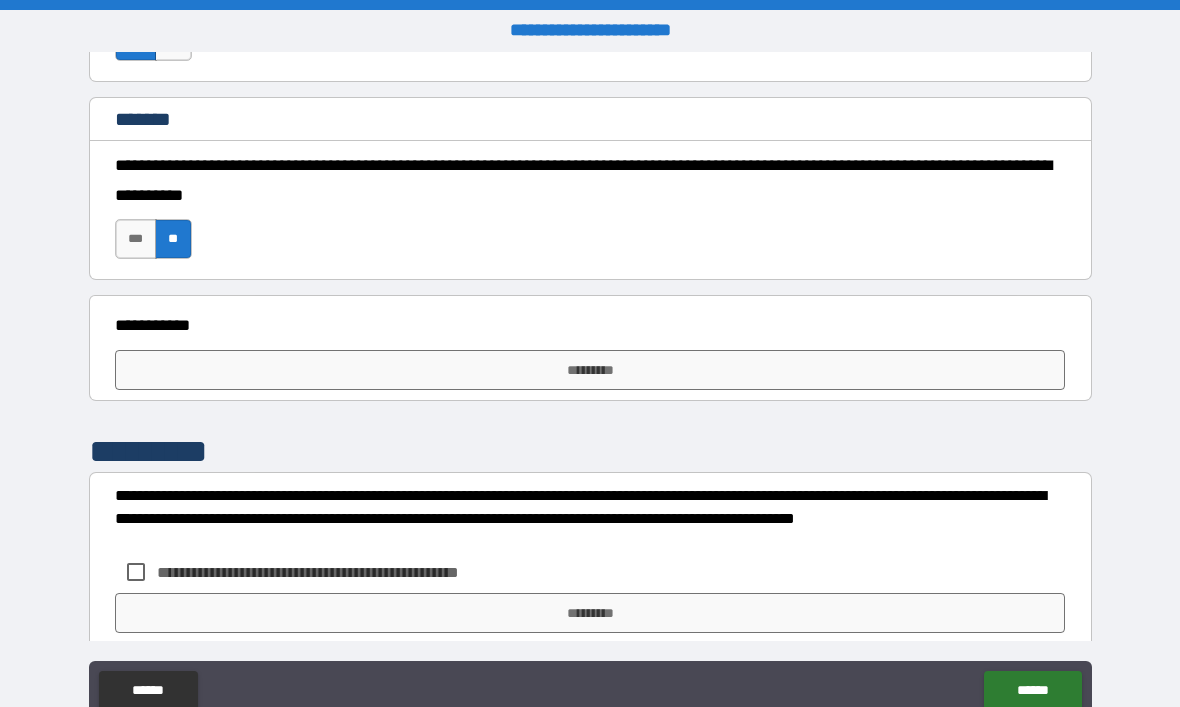 click on "*********" at bounding box center [590, 370] 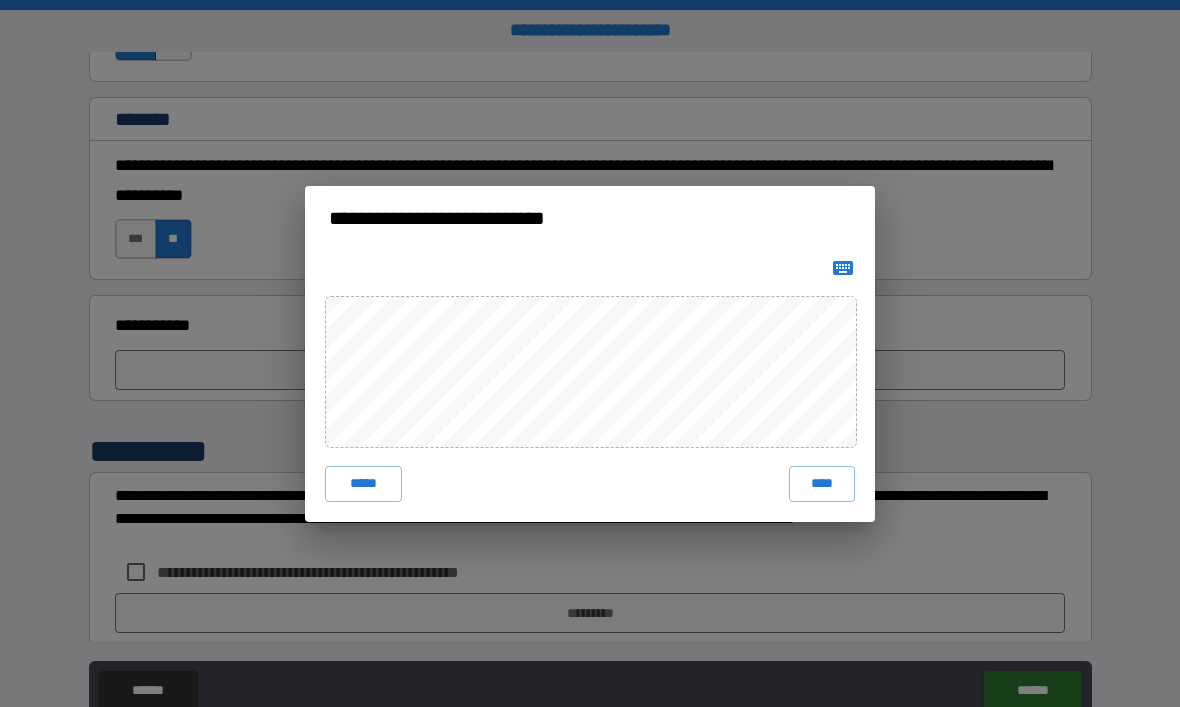 click on "****" at bounding box center [822, 484] 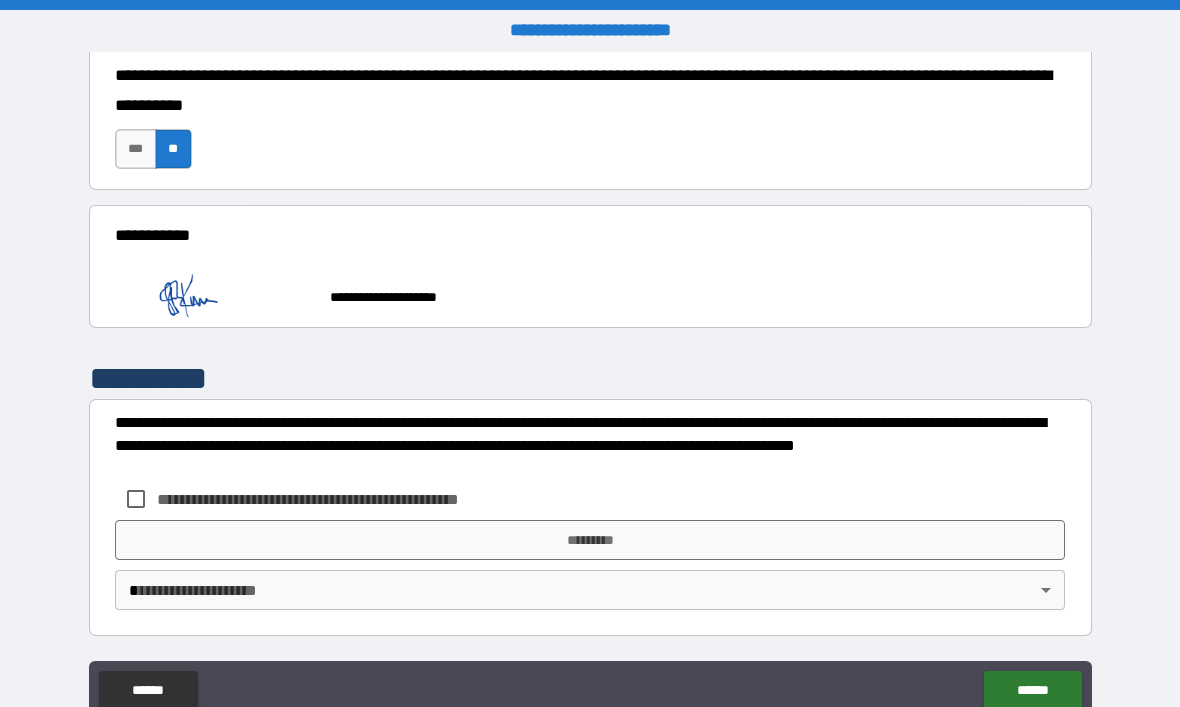 scroll, scrollTop: 2350, scrollLeft: 0, axis: vertical 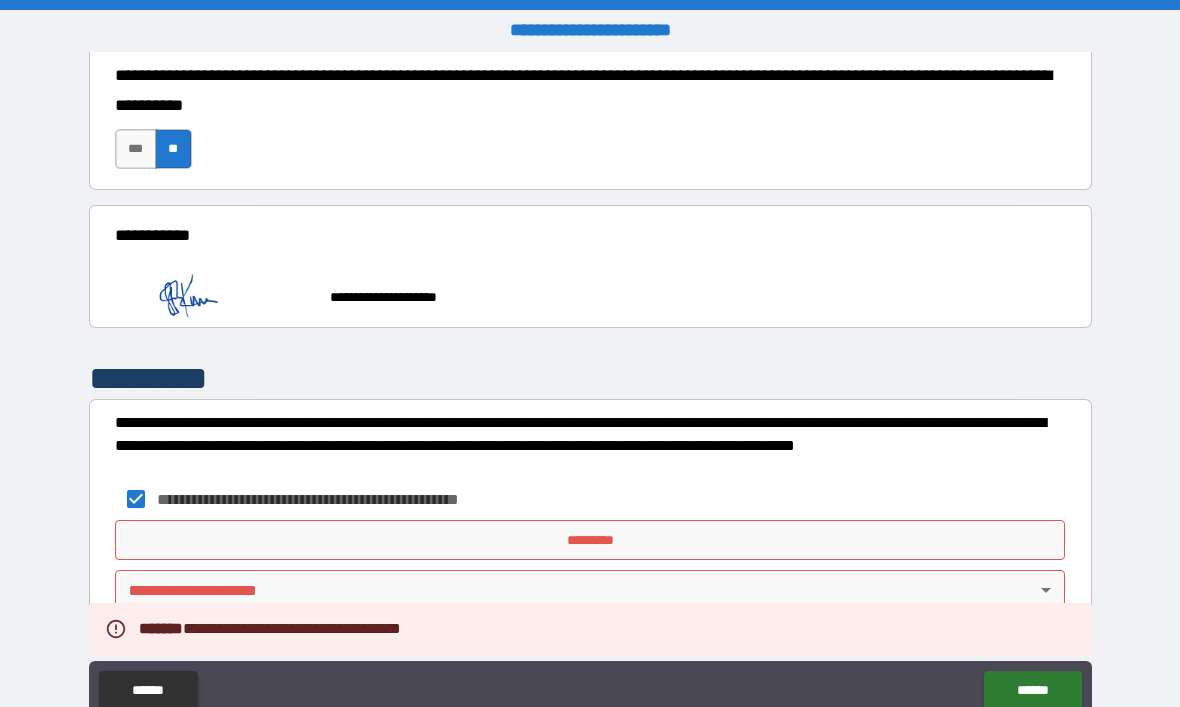 click on "*********" at bounding box center [590, 540] 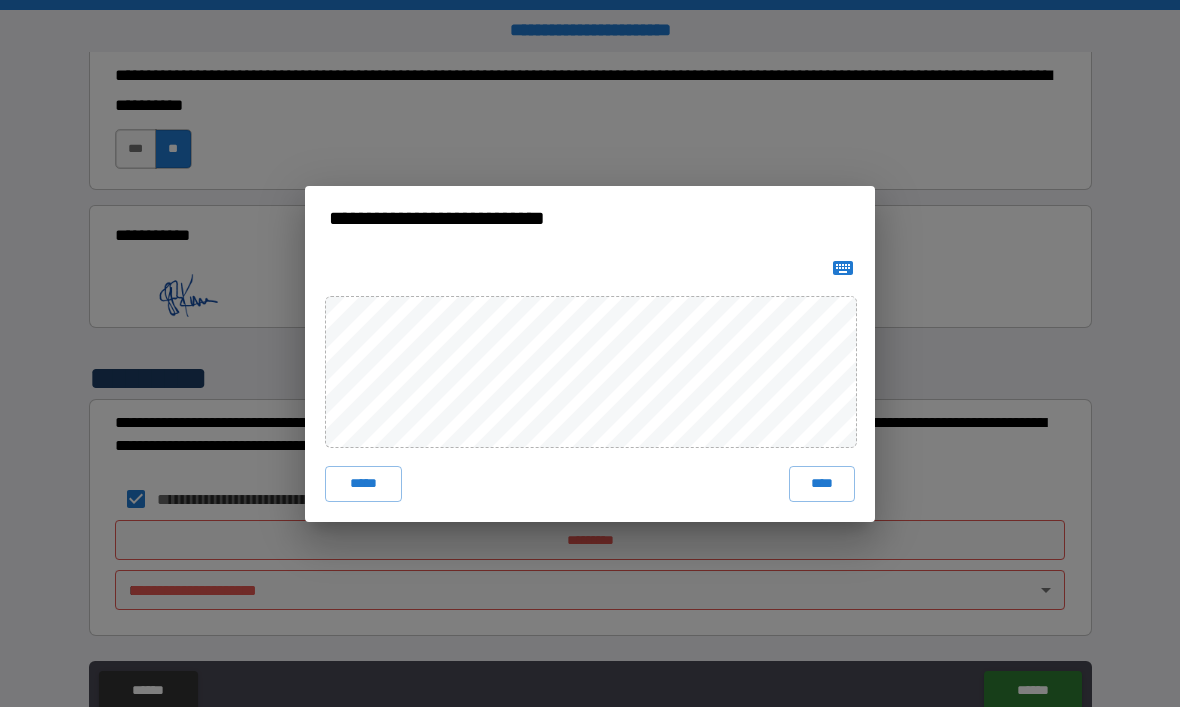 click on "****" at bounding box center [822, 484] 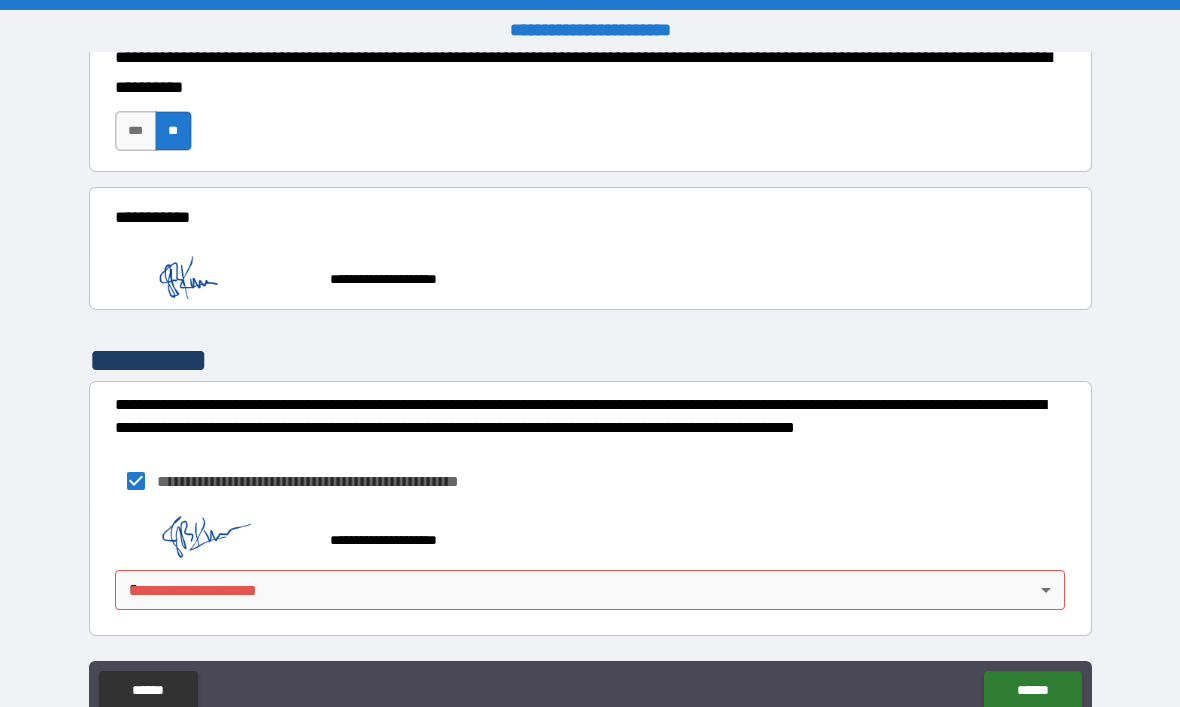 click on "**********" at bounding box center (590, 387) 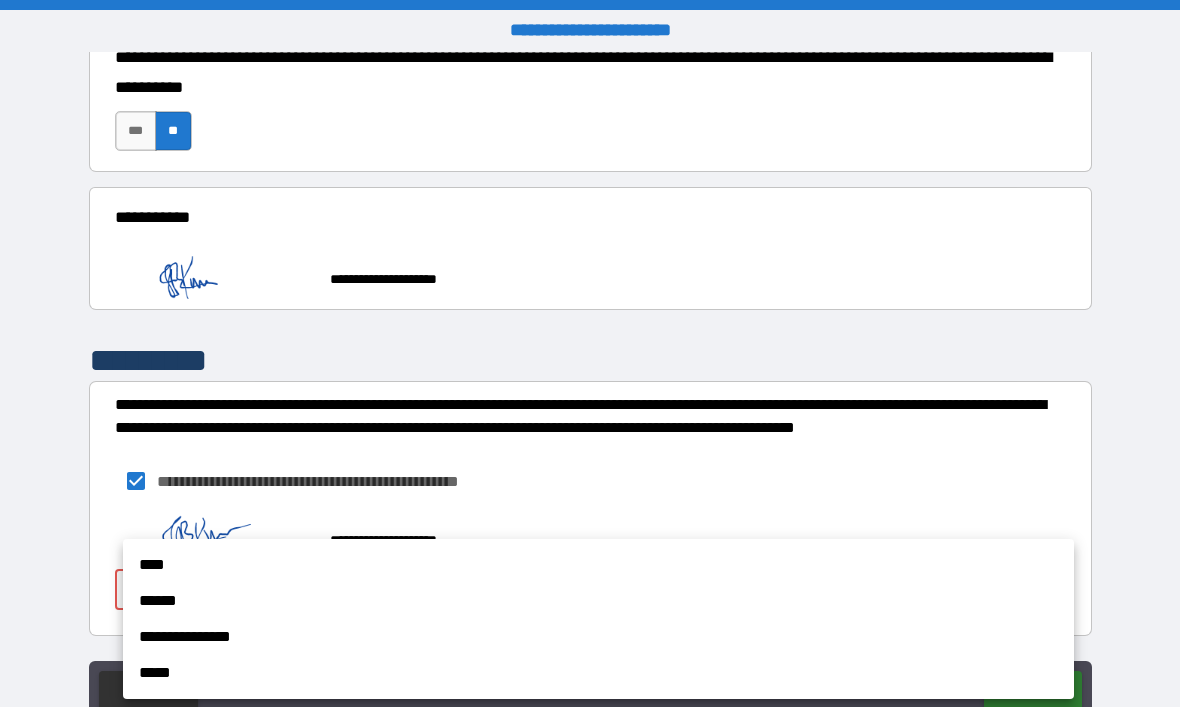 click on "****" at bounding box center (598, 565) 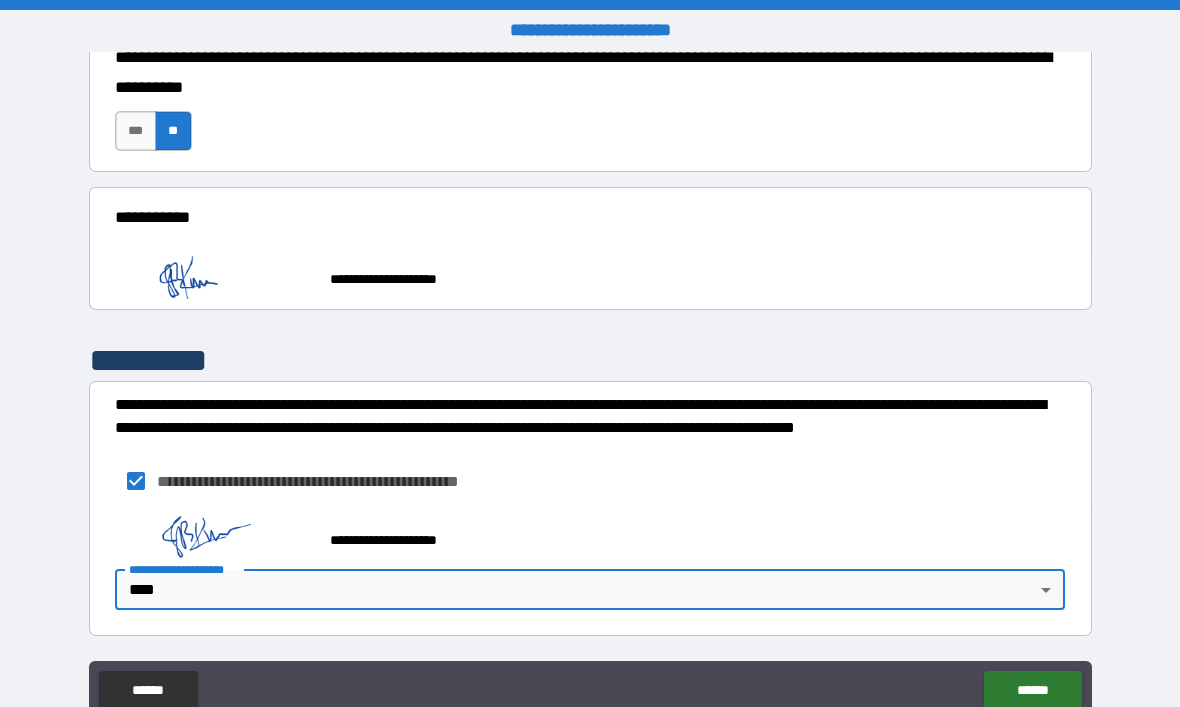 click on "******" at bounding box center [1032, 691] 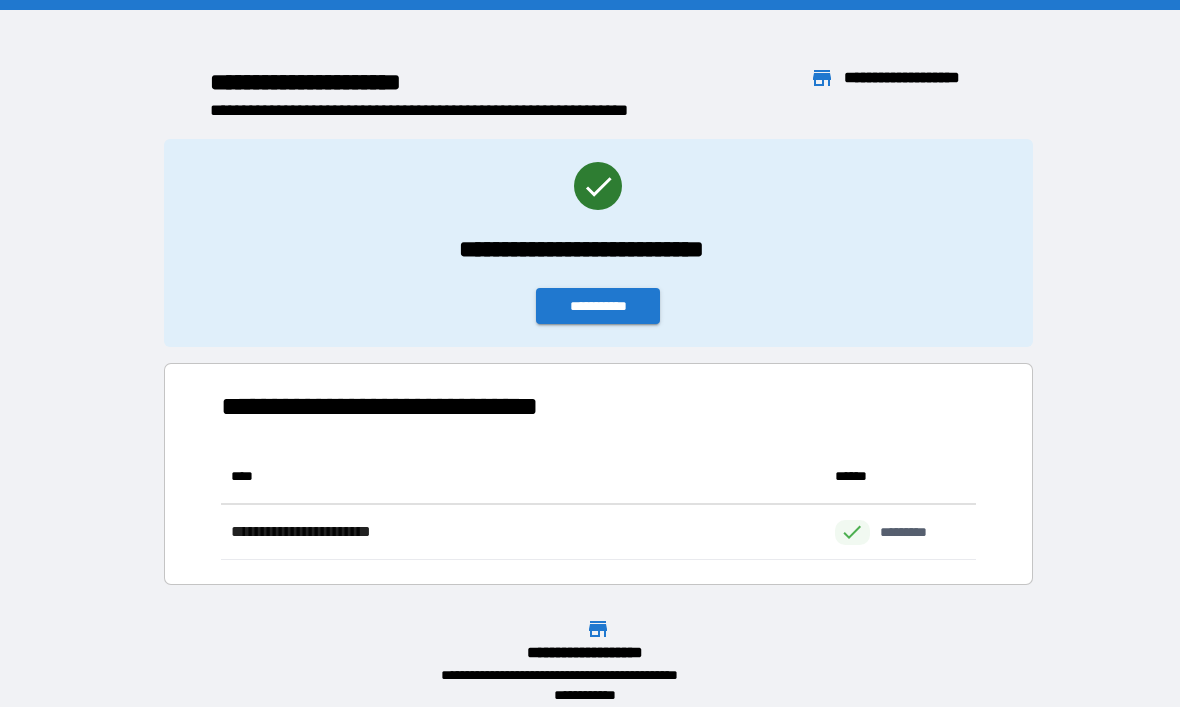 scroll, scrollTop: 1, scrollLeft: 1, axis: both 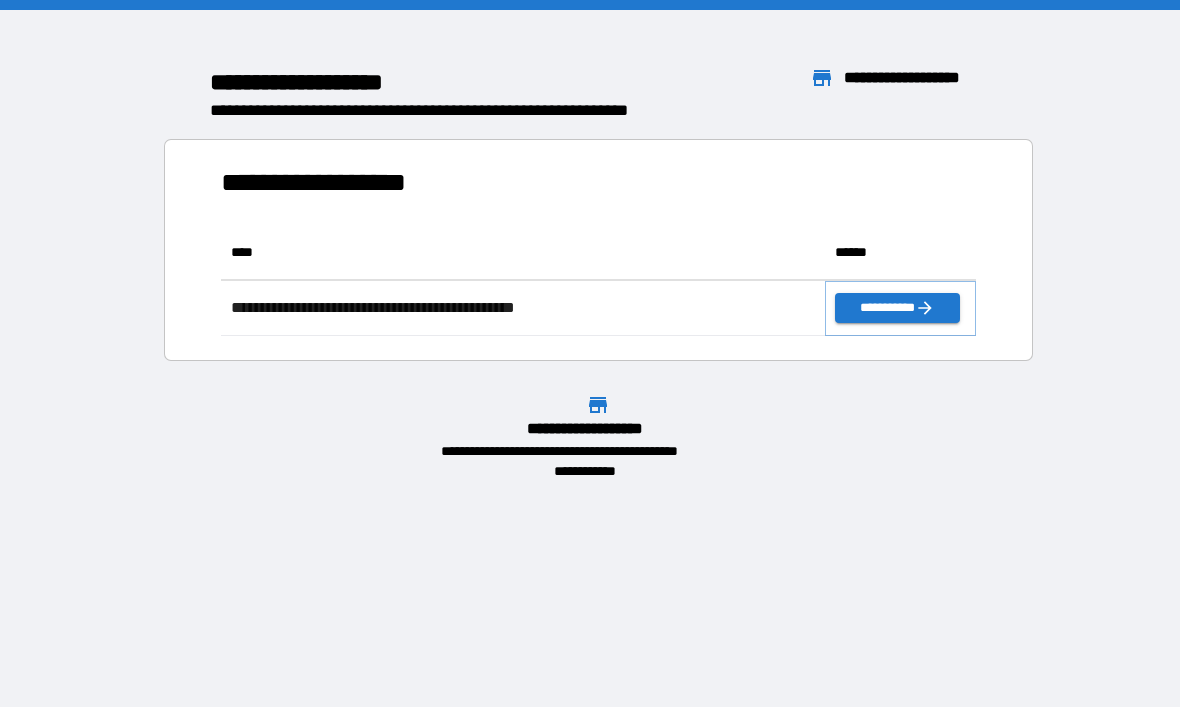 click on "**********" at bounding box center (897, 308) 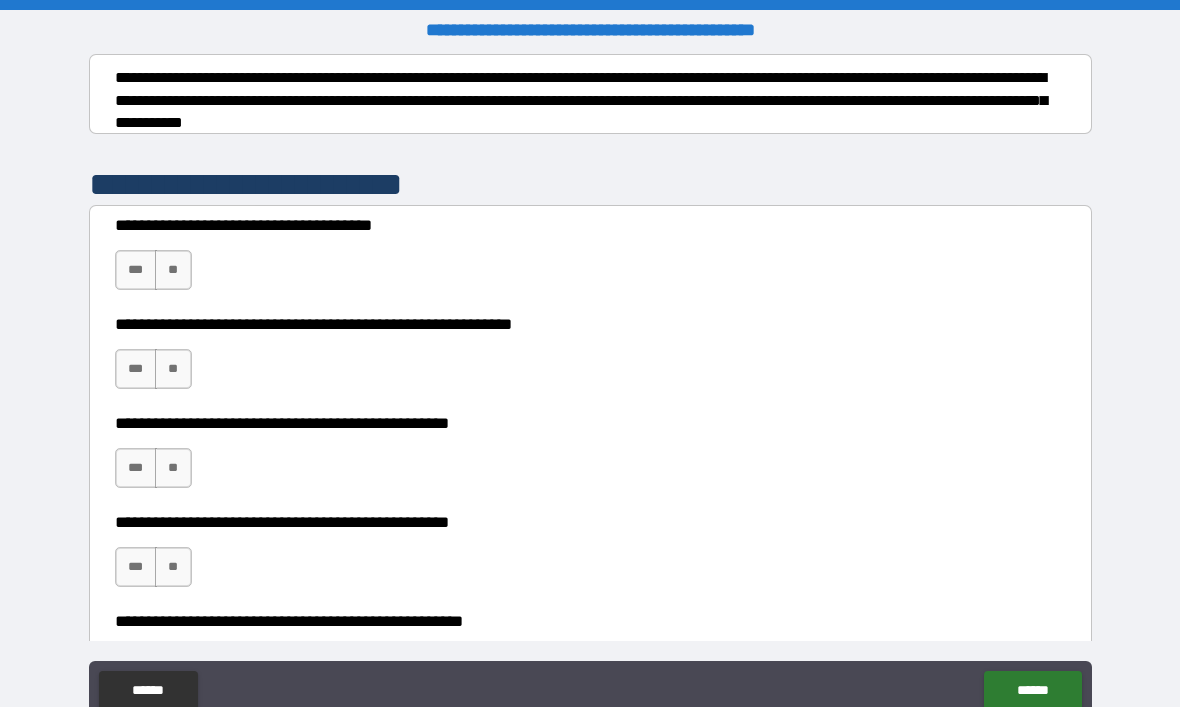 scroll, scrollTop: 320, scrollLeft: 0, axis: vertical 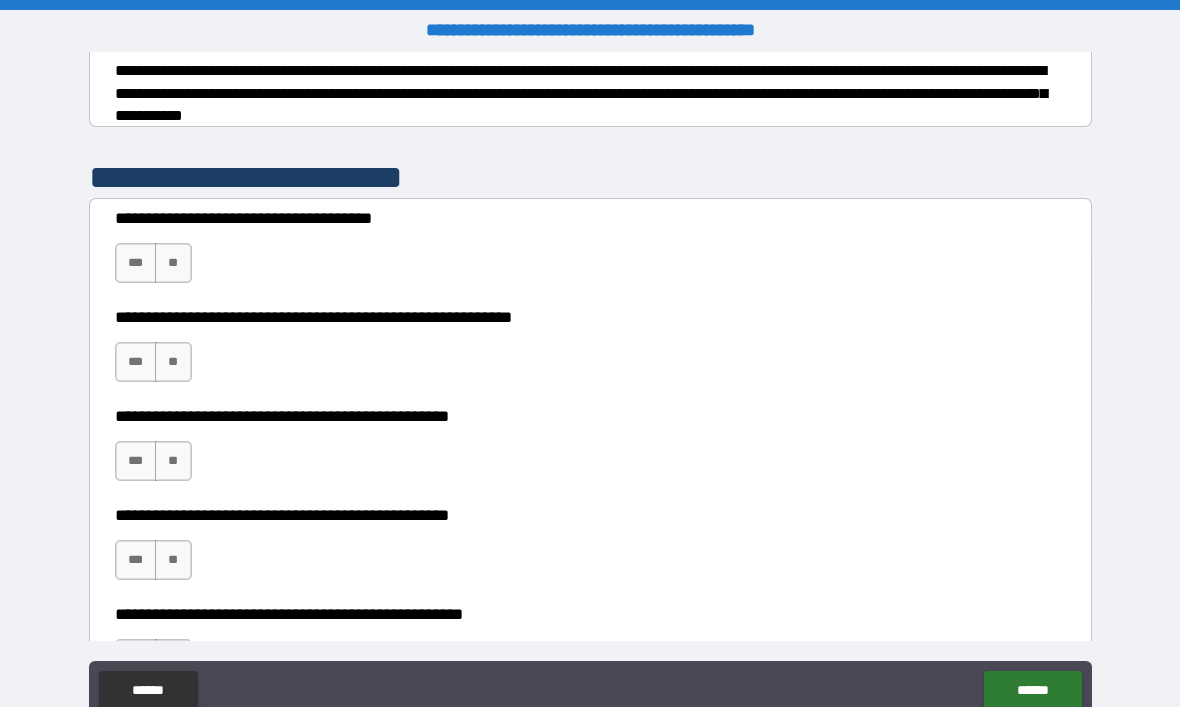 click on "***" at bounding box center (136, 263) 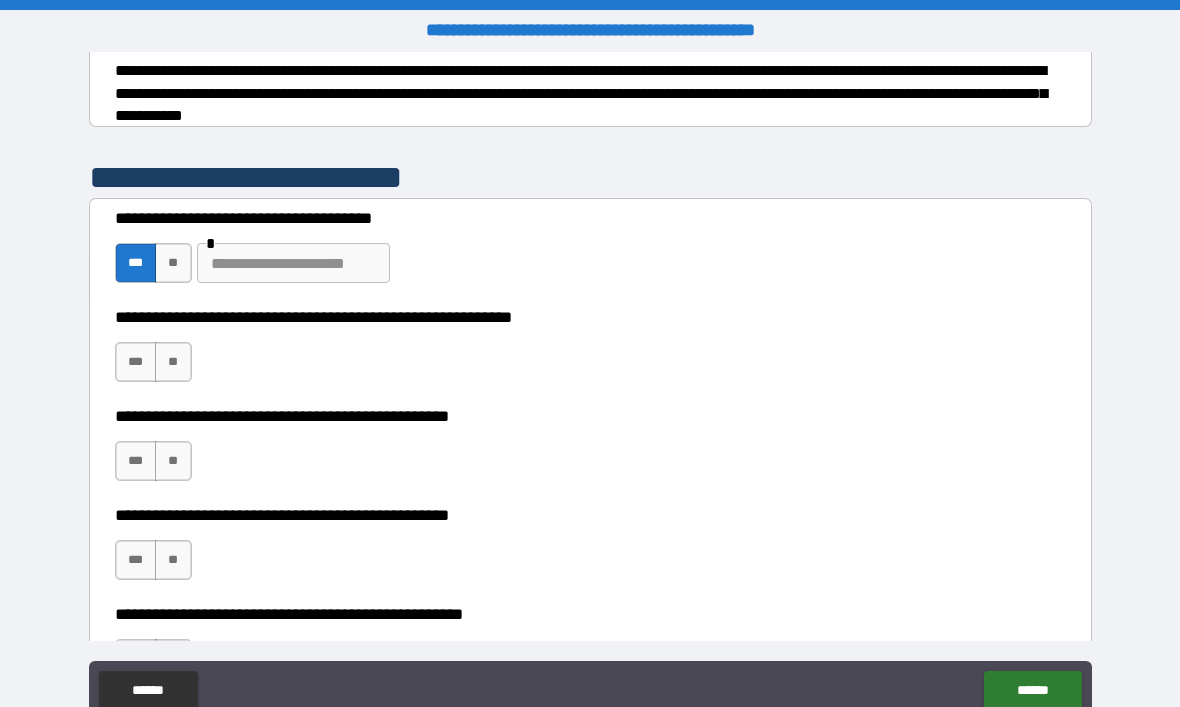 click on "**" at bounding box center (173, 263) 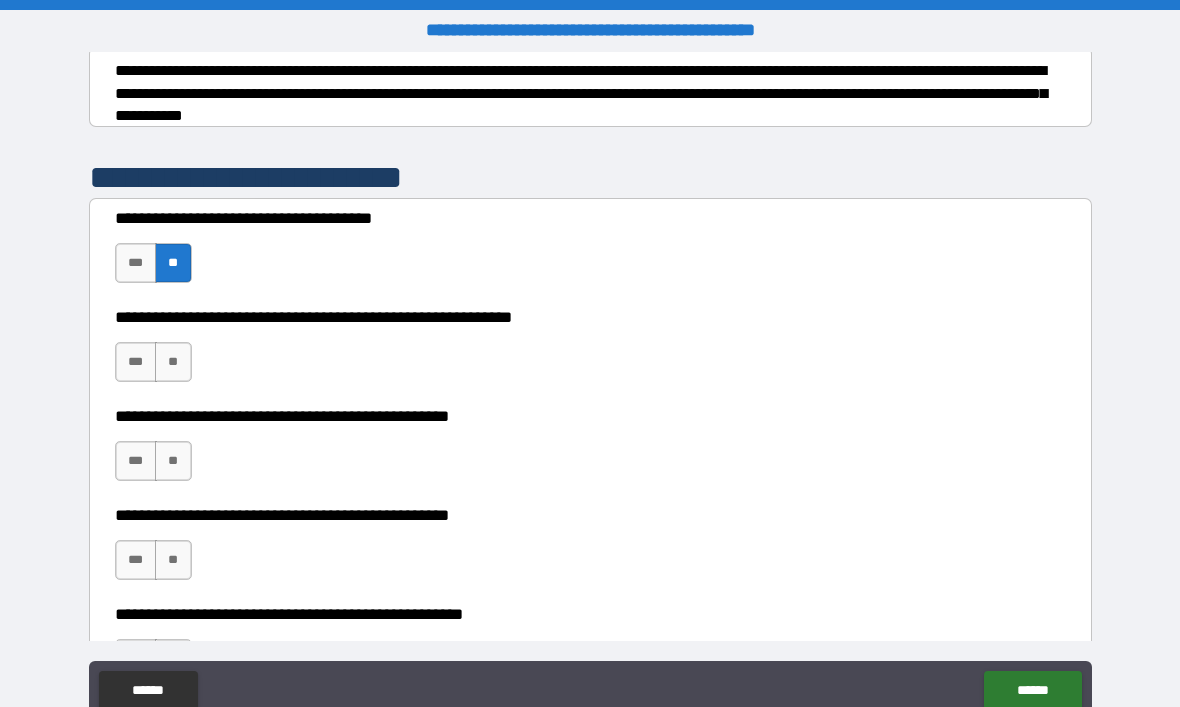 click on "**" at bounding box center (173, 362) 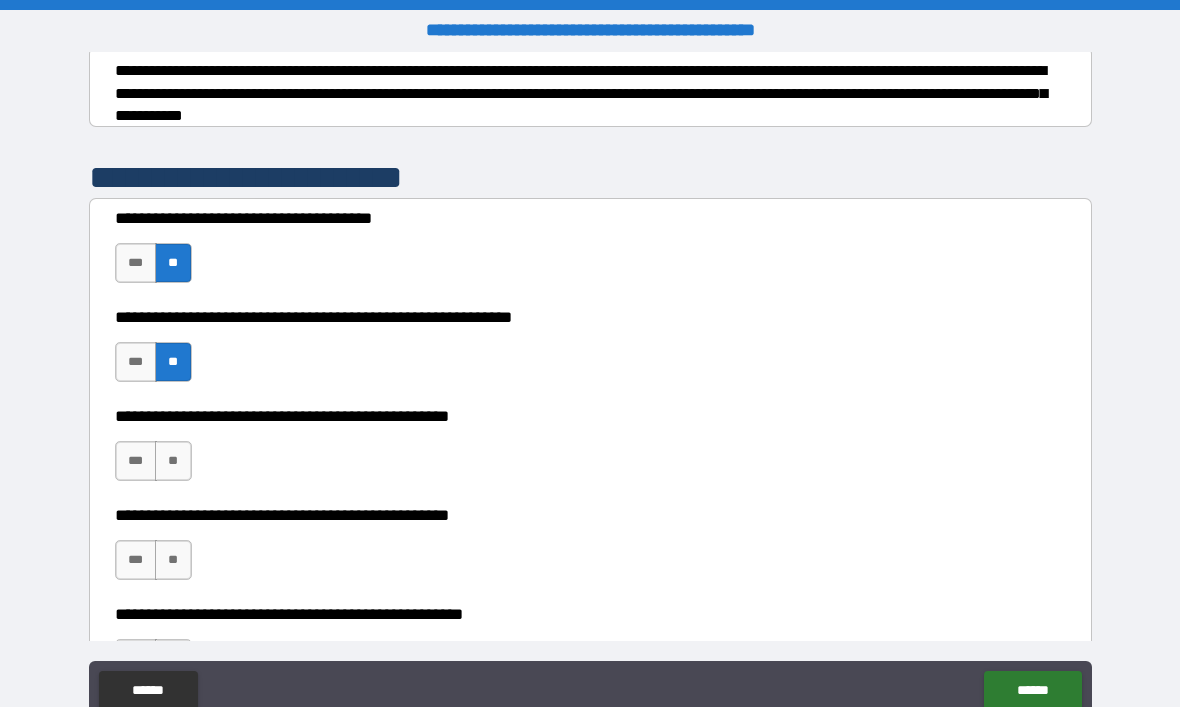 click on "**" at bounding box center [173, 461] 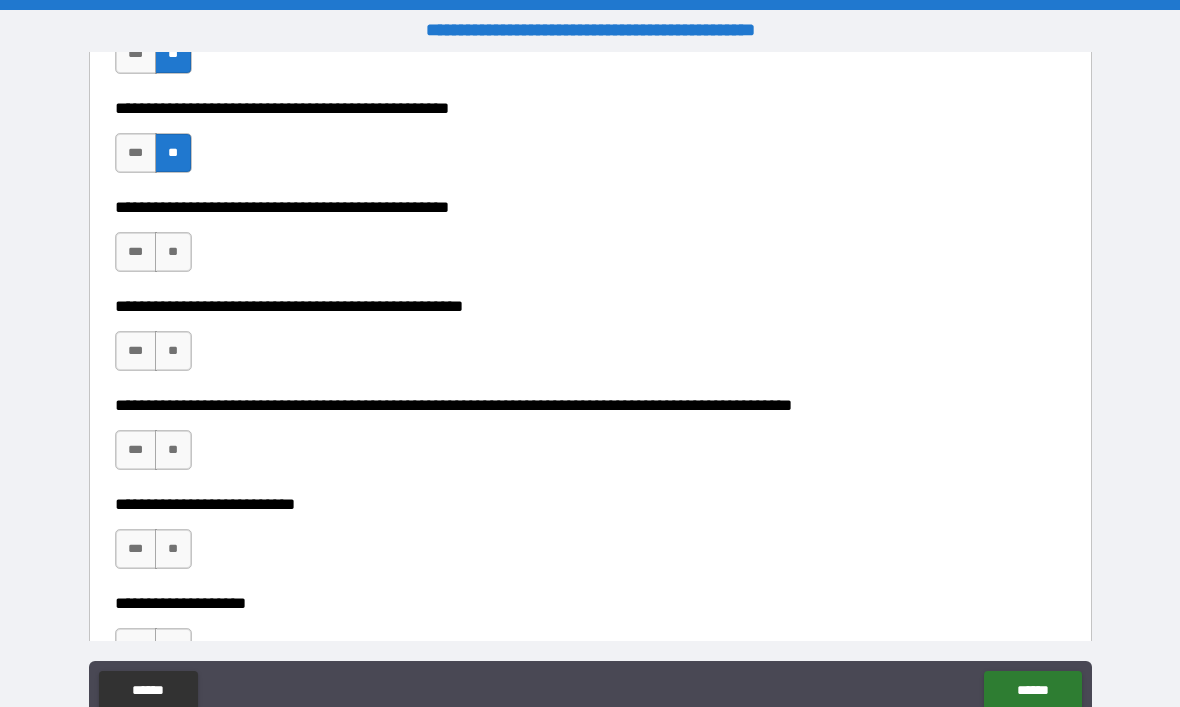 scroll, scrollTop: 648, scrollLeft: 0, axis: vertical 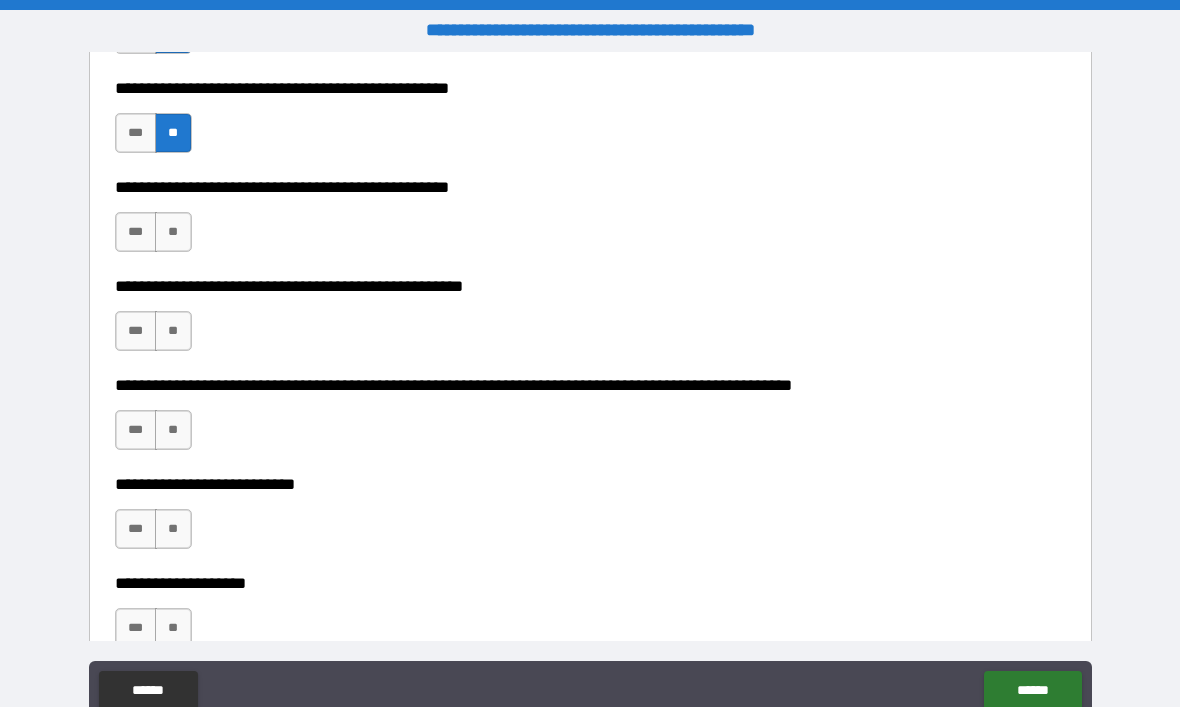 click on "***" at bounding box center [136, 232] 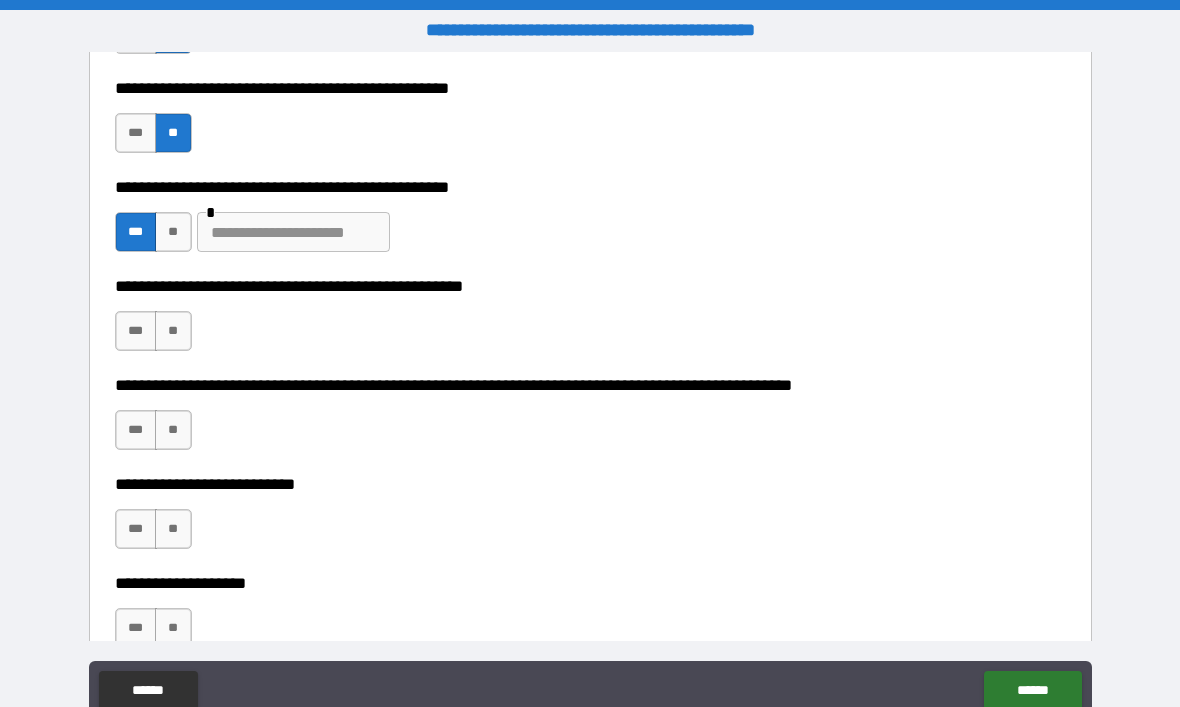 click at bounding box center [293, 232] 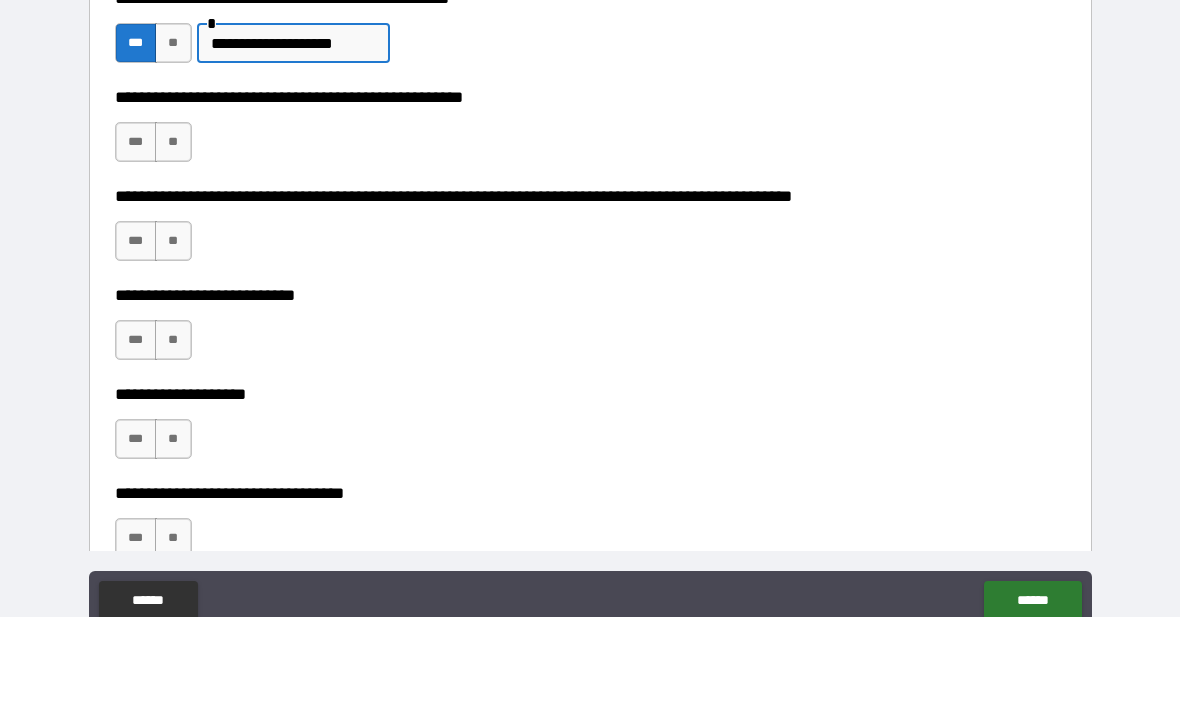 scroll, scrollTop: 752, scrollLeft: 0, axis: vertical 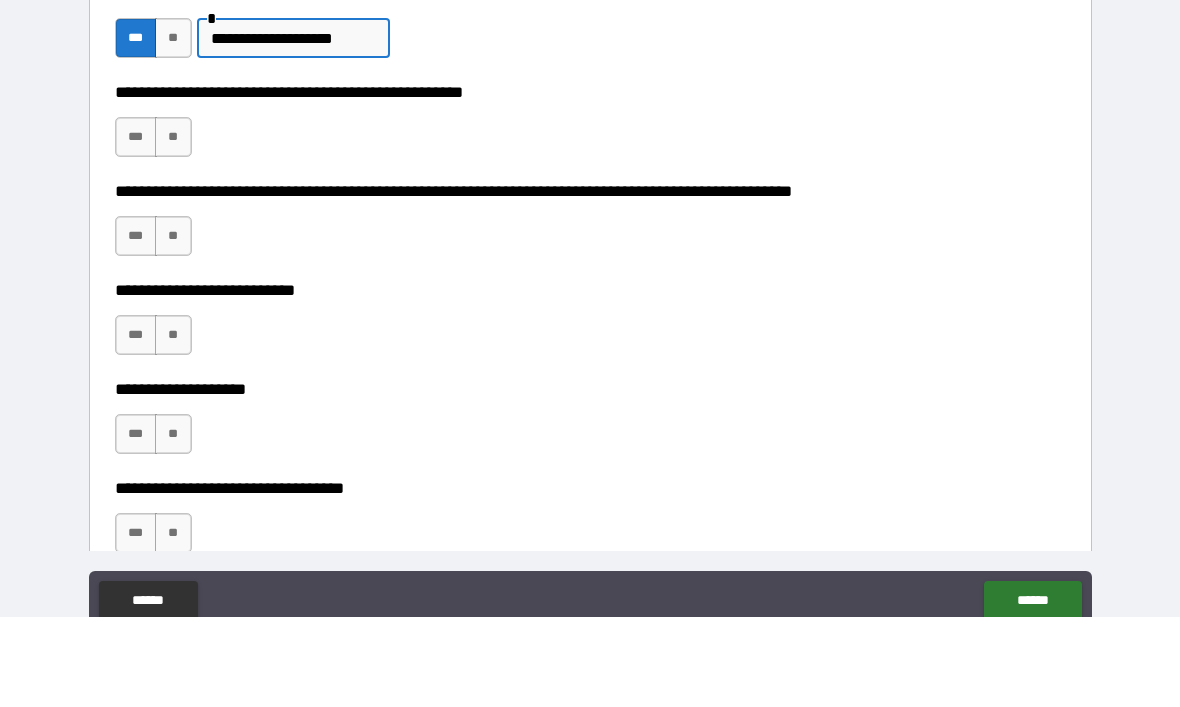 type on "**********" 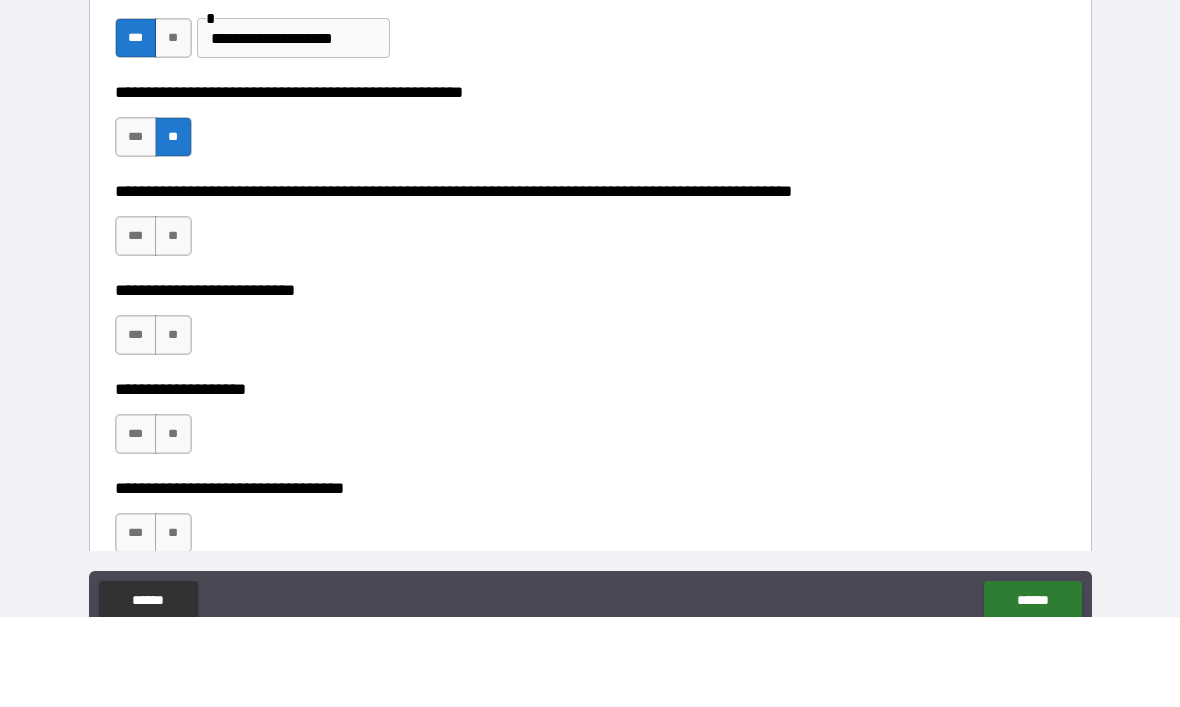 scroll, scrollTop: 67, scrollLeft: 0, axis: vertical 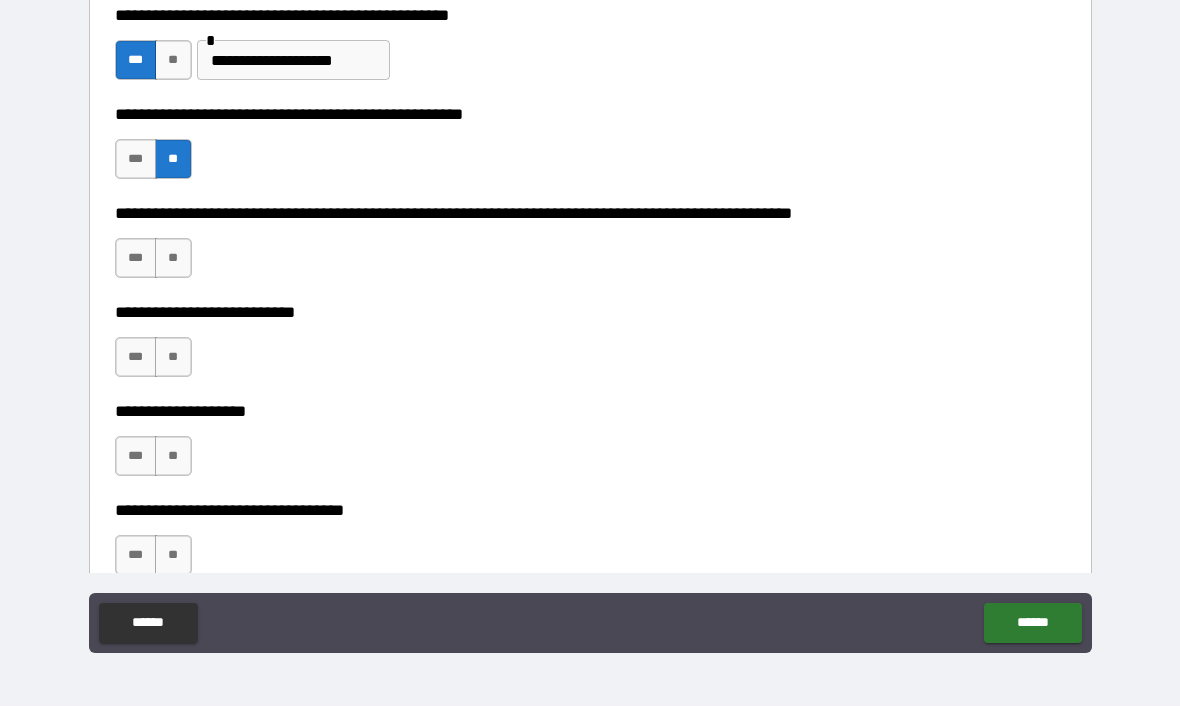 click on "**" at bounding box center (173, 259) 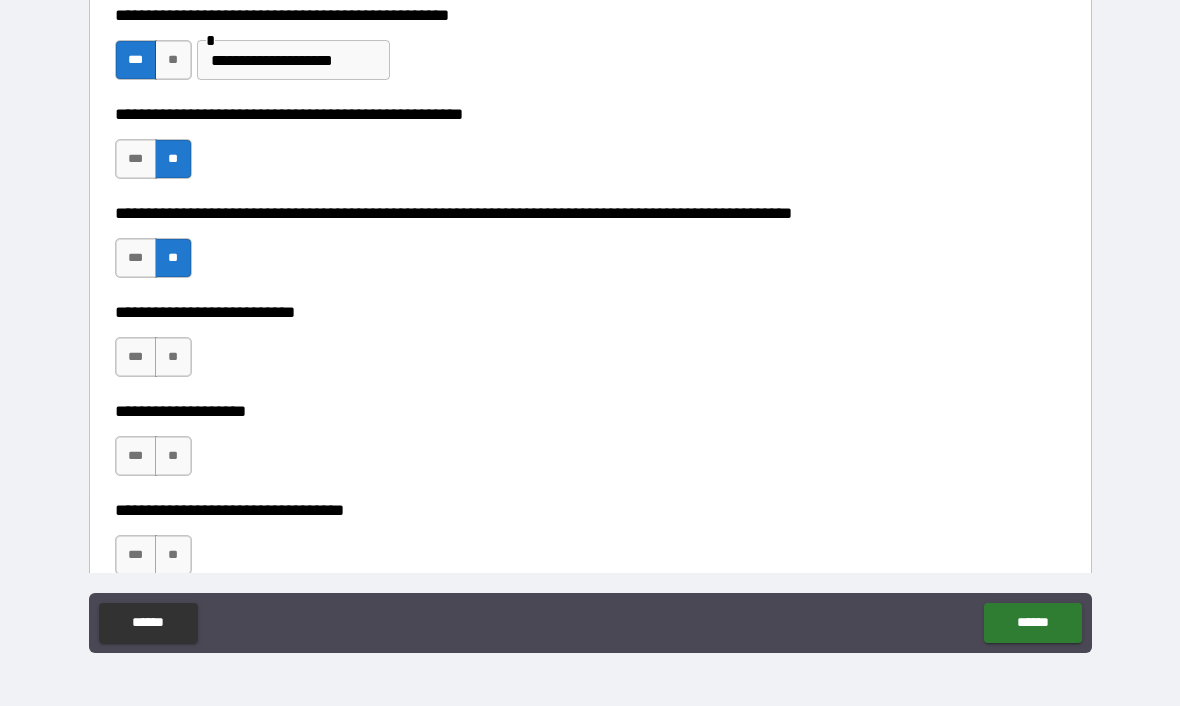 click on "**" at bounding box center [173, 358] 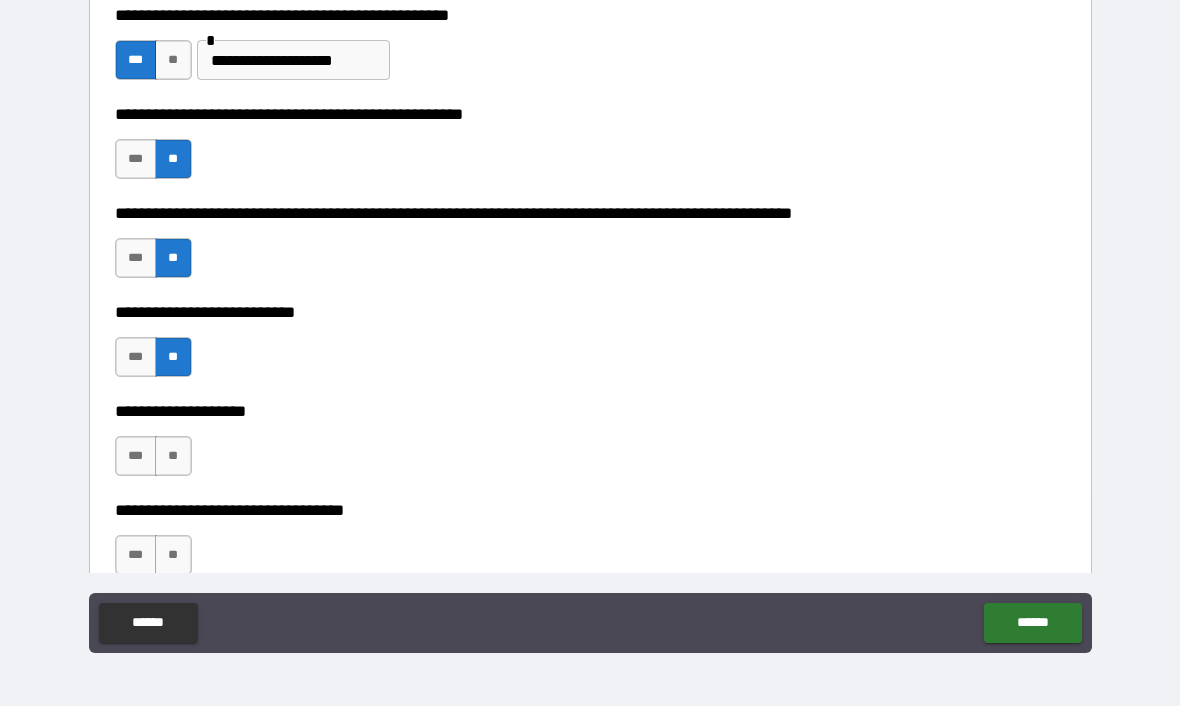 click on "**" at bounding box center [173, 457] 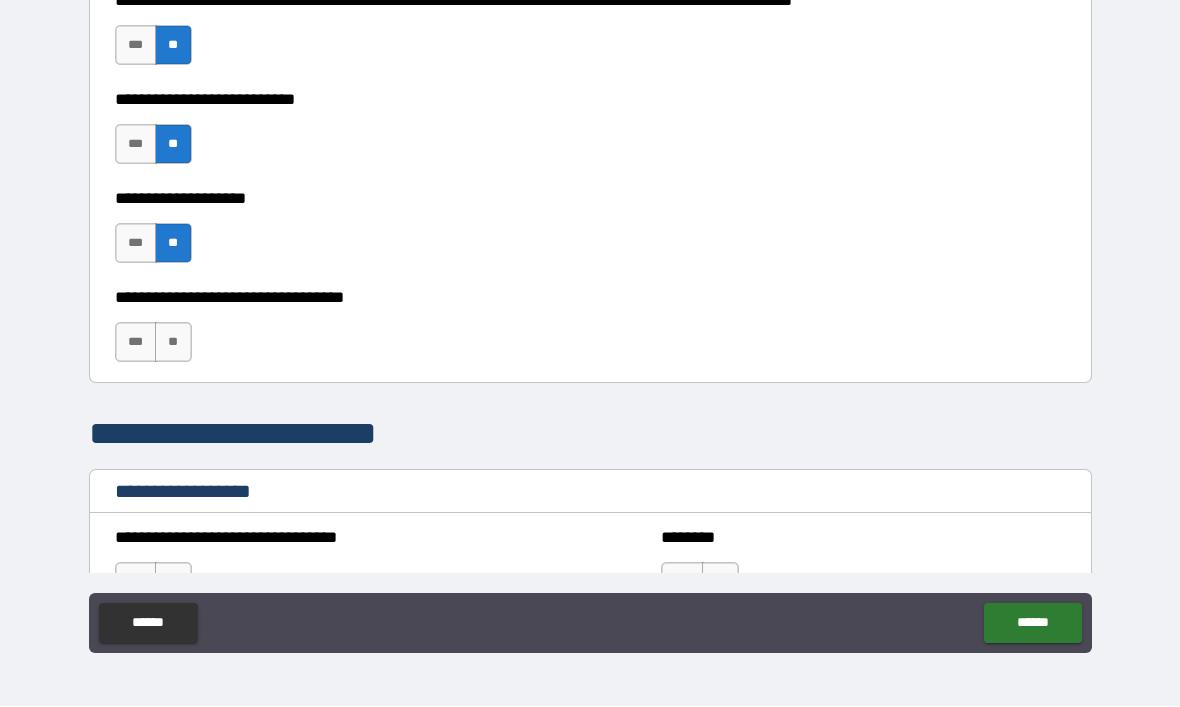 scroll, scrollTop: 964, scrollLeft: 0, axis: vertical 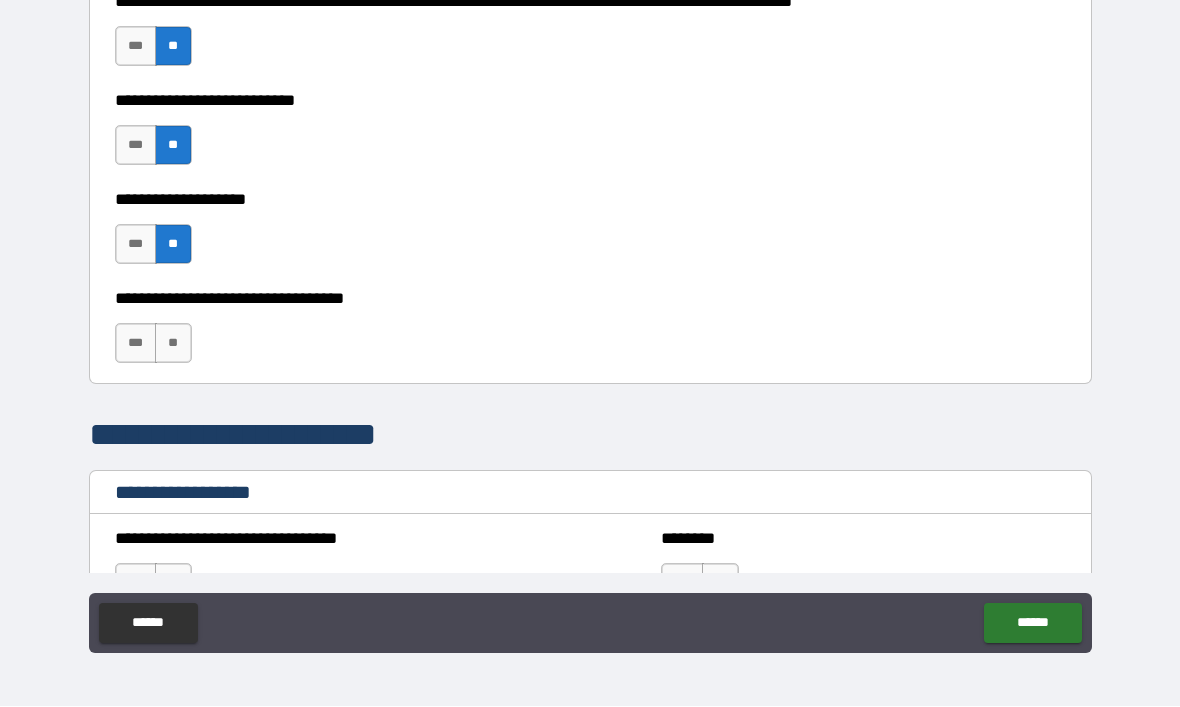 click on "**" at bounding box center [173, 344] 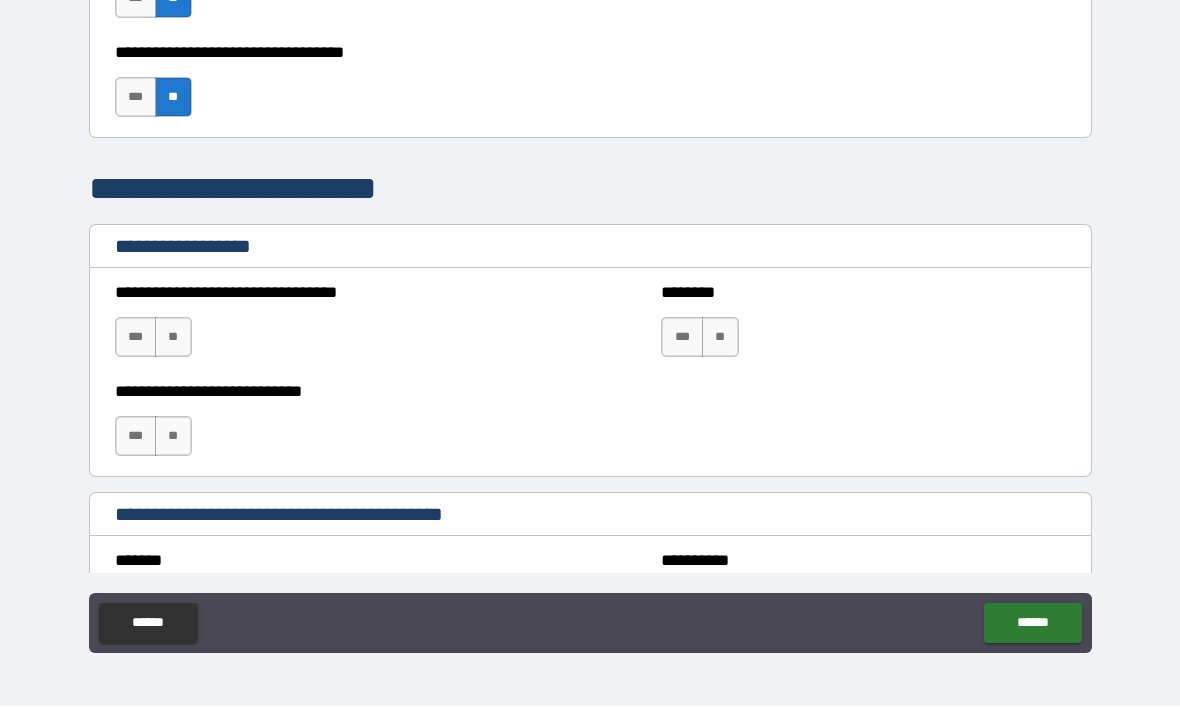 scroll, scrollTop: 1211, scrollLeft: 0, axis: vertical 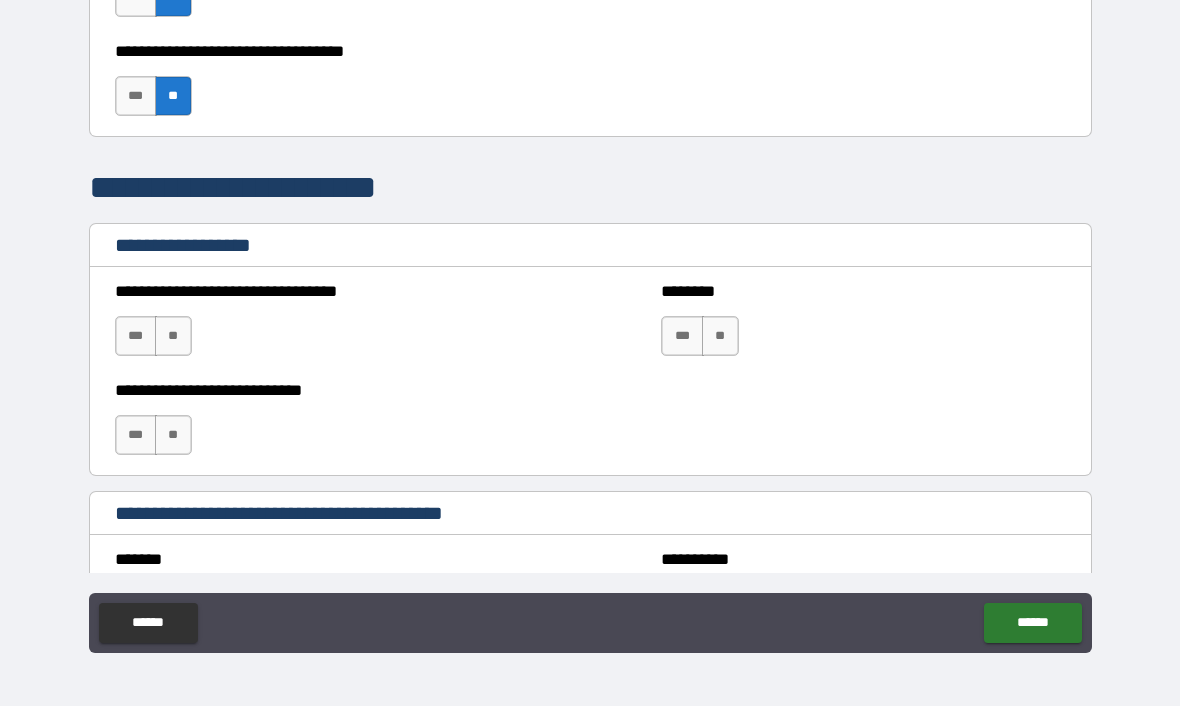 click on "**" at bounding box center (173, 337) 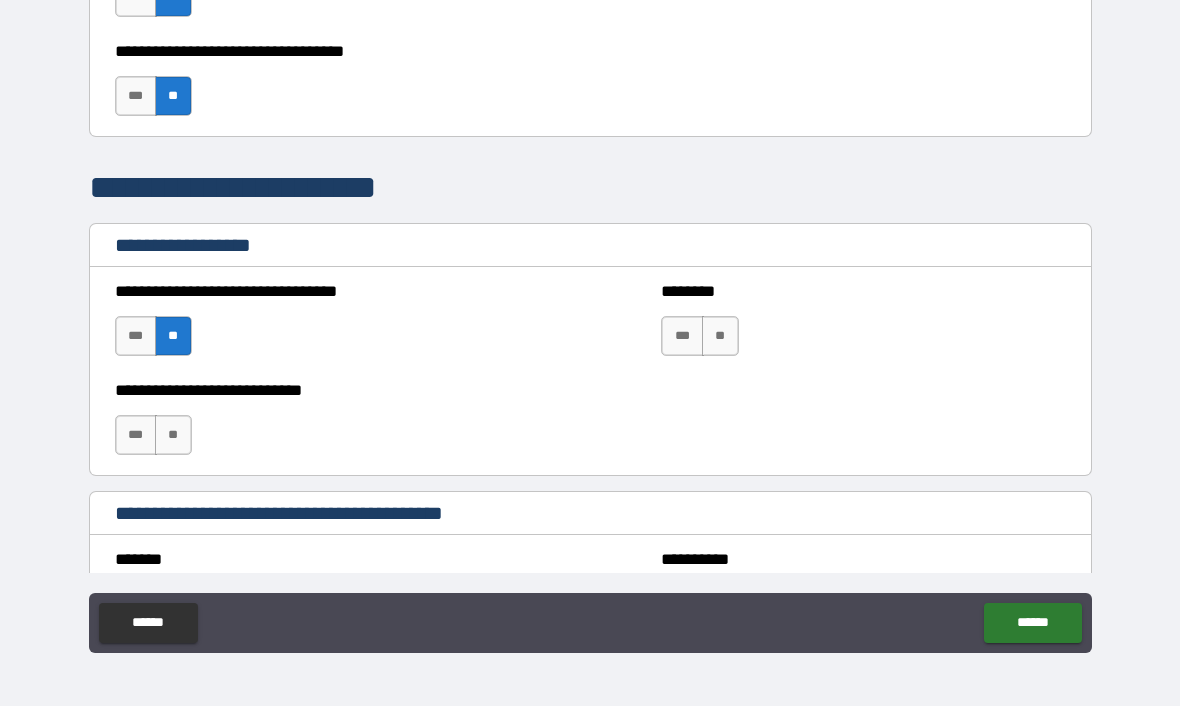 click on "***" at bounding box center (136, 436) 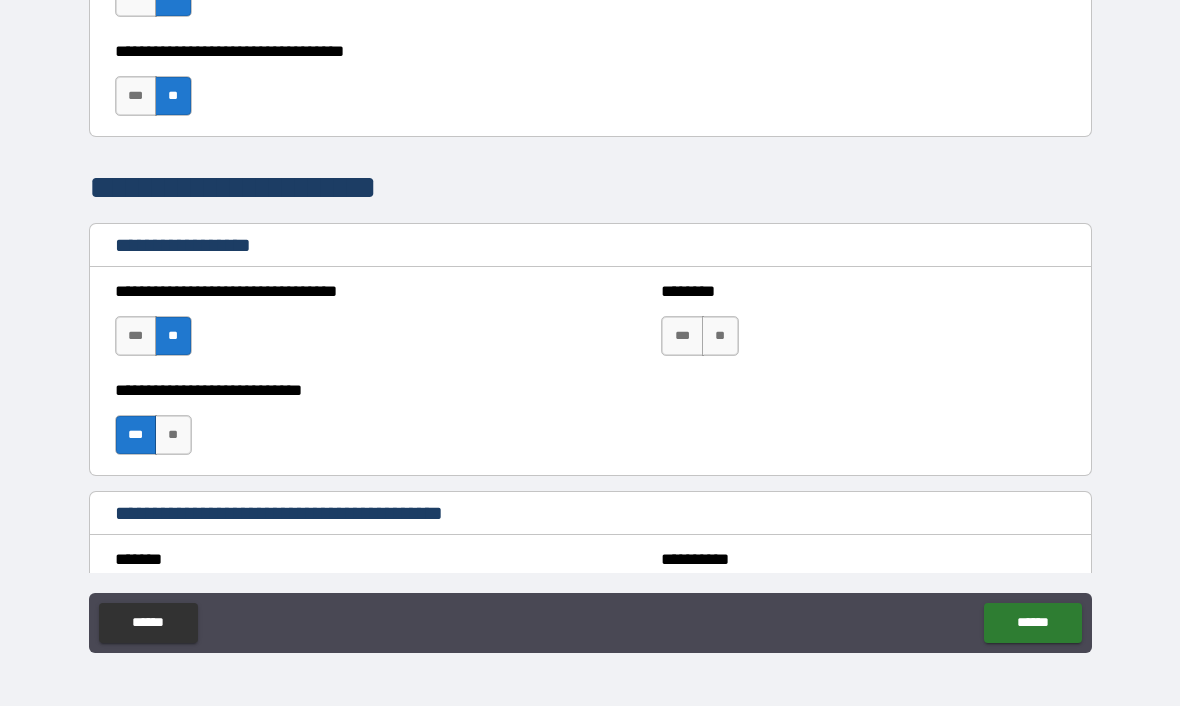 click on "**" at bounding box center (720, 337) 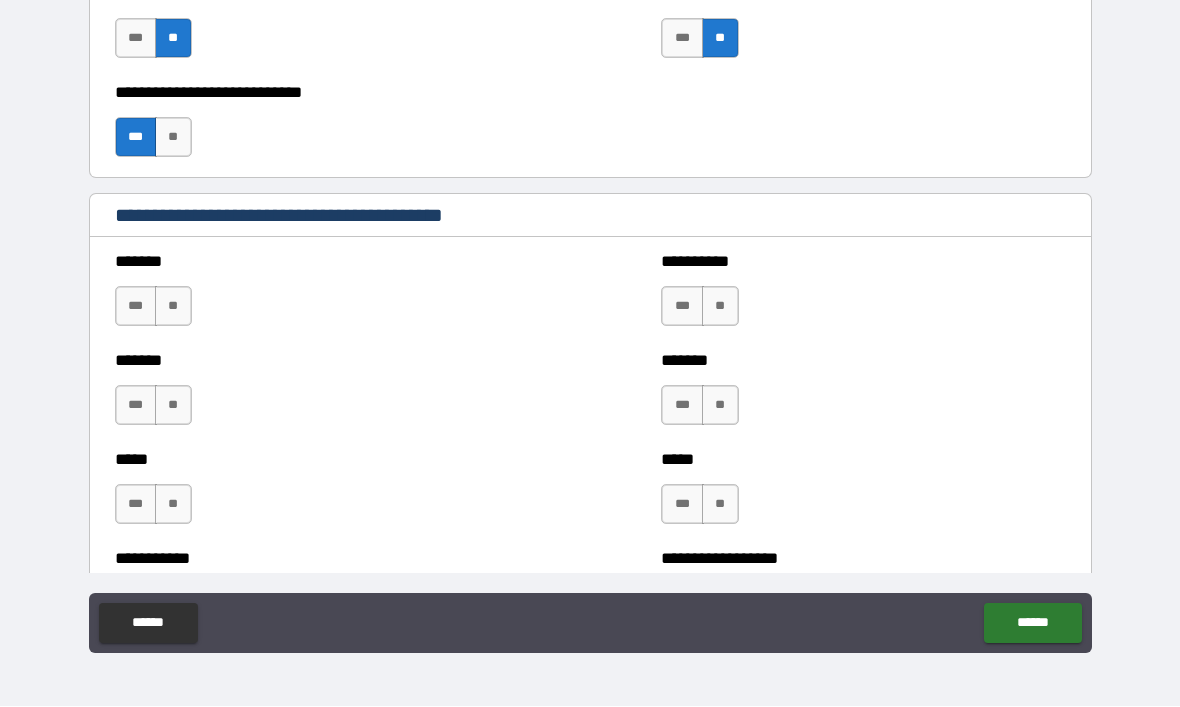 scroll, scrollTop: 1509, scrollLeft: 0, axis: vertical 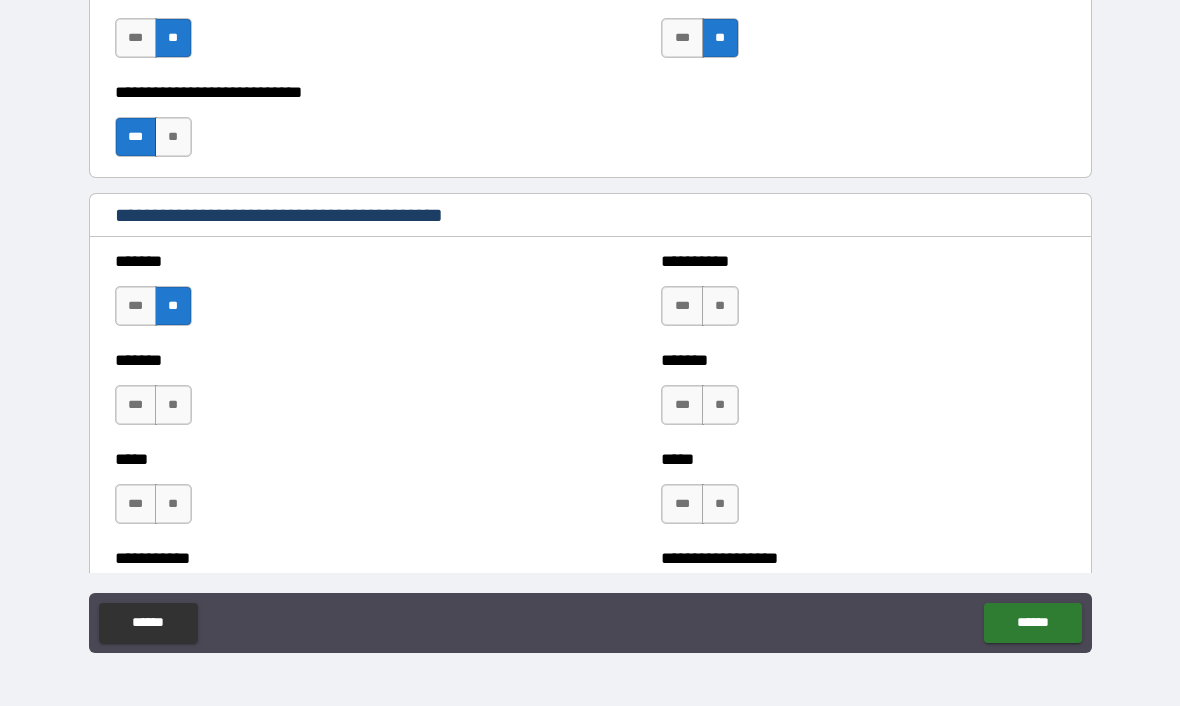 click on "**" at bounding box center (173, 406) 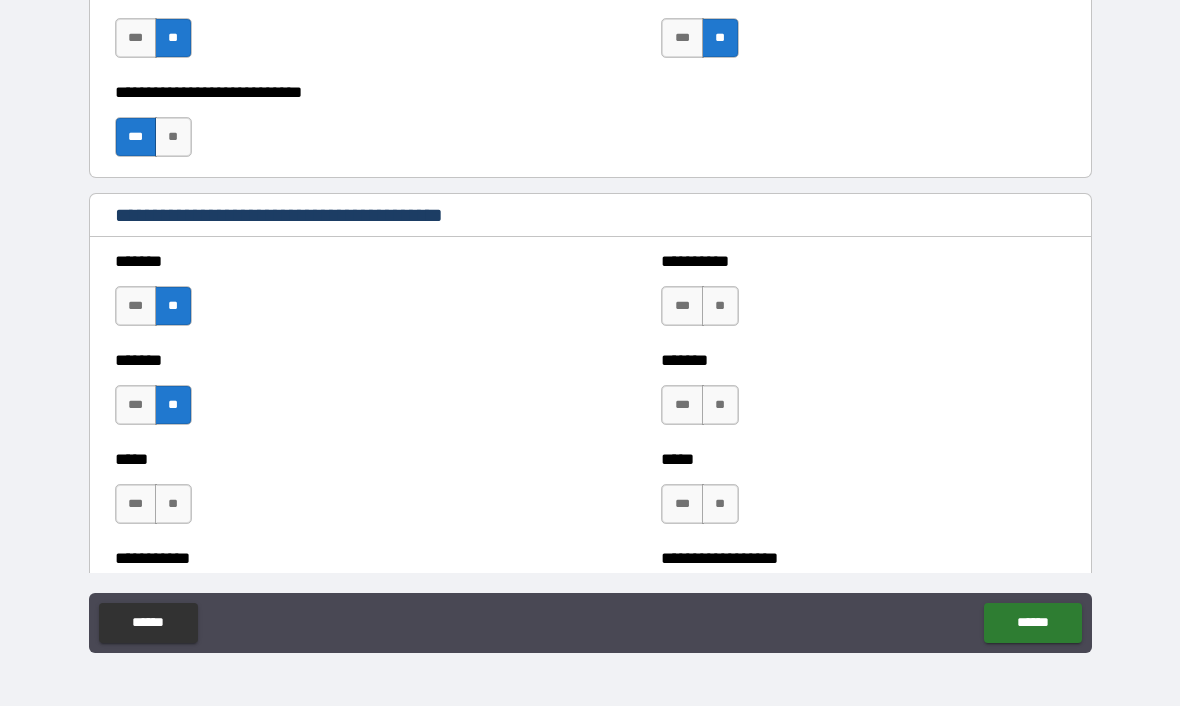 click on "**" at bounding box center (173, 505) 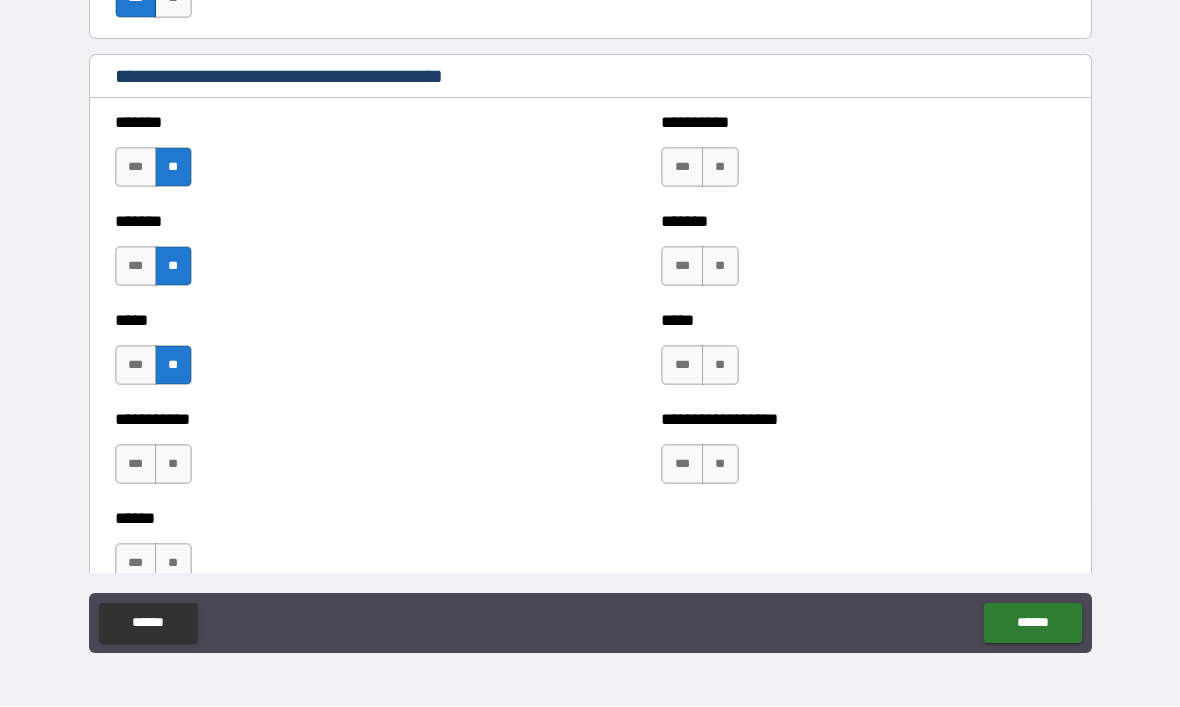 click on "**" at bounding box center (173, 465) 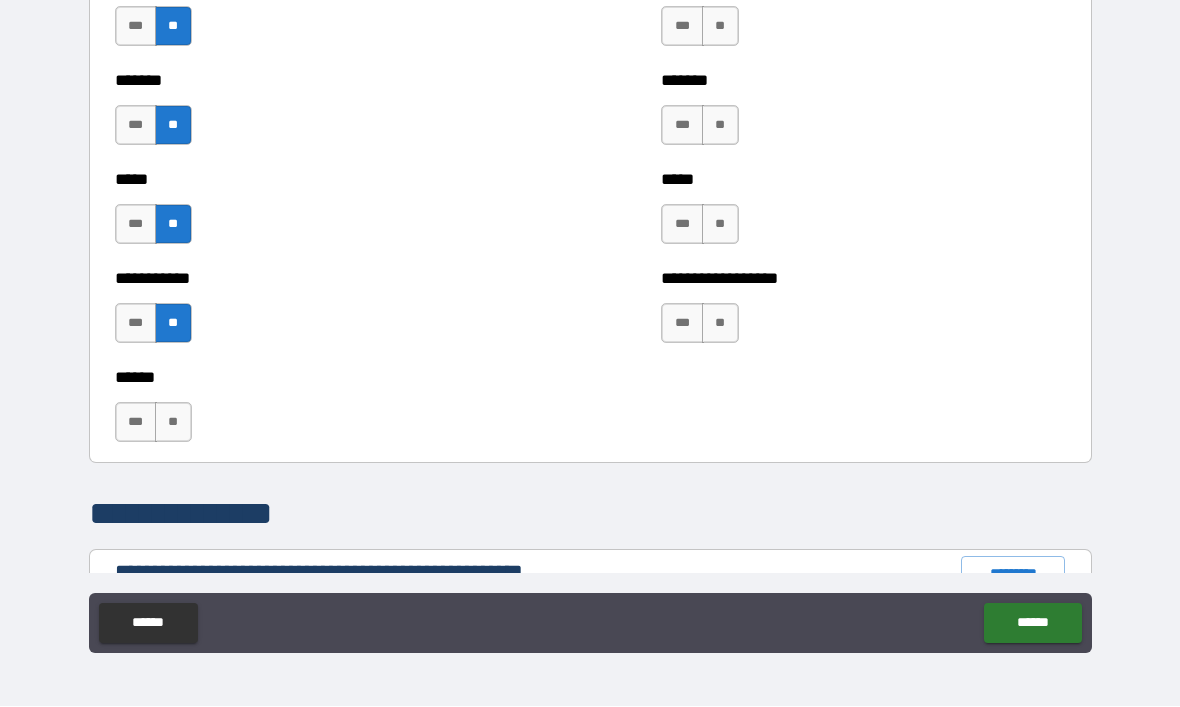 click on "**" at bounding box center (173, 423) 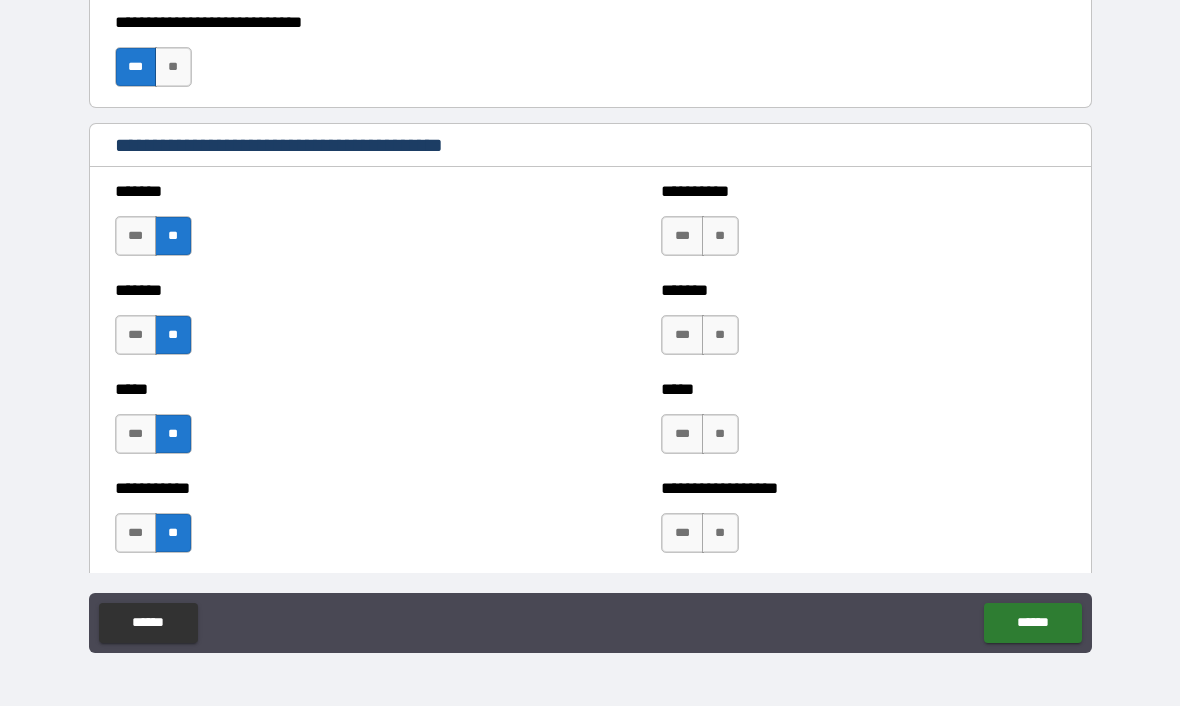 scroll, scrollTop: 1577, scrollLeft: 0, axis: vertical 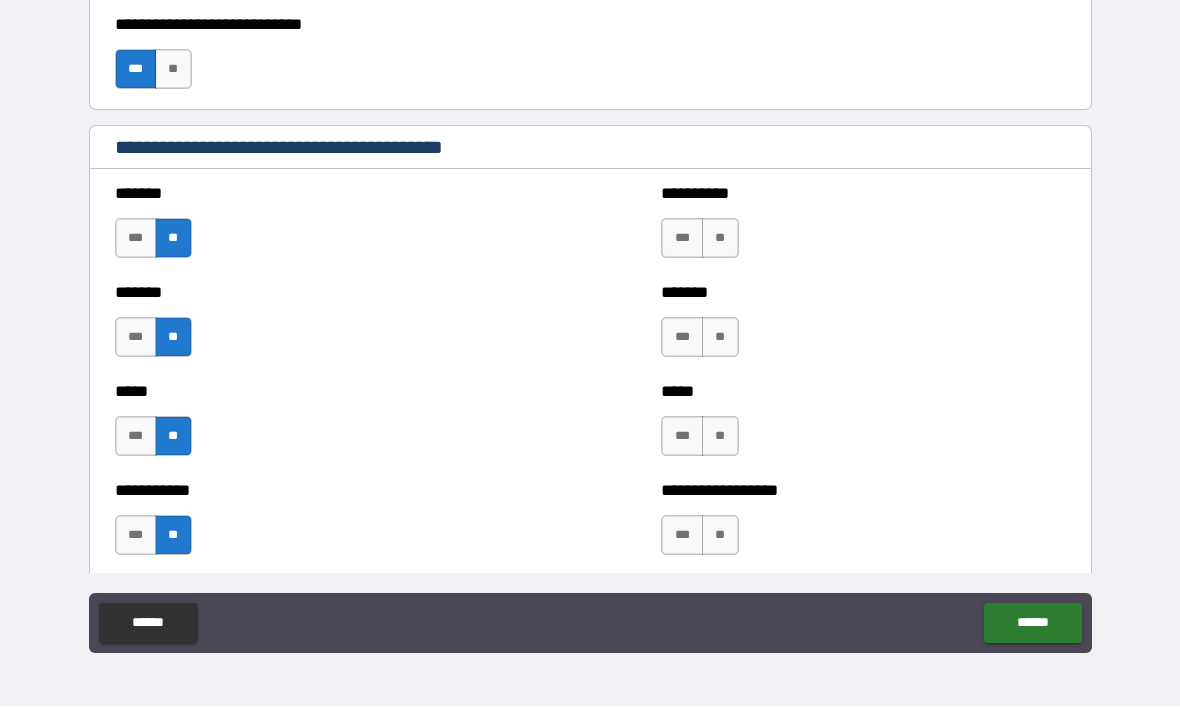 click on "**" at bounding box center (720, 239) 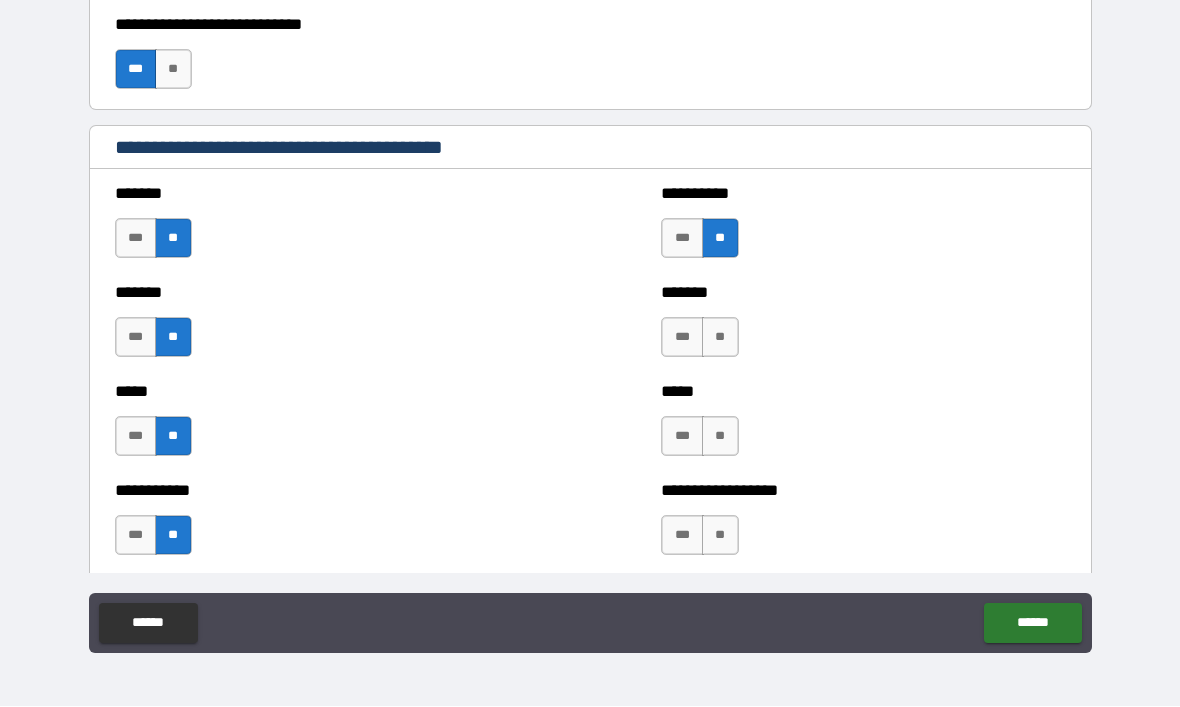 click on "**" at bounding box center [720, 338] 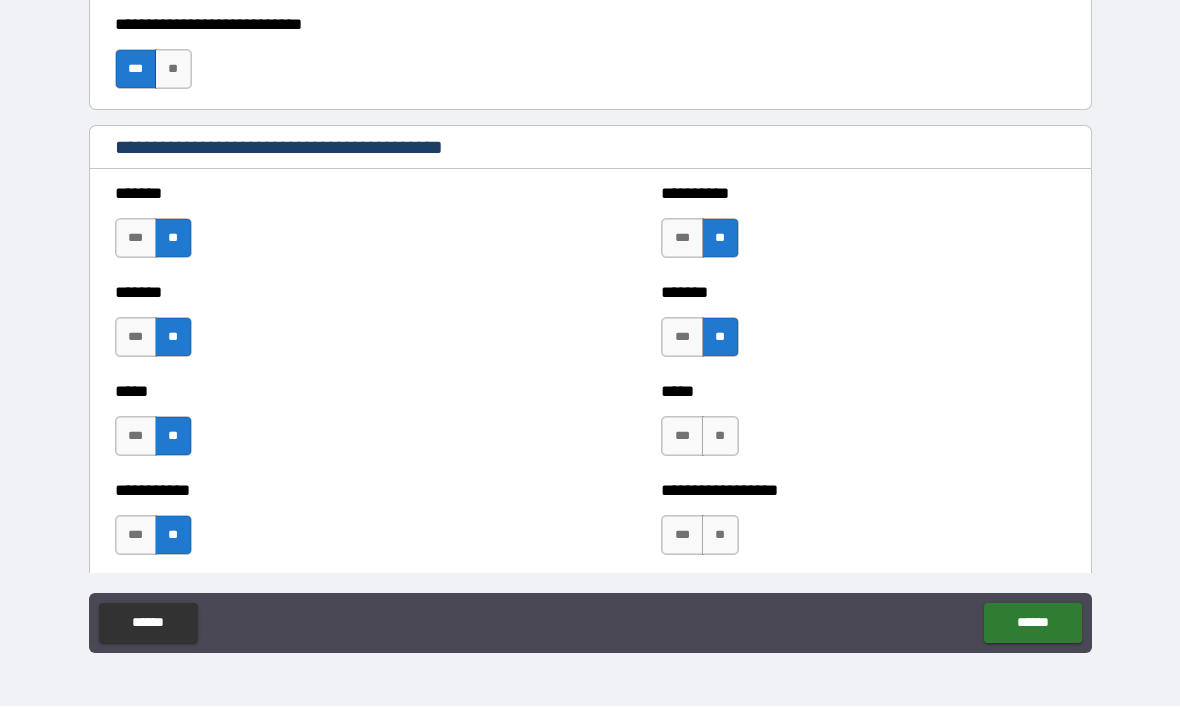 click on "**" at bounding box center [720, 437] 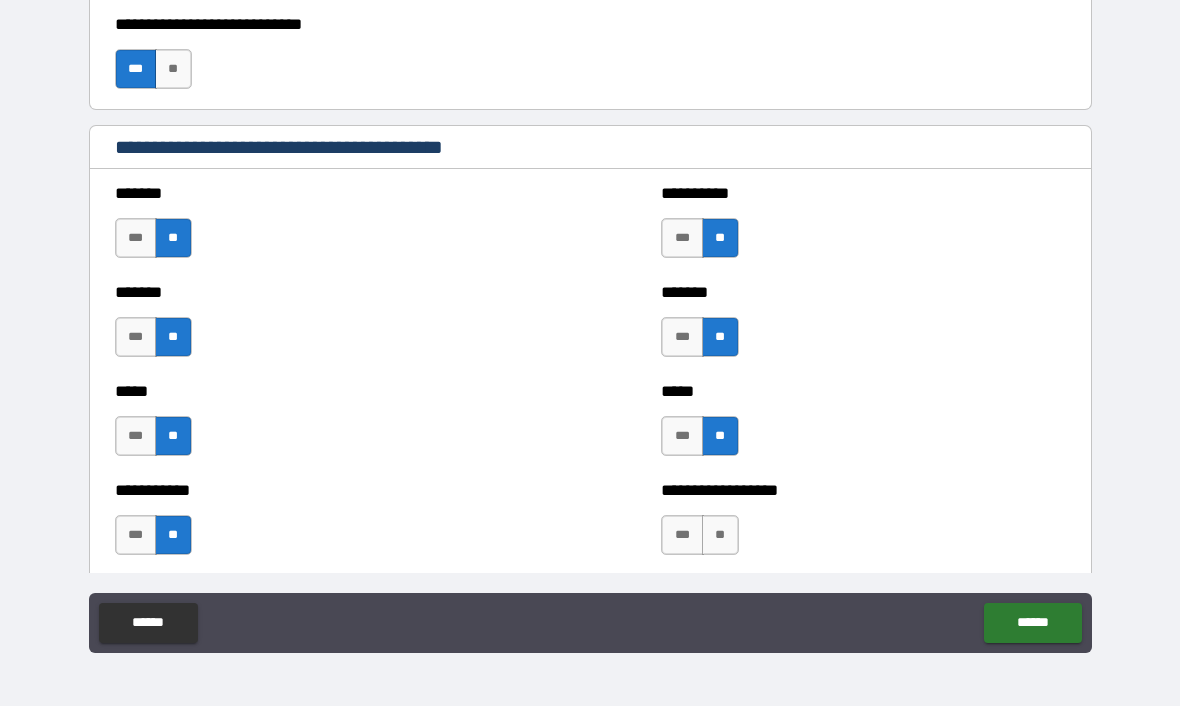 click on "**" at bounding box center [720, 536] 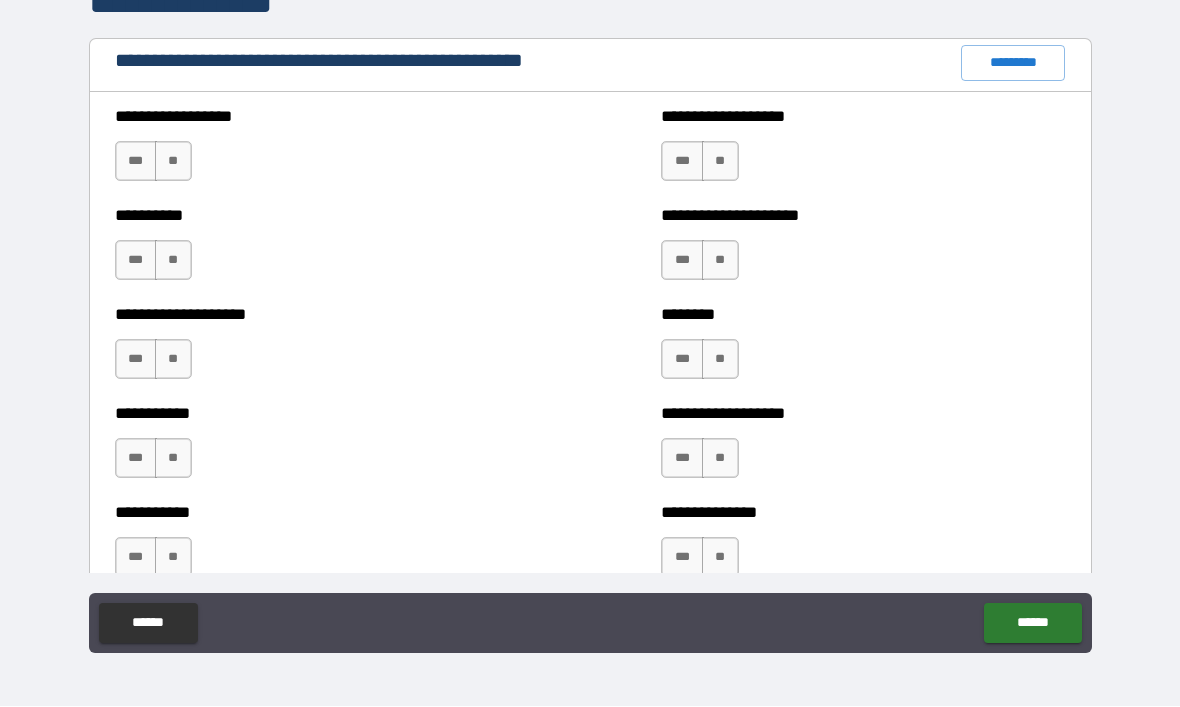 scroll, scrollTop: 2283, scrollLeft: 0, axis: vertical 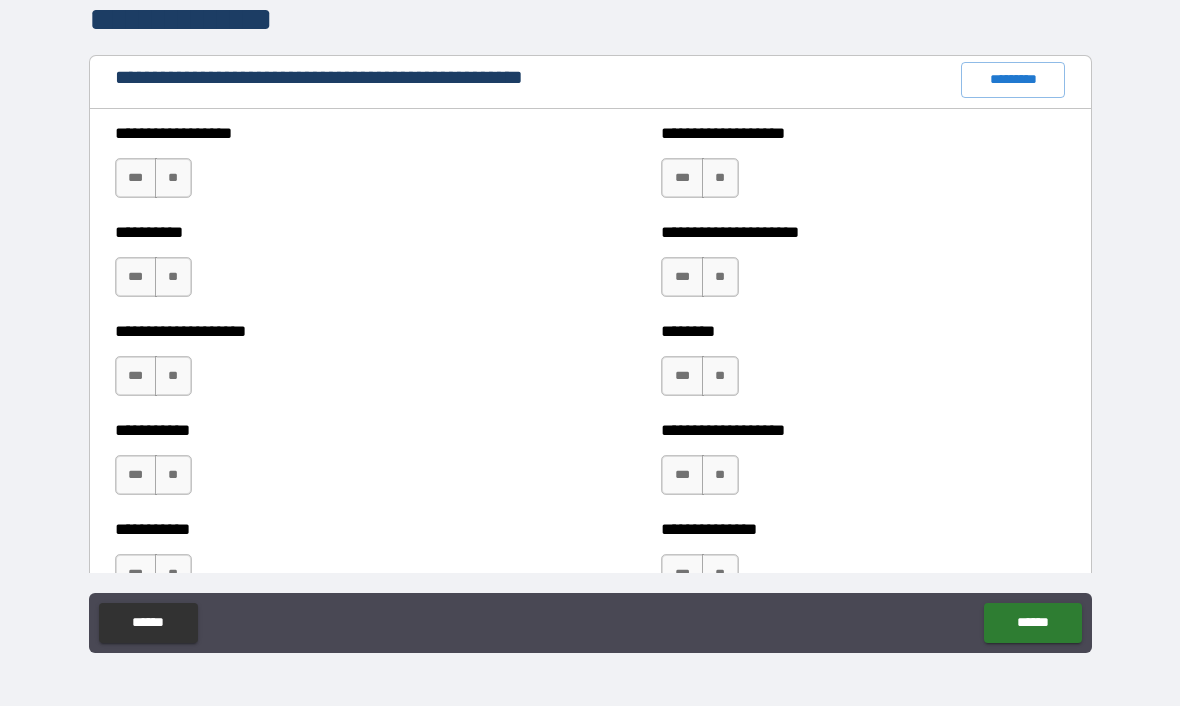 click on "**" at bounding box center (173, 179) 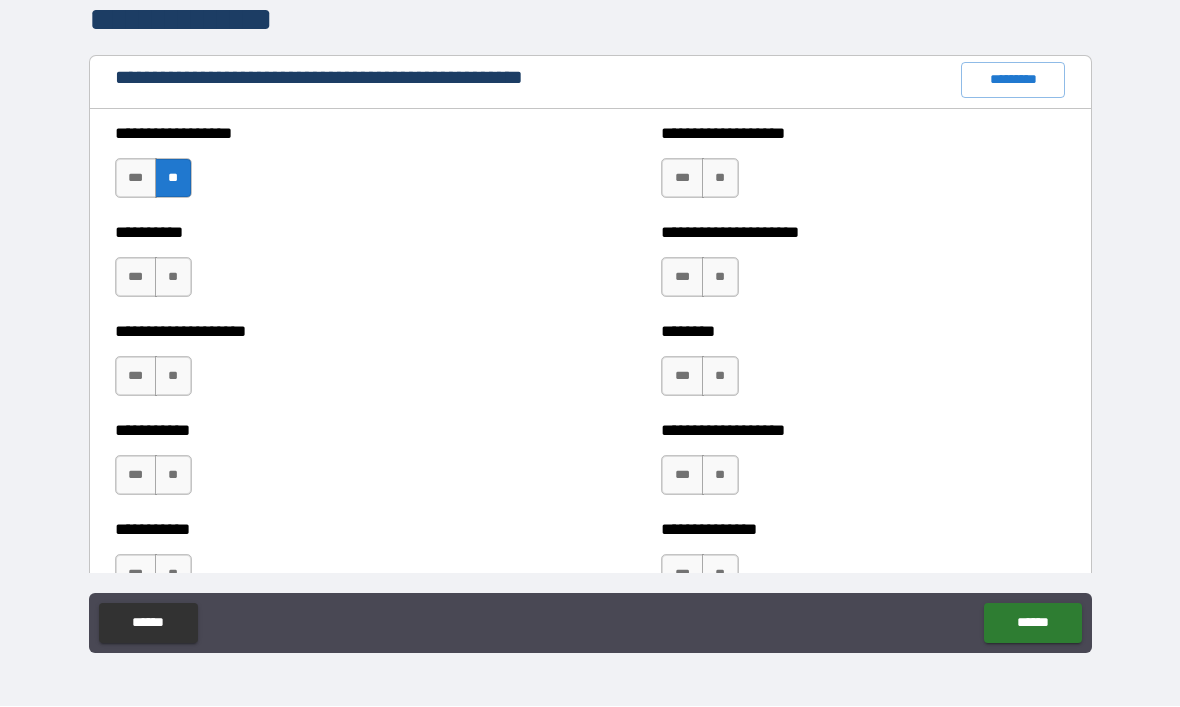 click on "**" at bounding box center [173, 278] 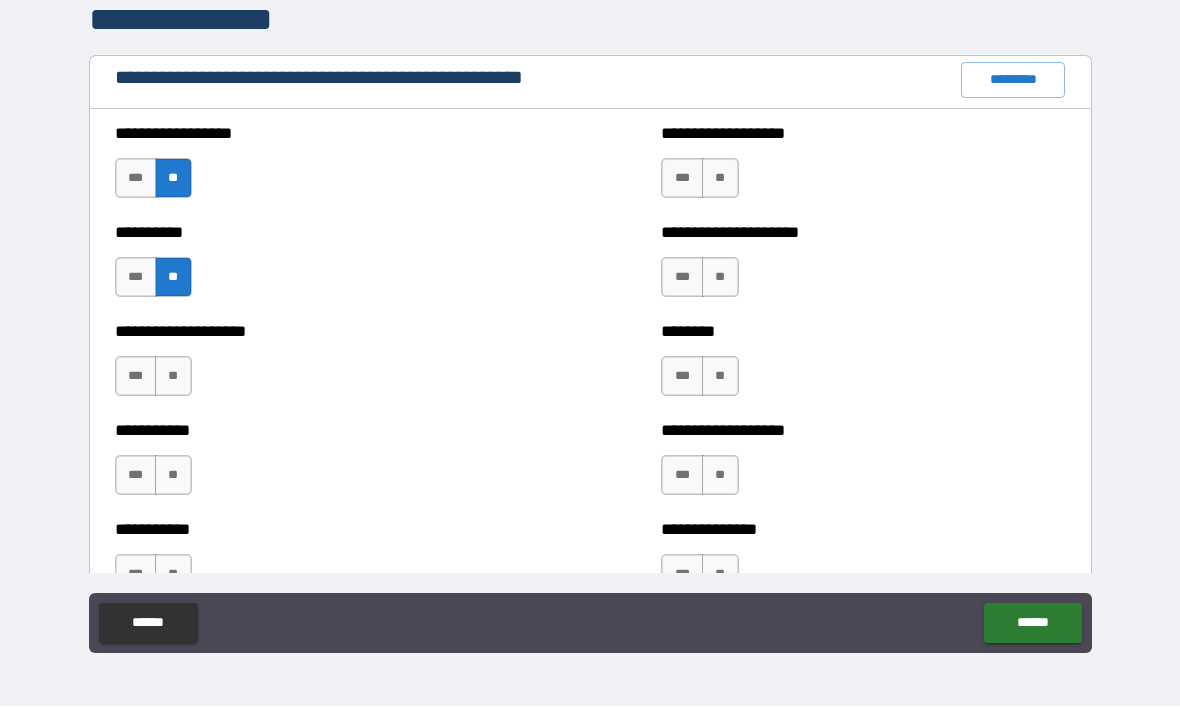 click on "**" at bounding box center (173, 377) 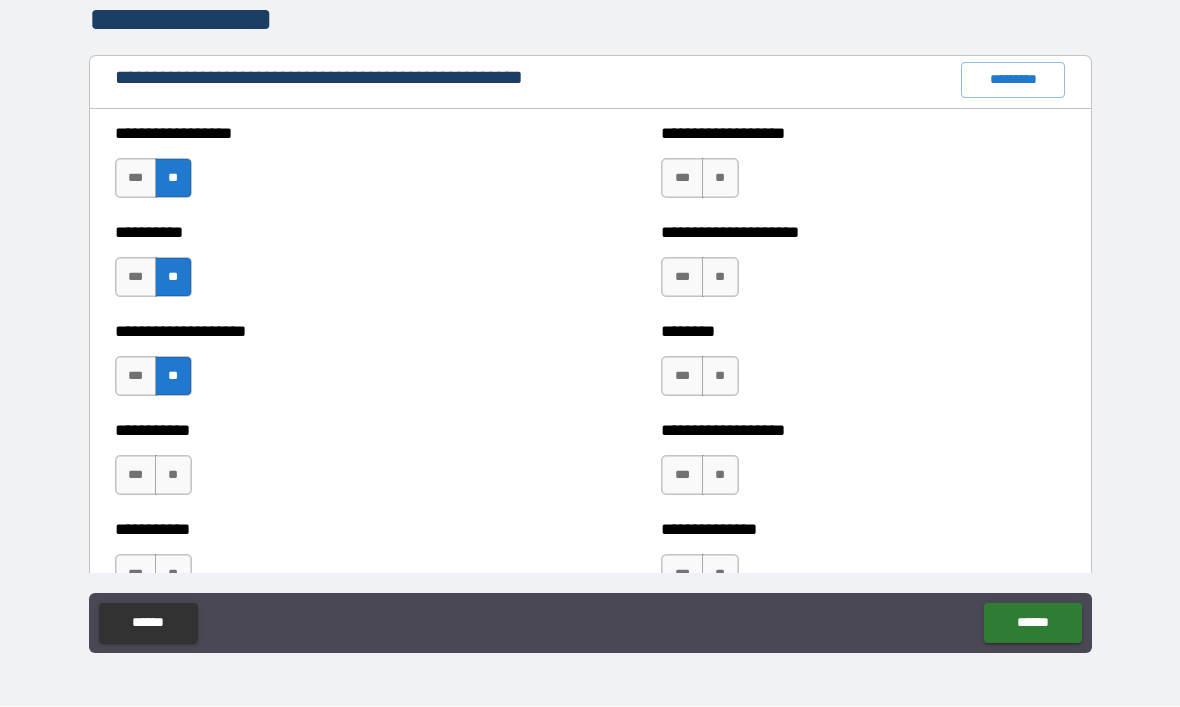 click on "**" at bounding box center (173, 476) 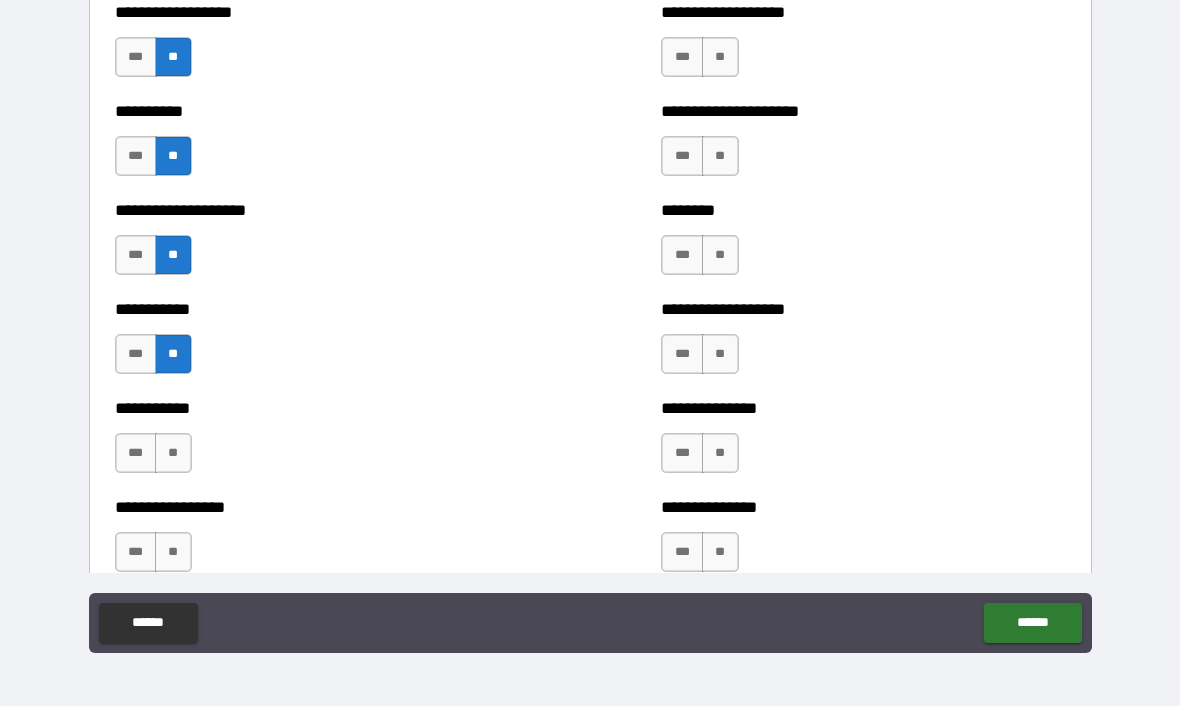 scroll, scrollTop: 2459, scrollLeft: 0, axis: vertical 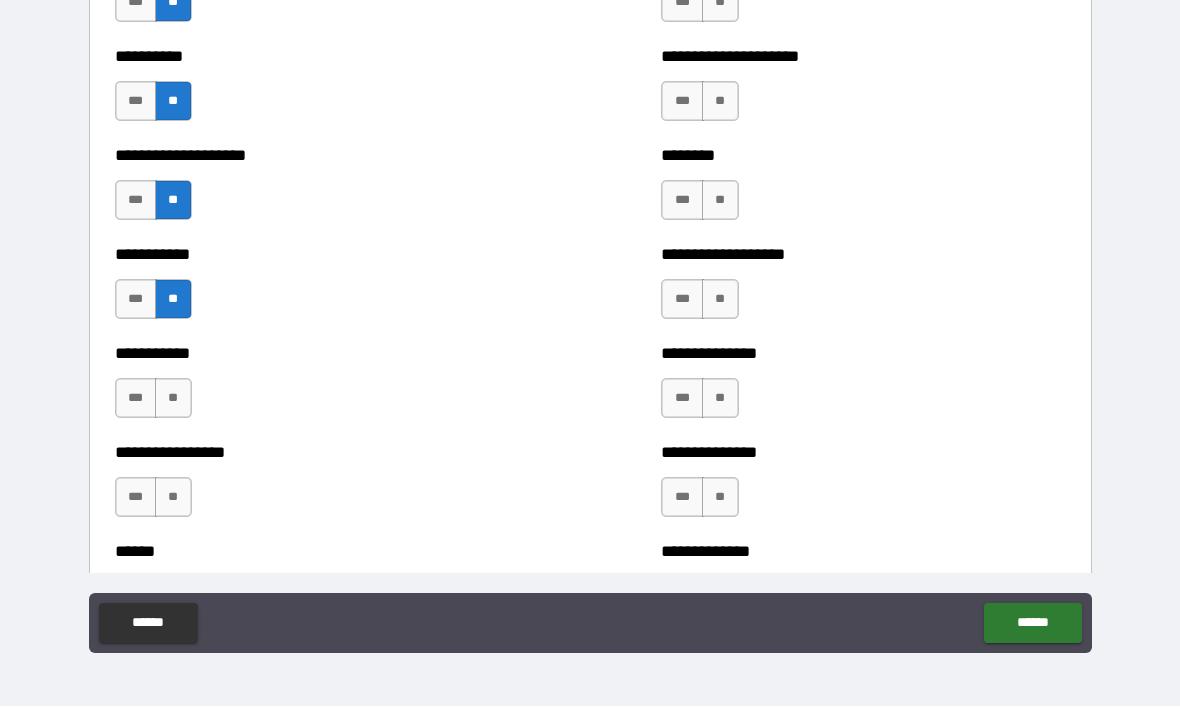 click on "**" at bounding box center [173, 399] 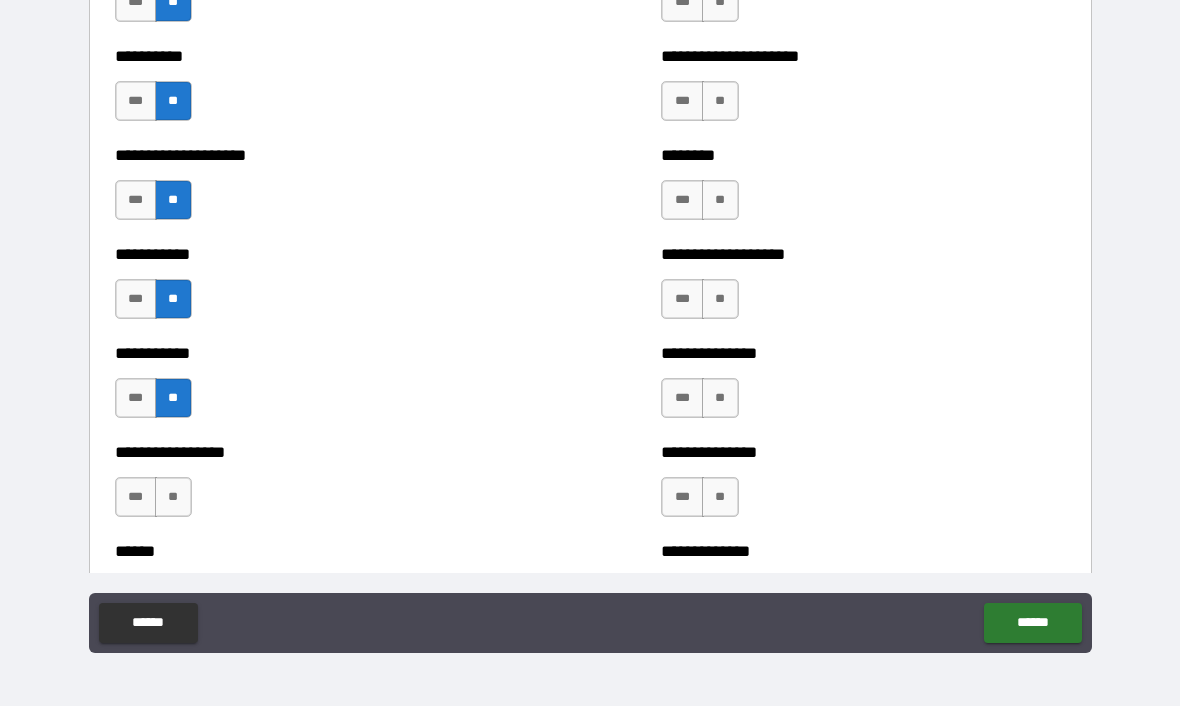 click on "**" at bounding box center [173, 399] 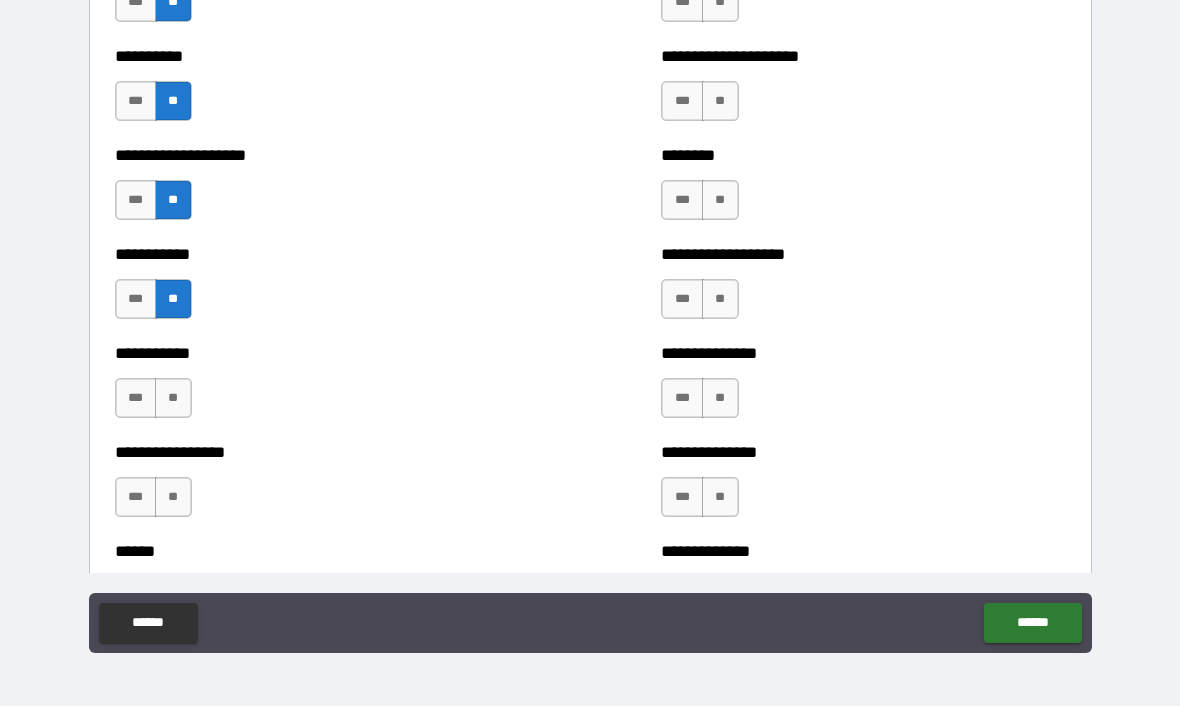 click on "**" at bounding box center (173, 399) 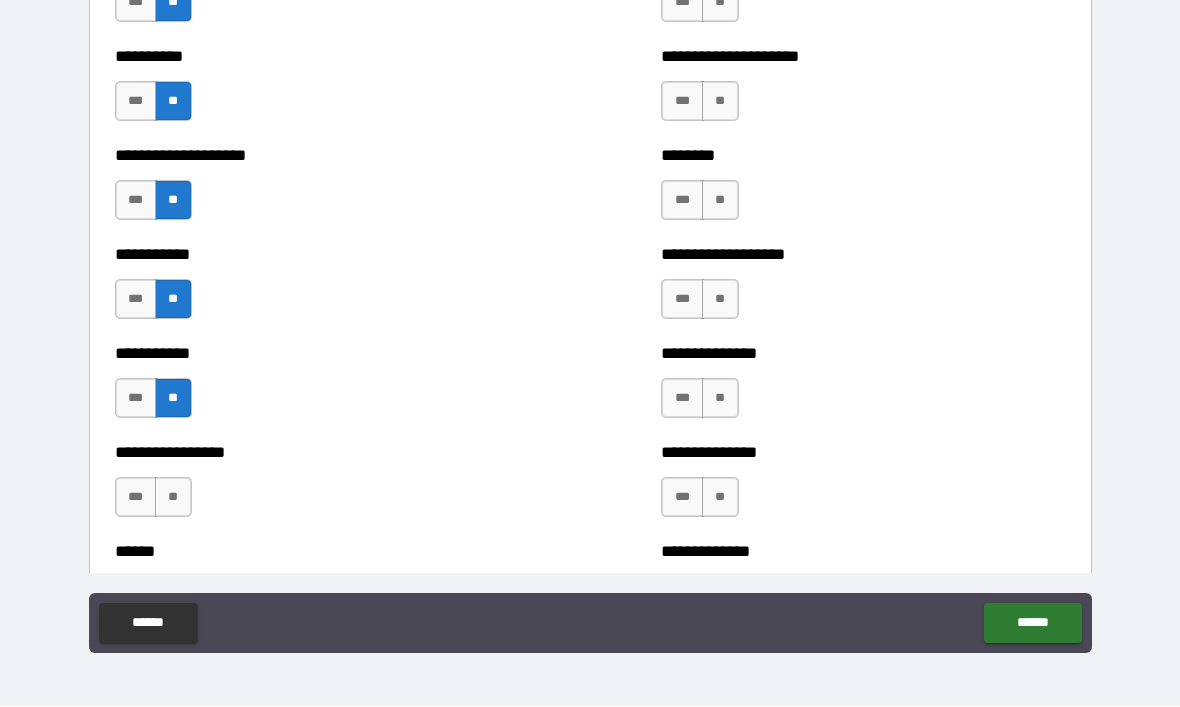 click on "**" at bounding box center [173, 498] 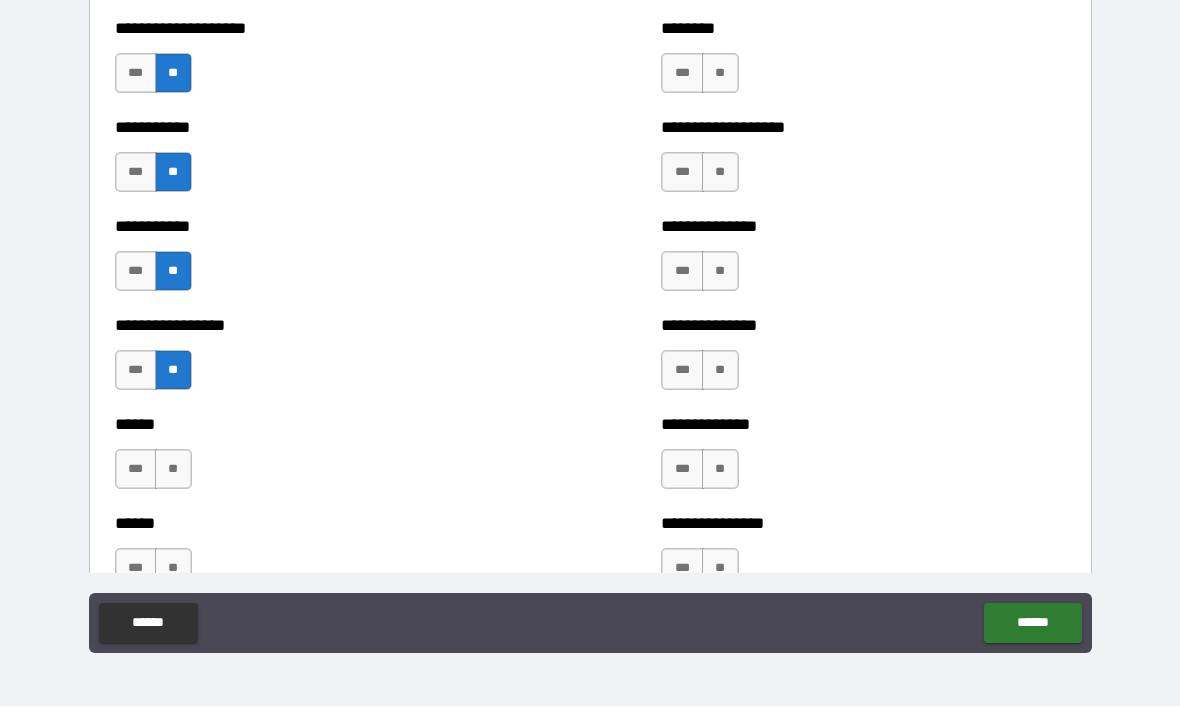 click on "**" at bounding box center (173, 470) 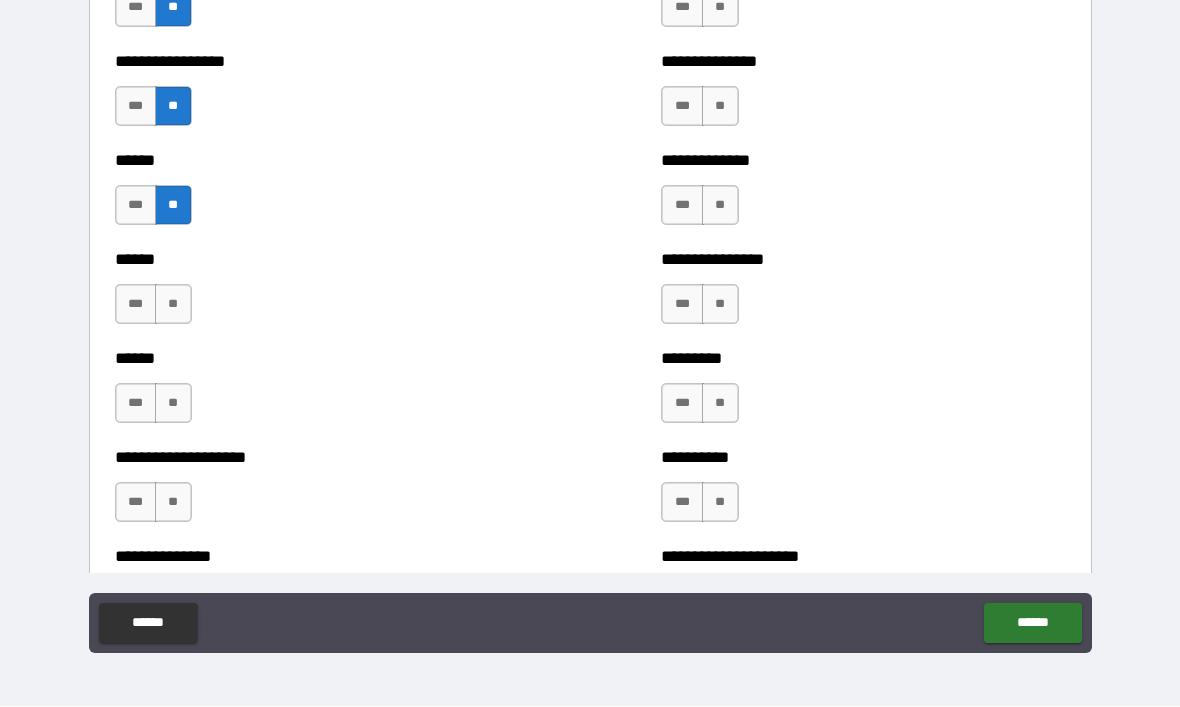 scroll, scrollTop: 2848, scrollLeft: 0, axis: vertical 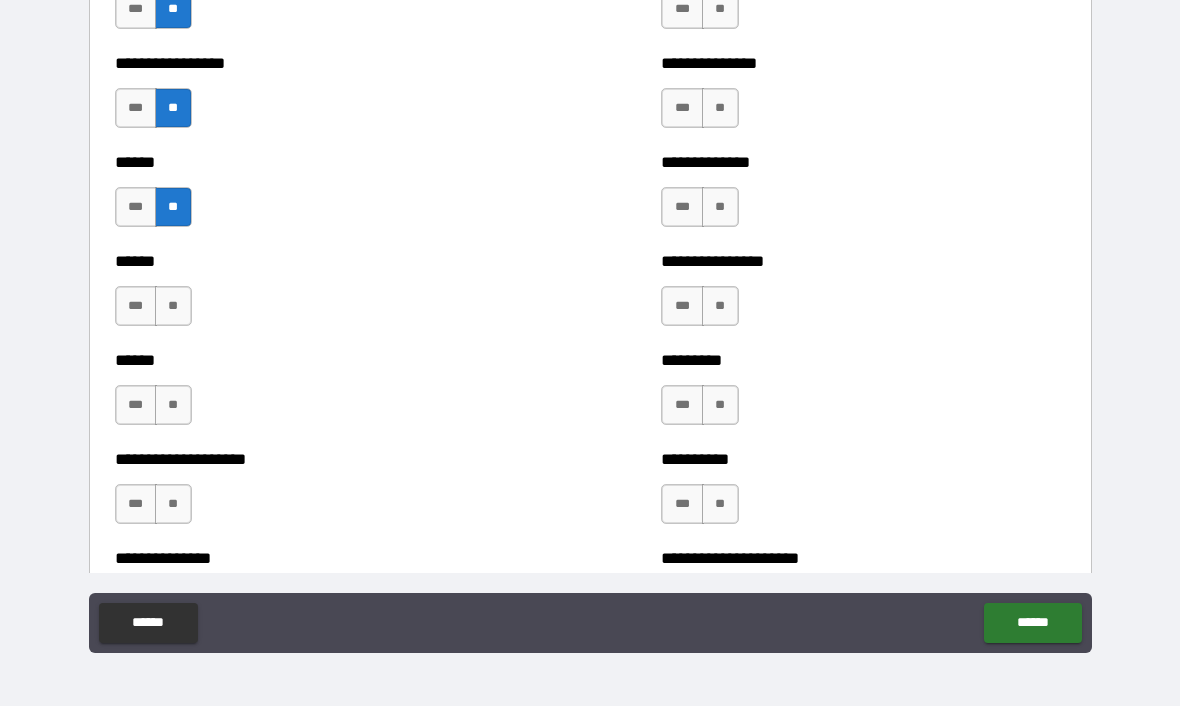 click on "**" at bounding box center [173, 307] 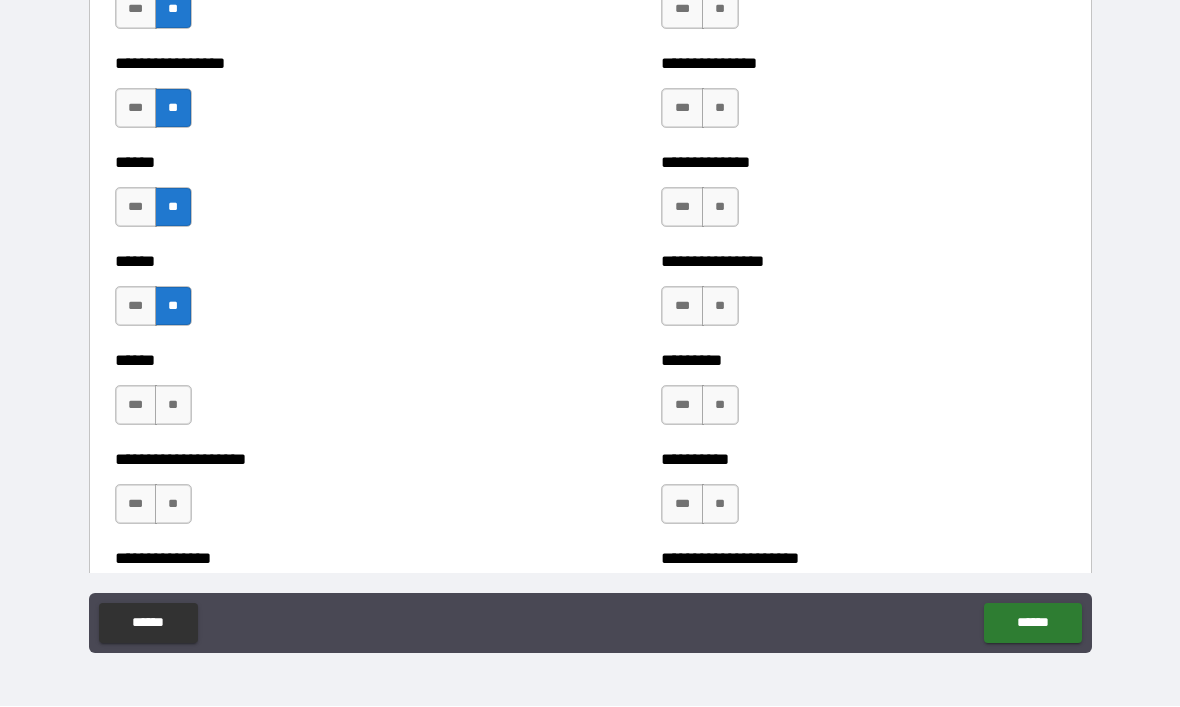 click on "**" at bounding box center (173, 406) 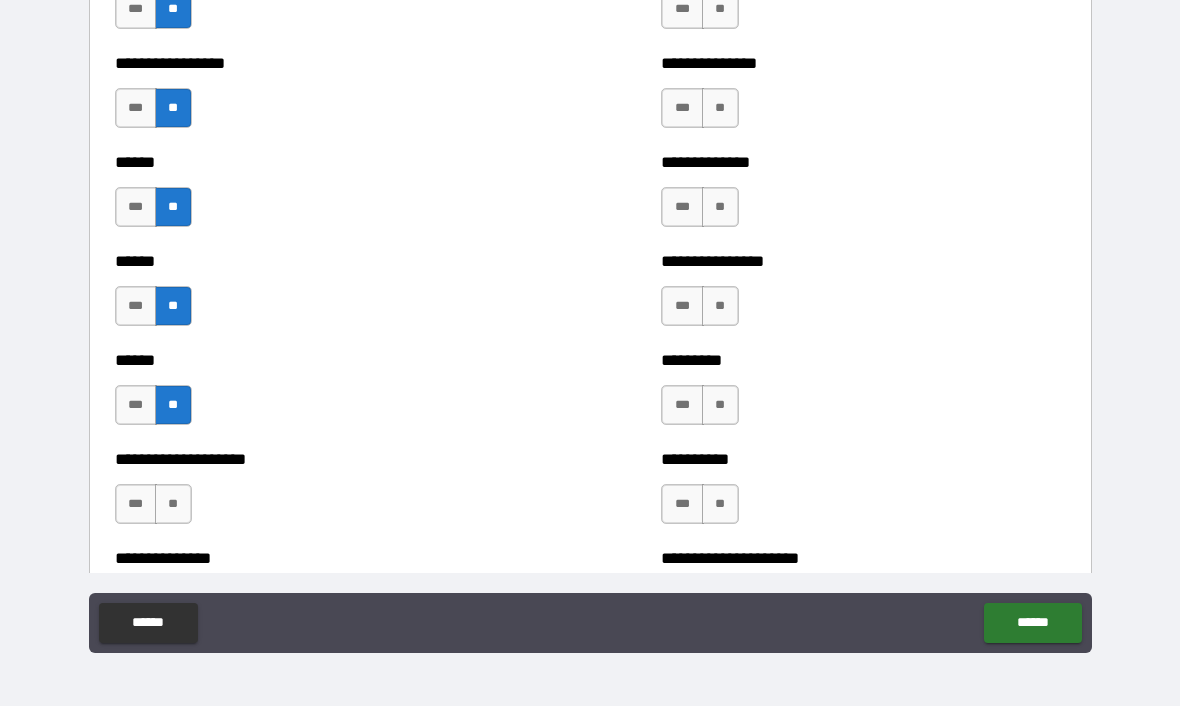 click on "**" at bounding box center [173, 505] 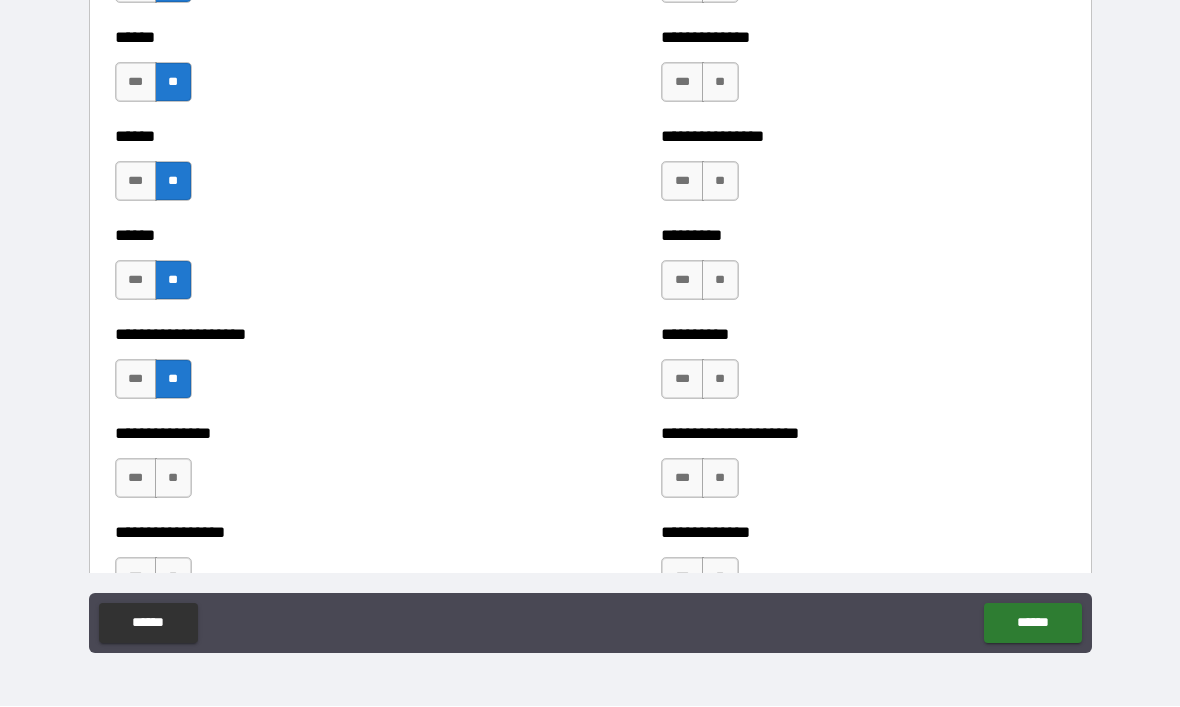 scroll, scrollTop: 3055, scrollLeft: 0, axis: vertical 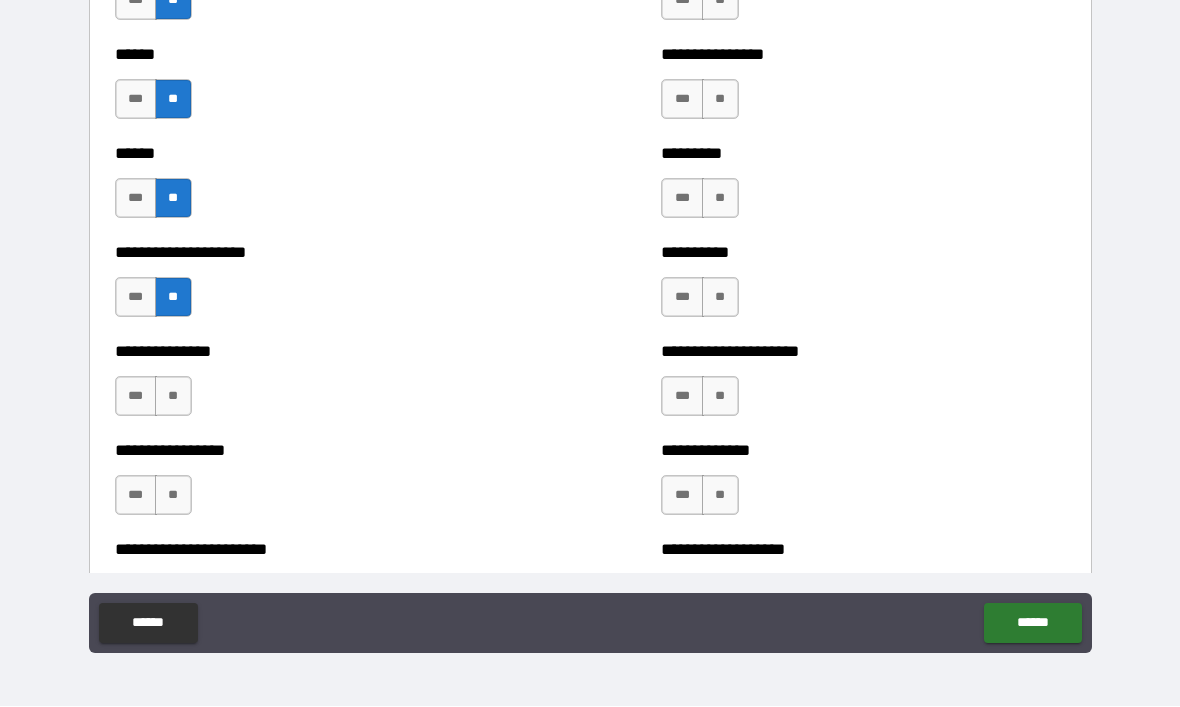click on "**" at bounding box center [173, 397] 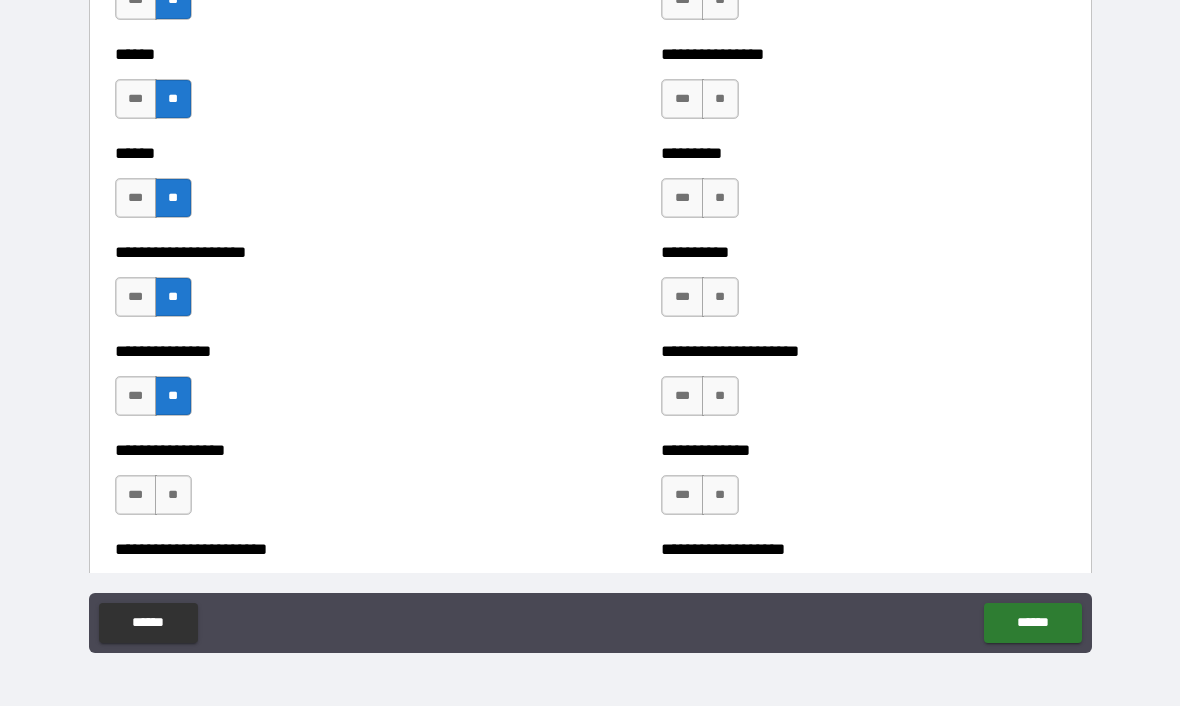 click on "***" at bounding box center [136, 496] 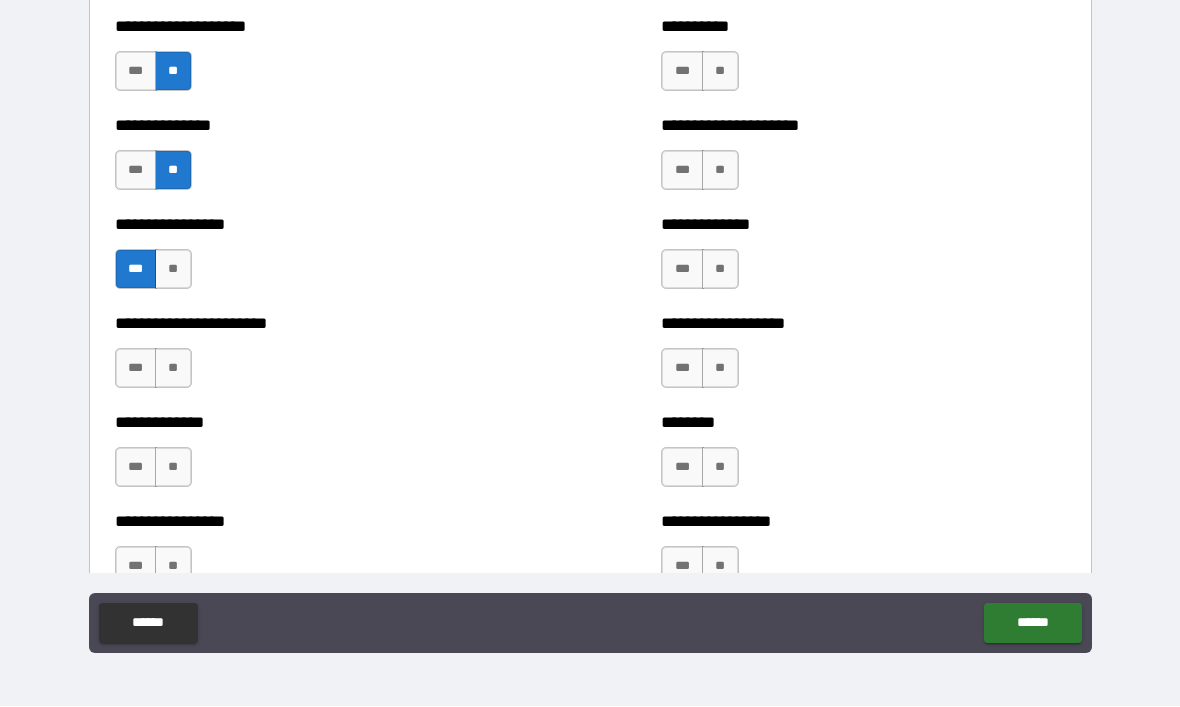 scroll, scrollTop: 3282, scrollLeft: 0, axis: vertical 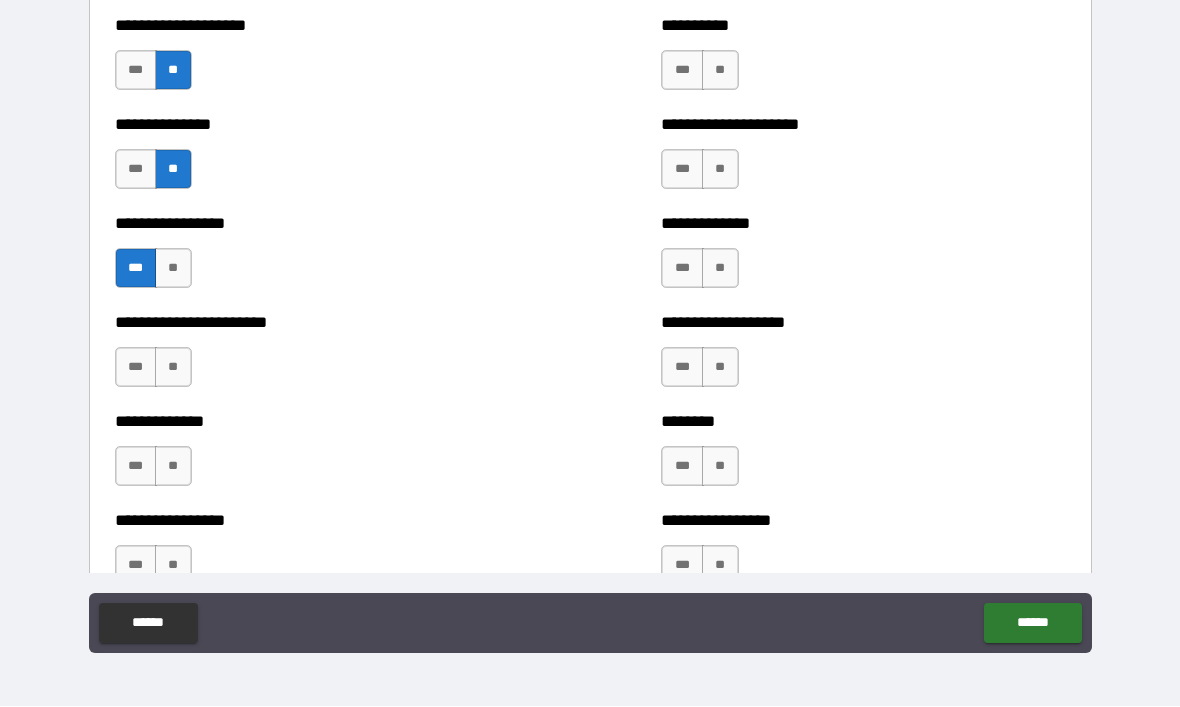 click on "**" at bounding box center (173, 368) 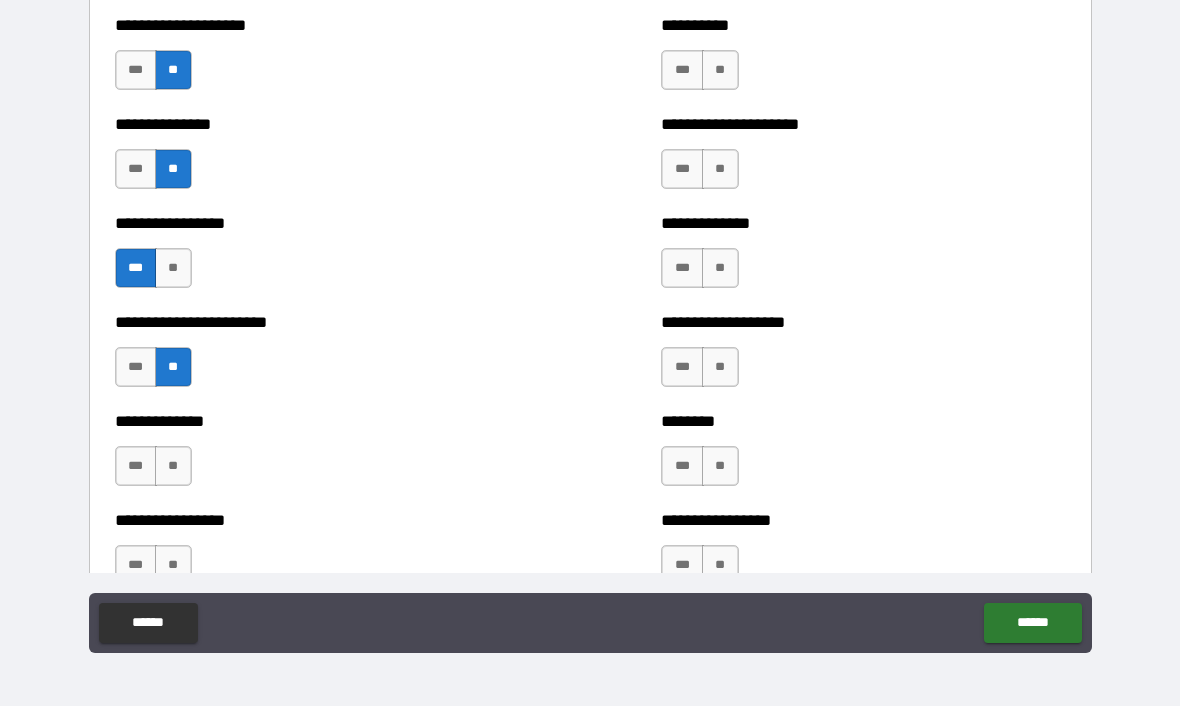 click on "**" at bounding box center (173, 467) 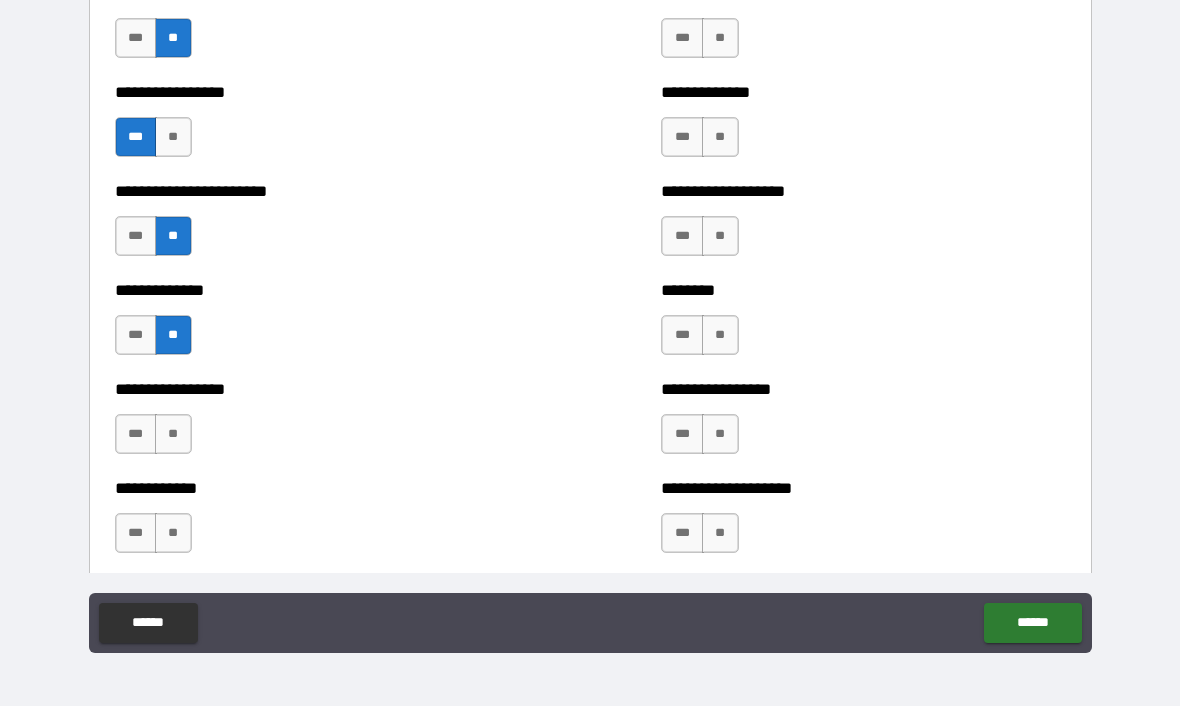 scroll, scrollTop: 3409, scrollLeft: 0, axis: vertical 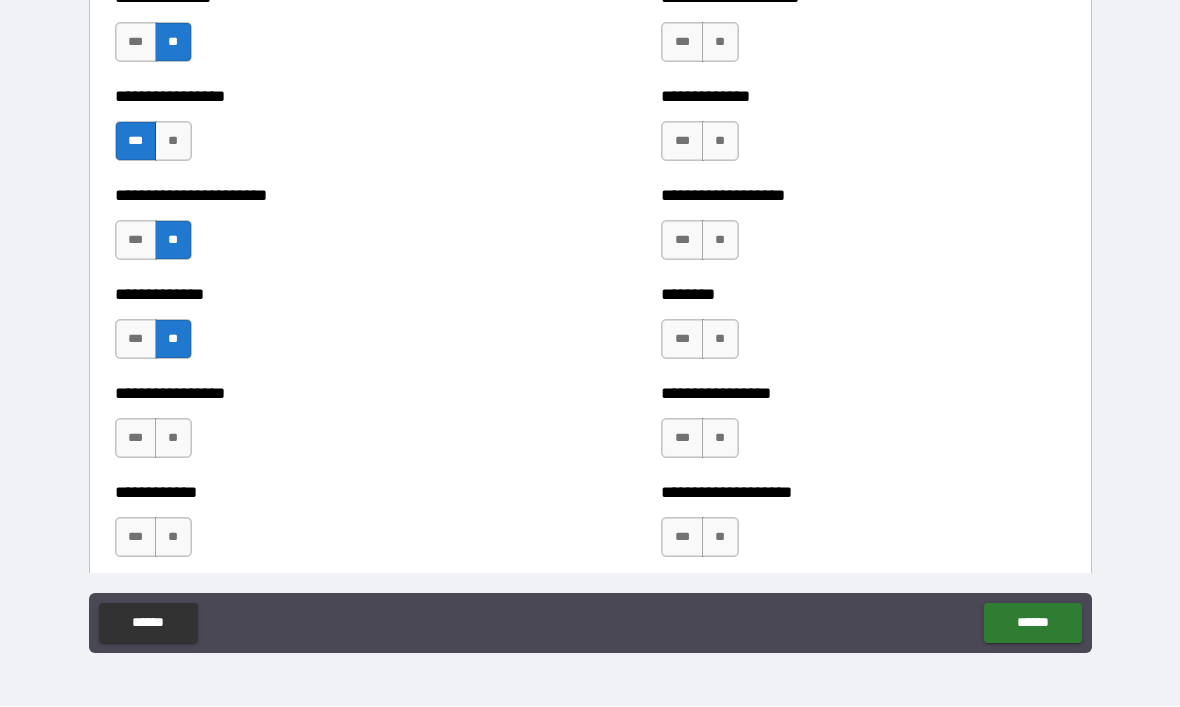 click on "**" at bounding box center [173, 439] 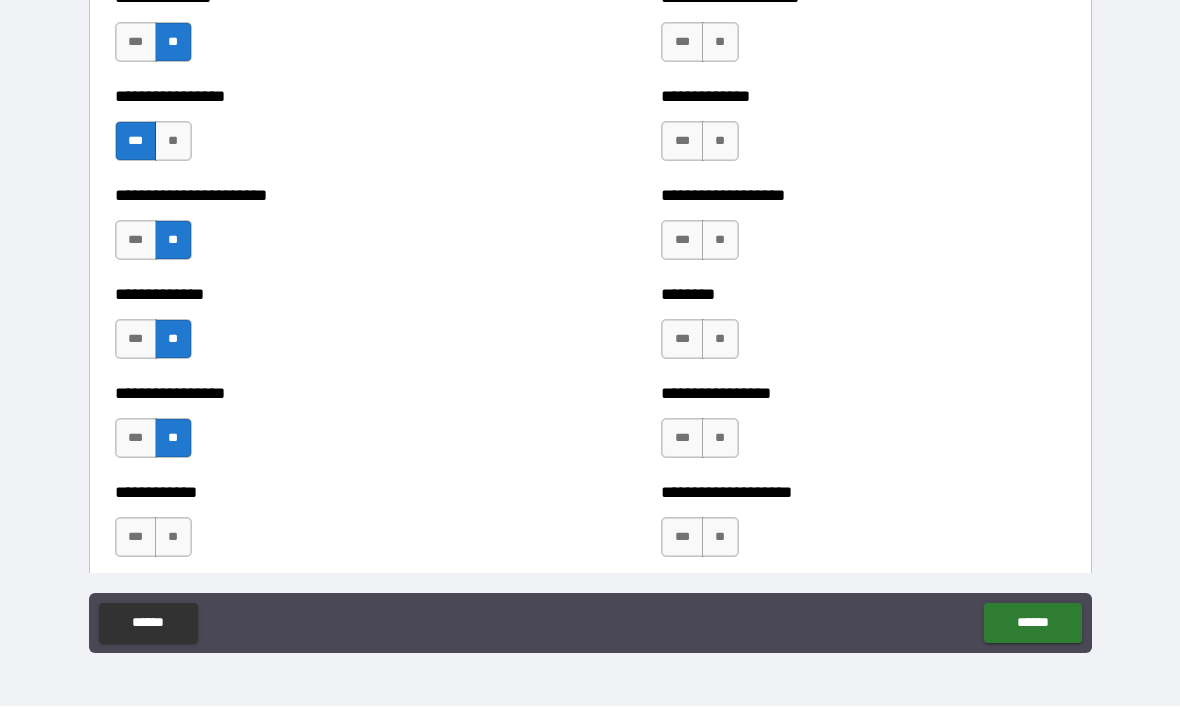 click on "**" at bounding box center [173, 538] 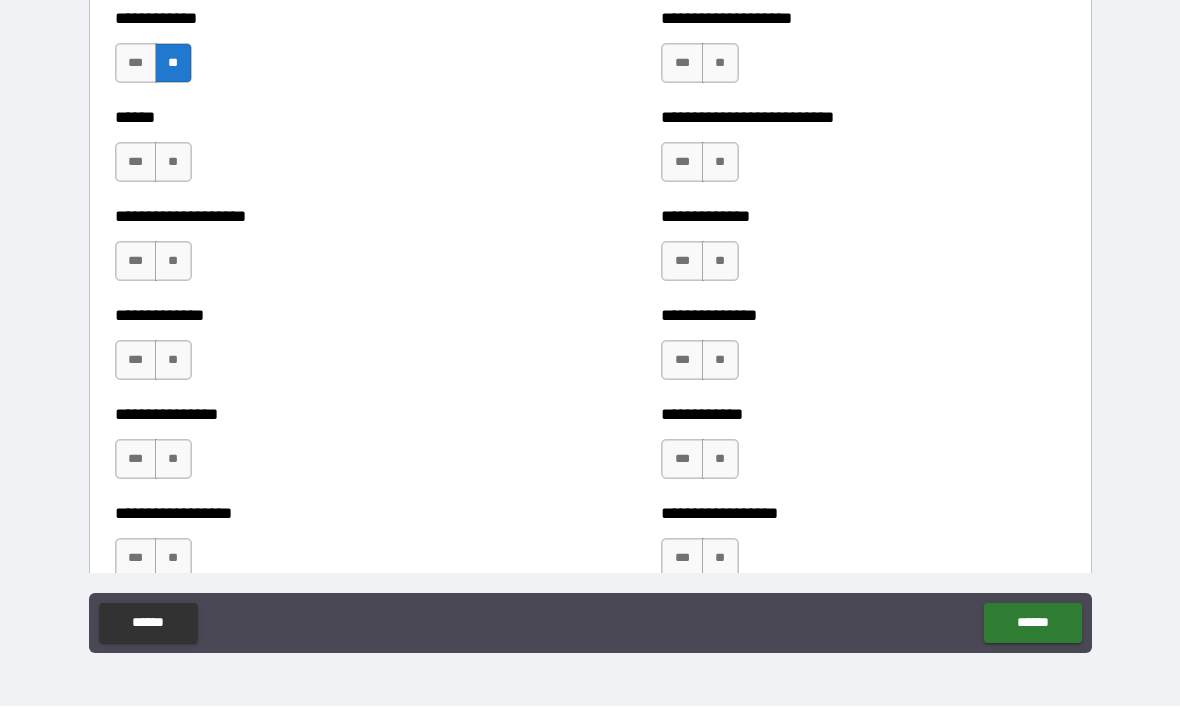 scroll, scrollTop: 3845, scrollLeft: 0, axis: vertical 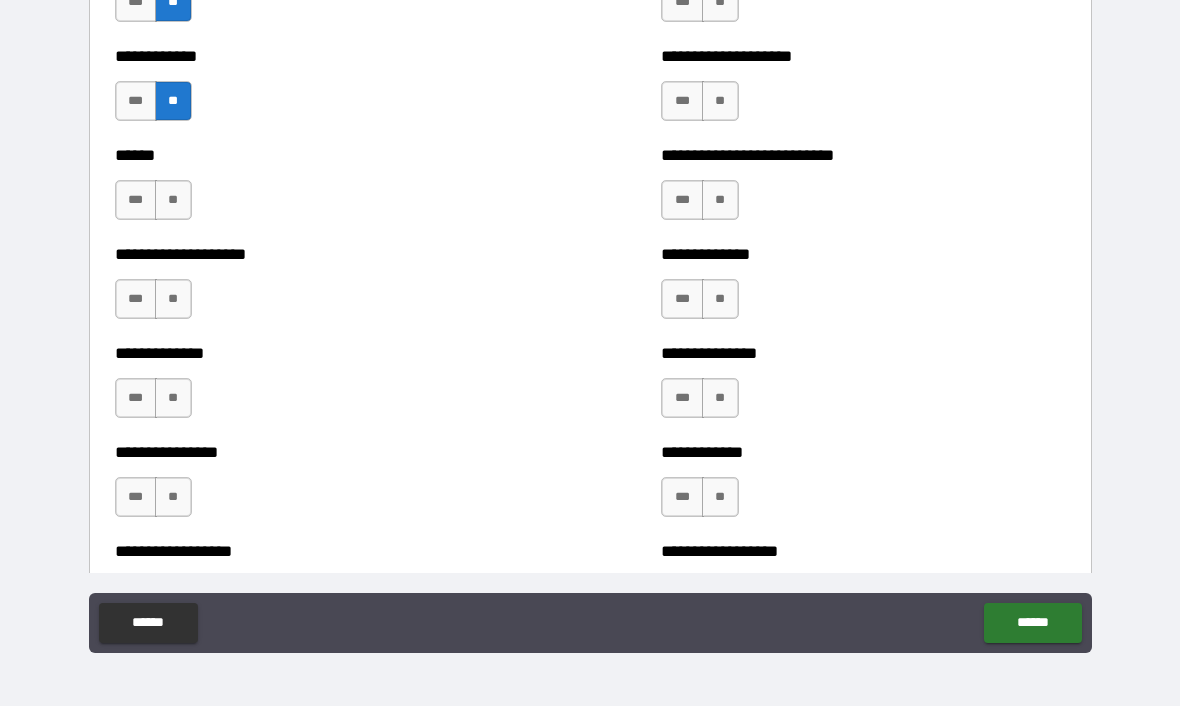 click on "***" at bounding box center (136, 201) 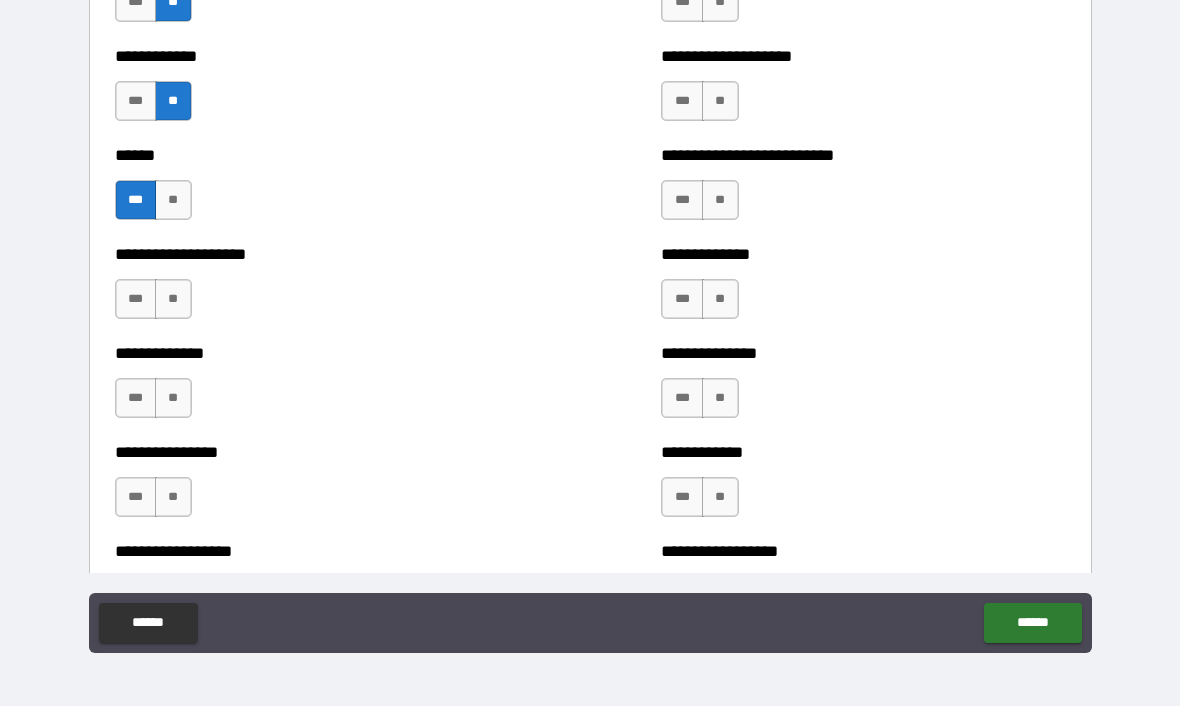 click on "**" at bounding box center [173, 300] 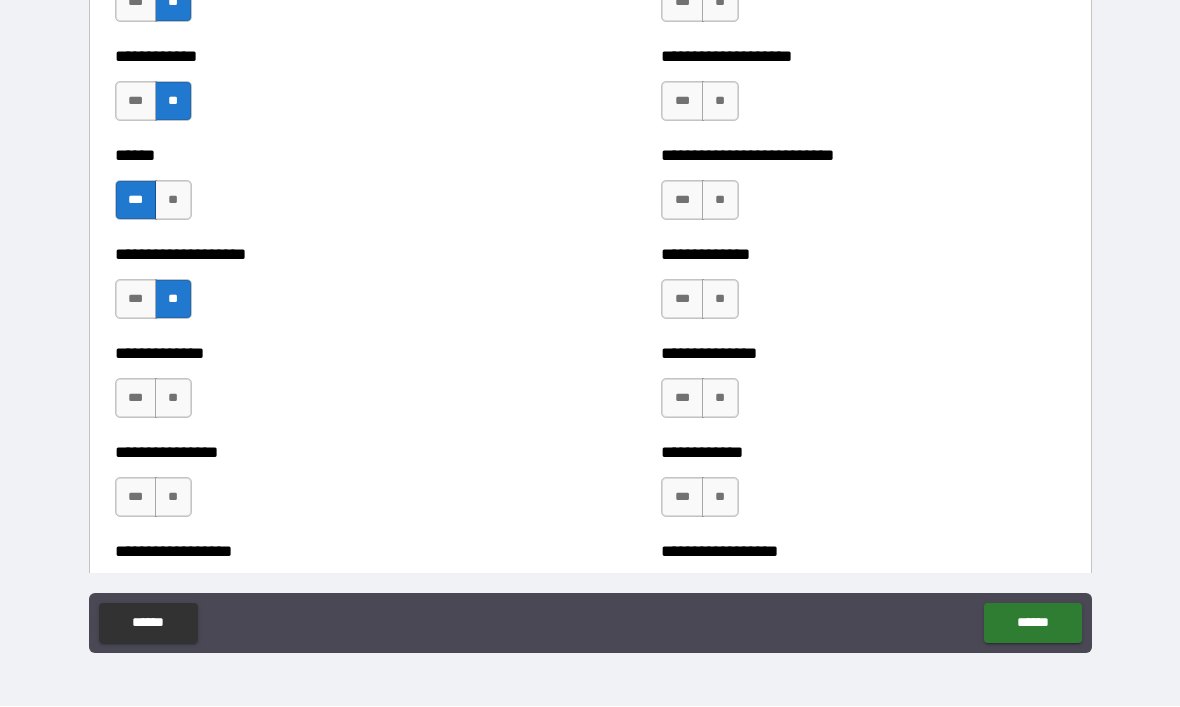 click on "**" at bounding box center [173, 399] 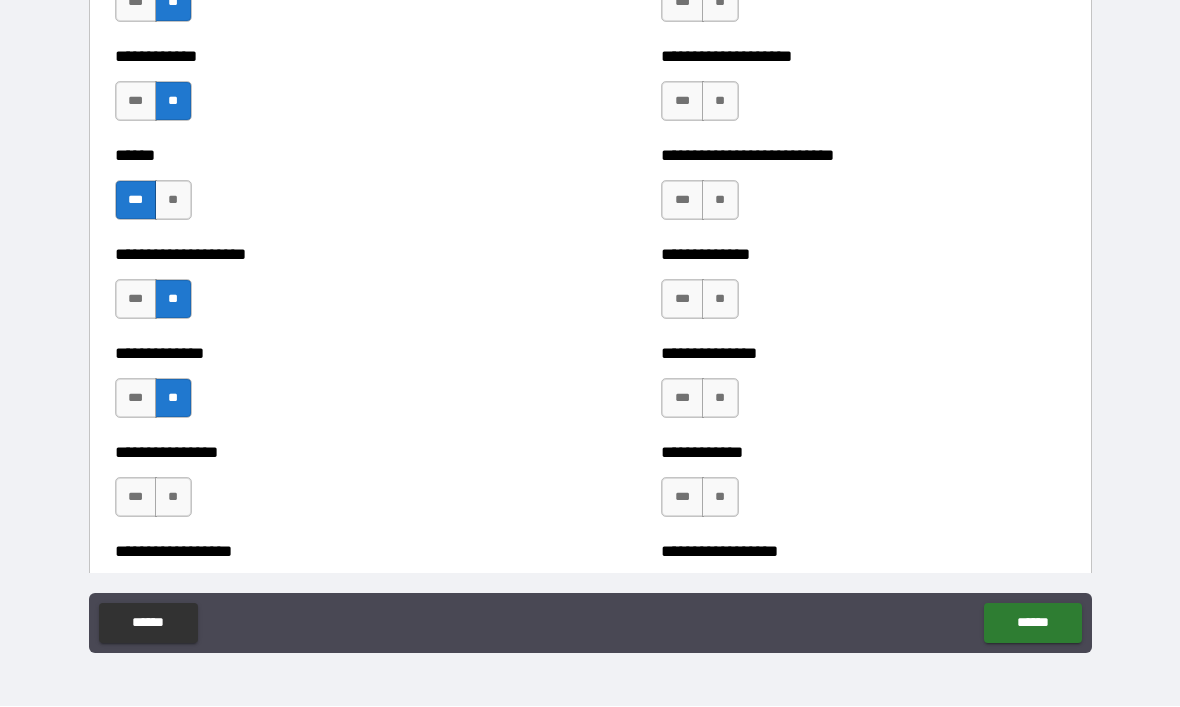 click on "**" at bounding box center (173, 498) 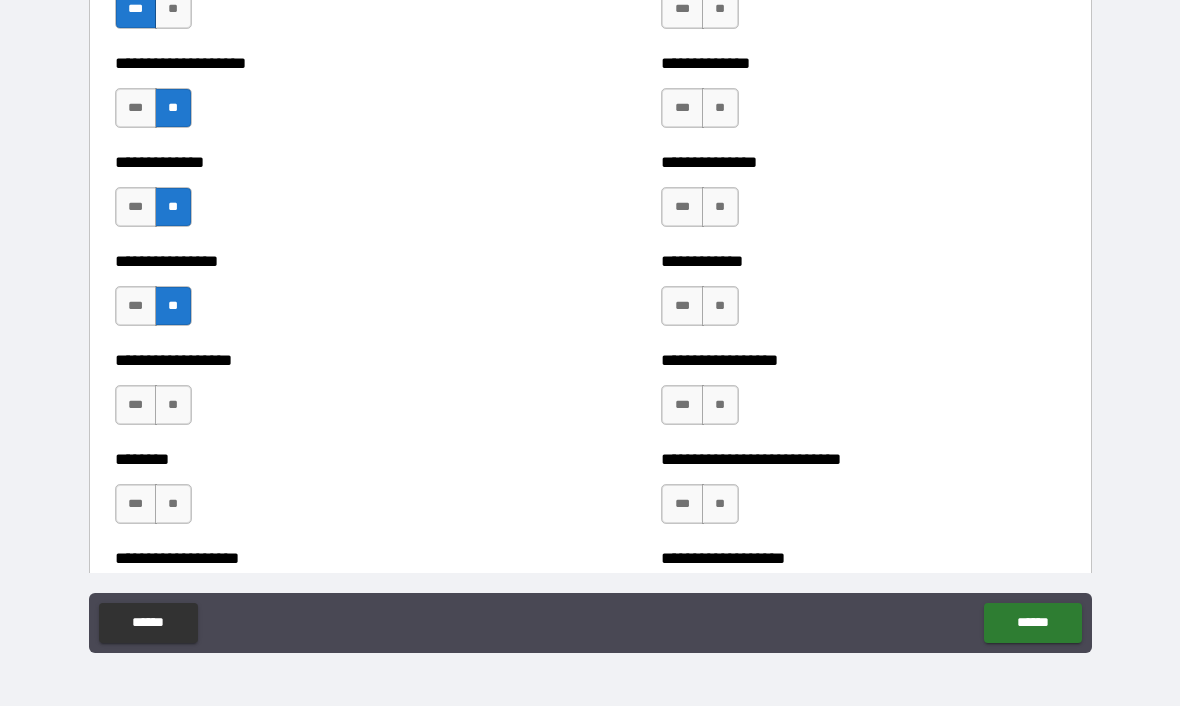 scroll, scrollTop: 4028, scrollLeft: 0, axis: vertical 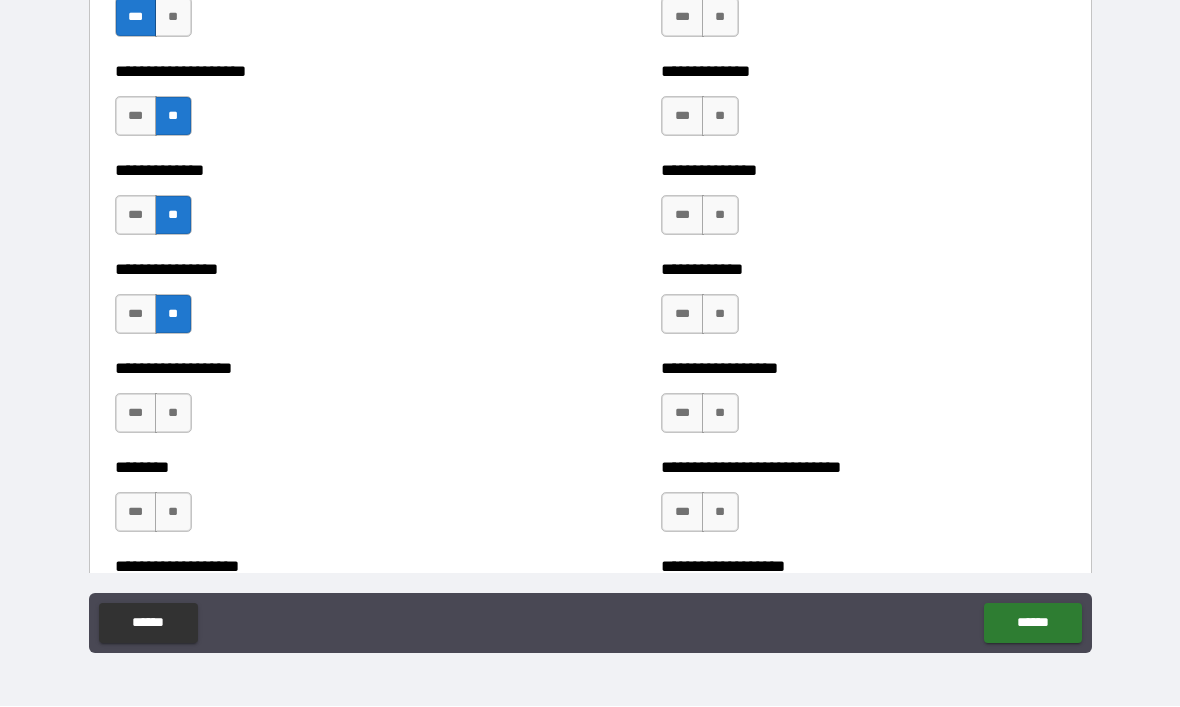 click on "**" at bounding box center (173, 414) 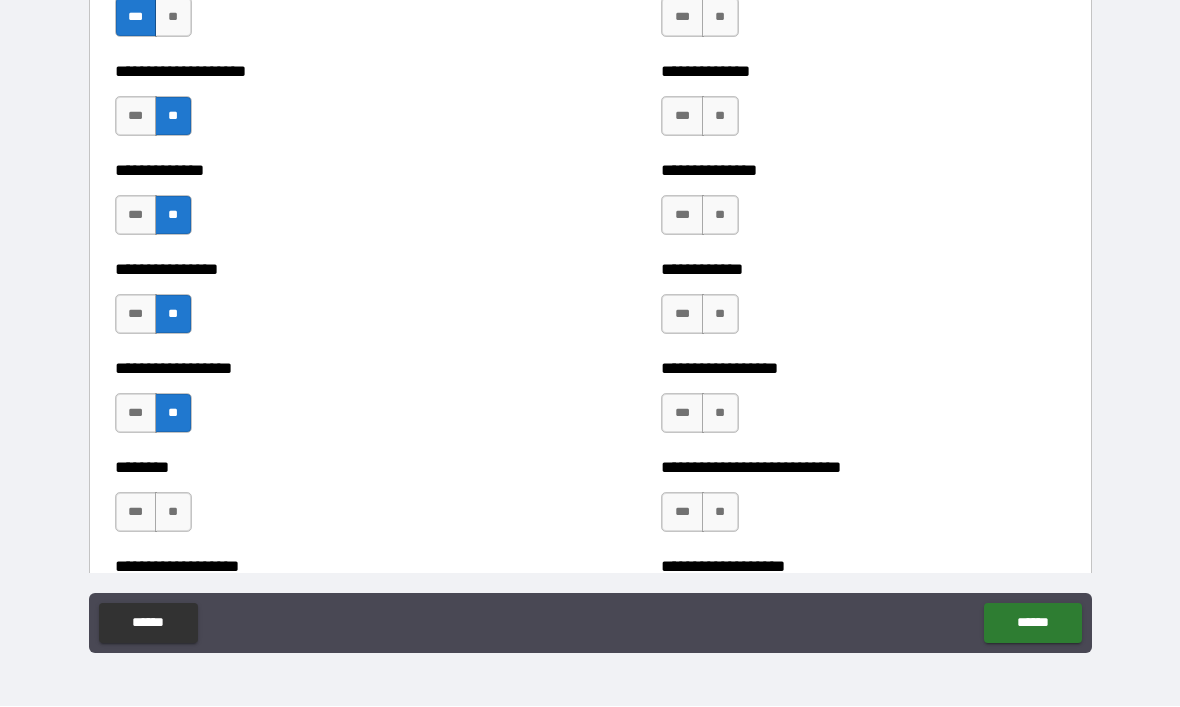click on "**" at bounding box center (173, 513) 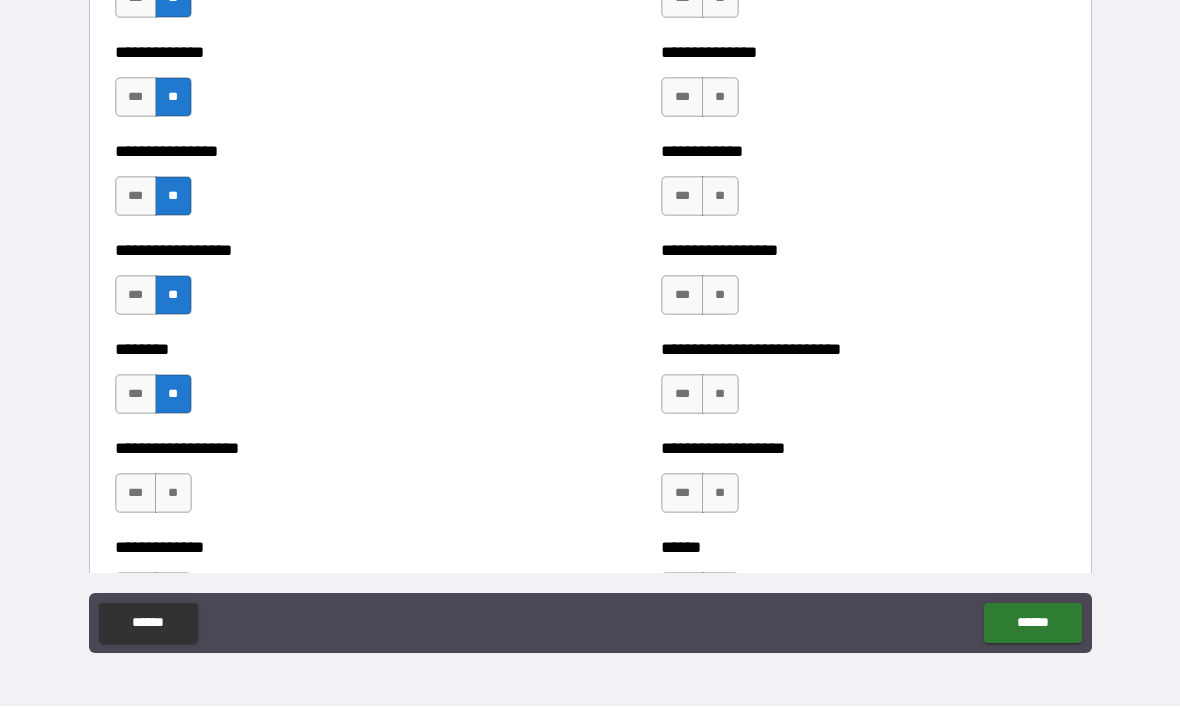 scroll, scrollTop: 4268, scrollLeft: 0, axis: vertical 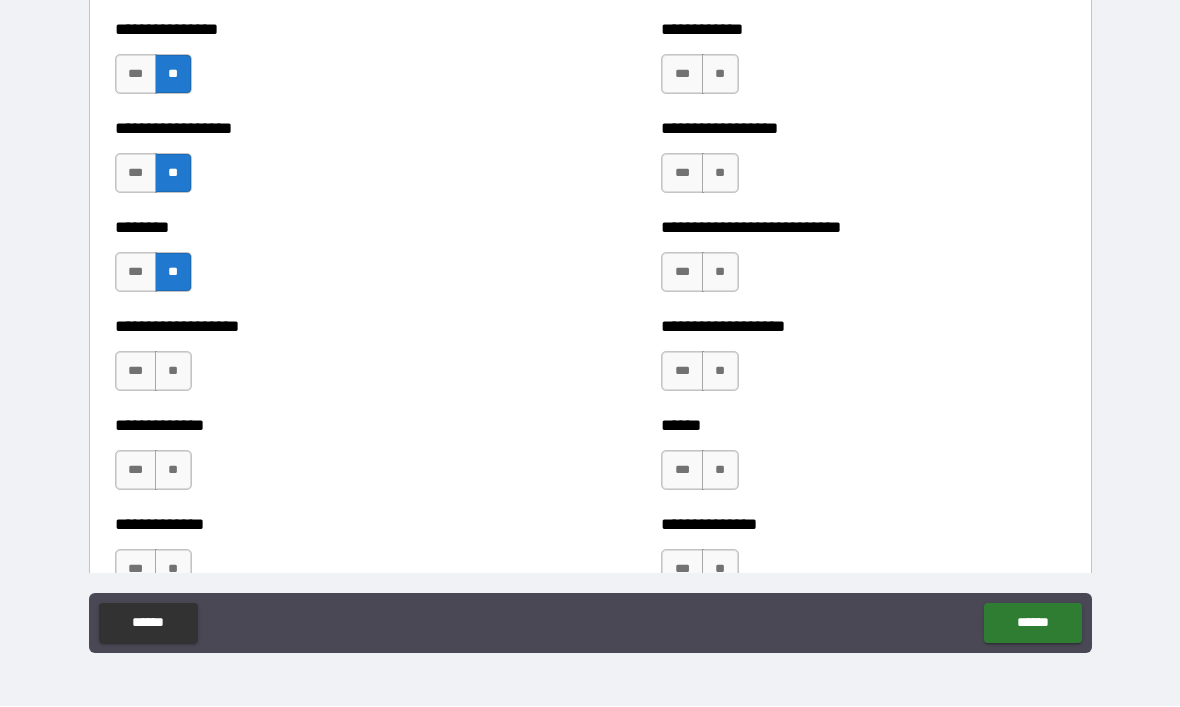 click on "**" at bounding box center (173, 372) 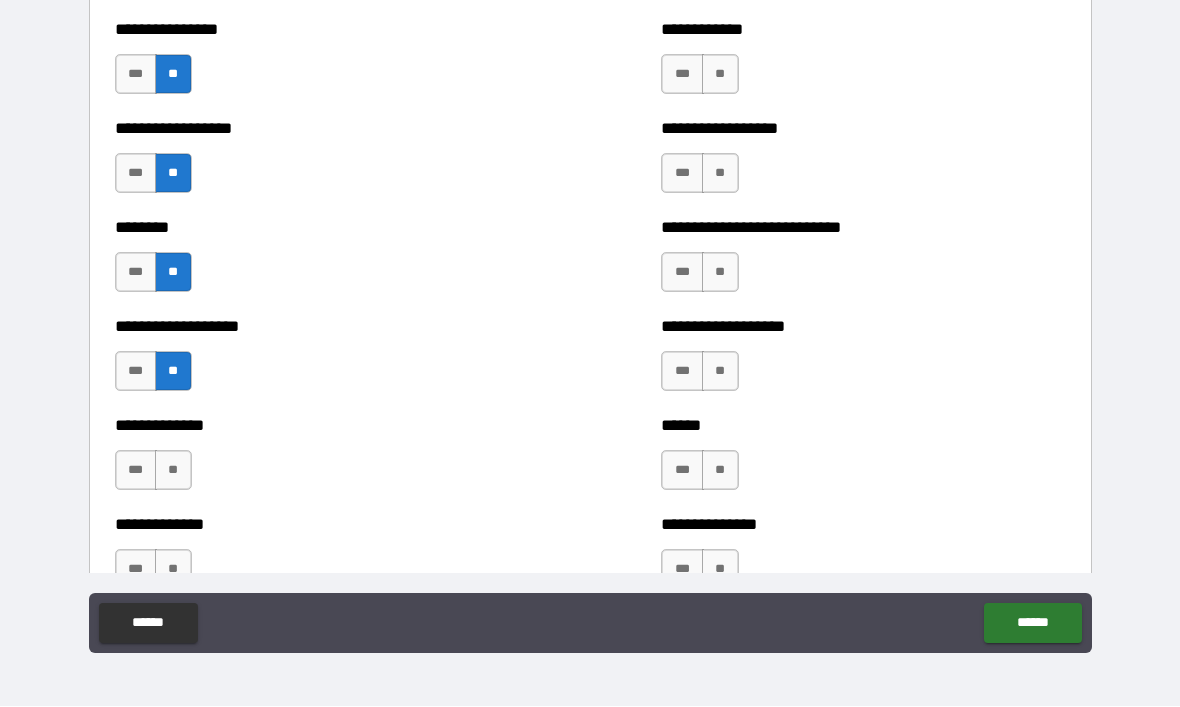 click on "**" at bounding box center [173, 471] 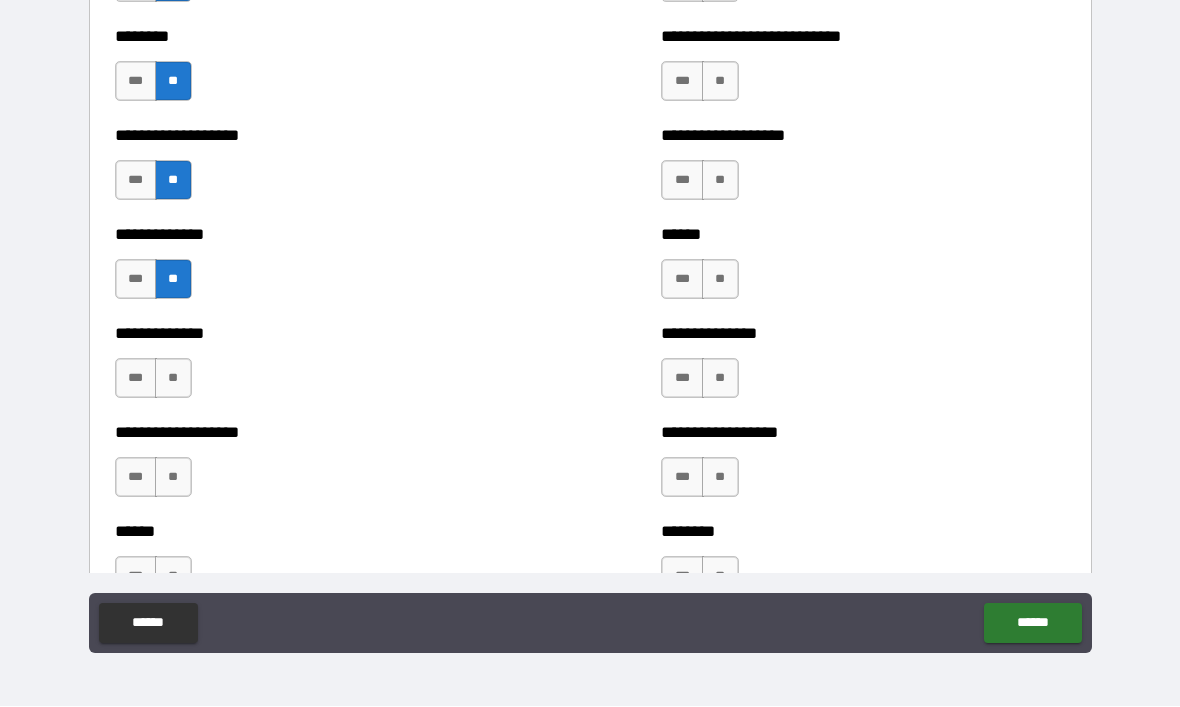 scroll, scrollTop: 4460, scrollLeft: 0, axis: vertical 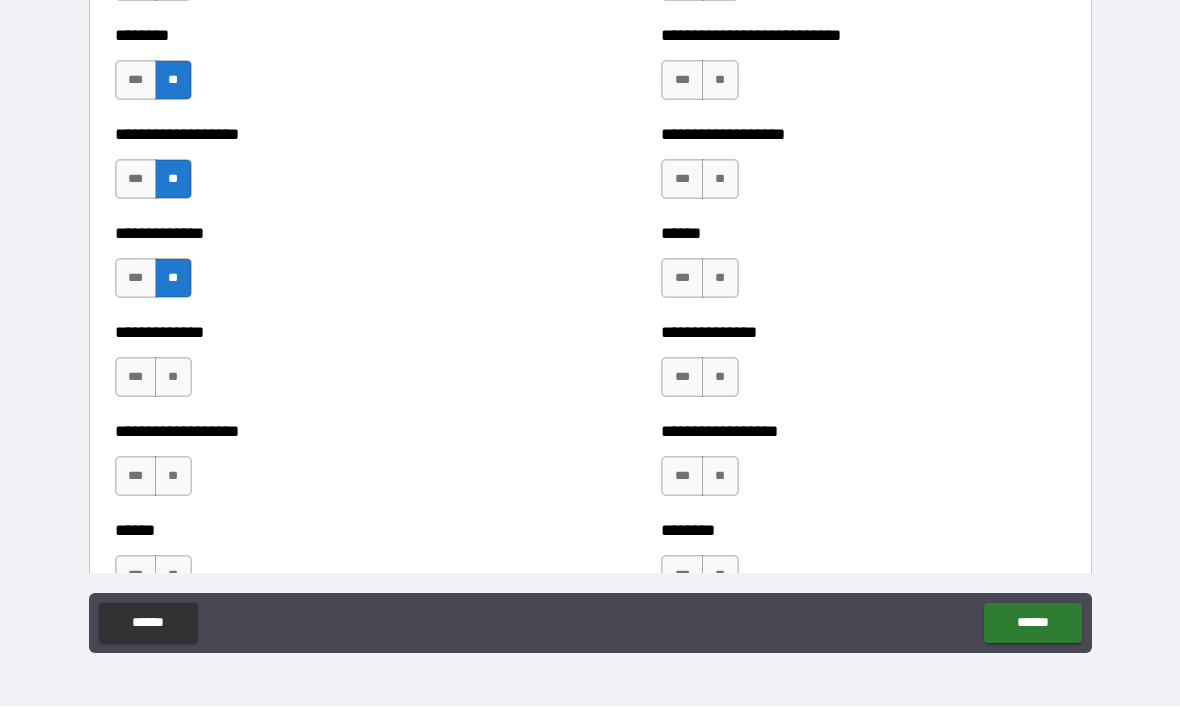 click on "**" at bounding box center (173, 378) 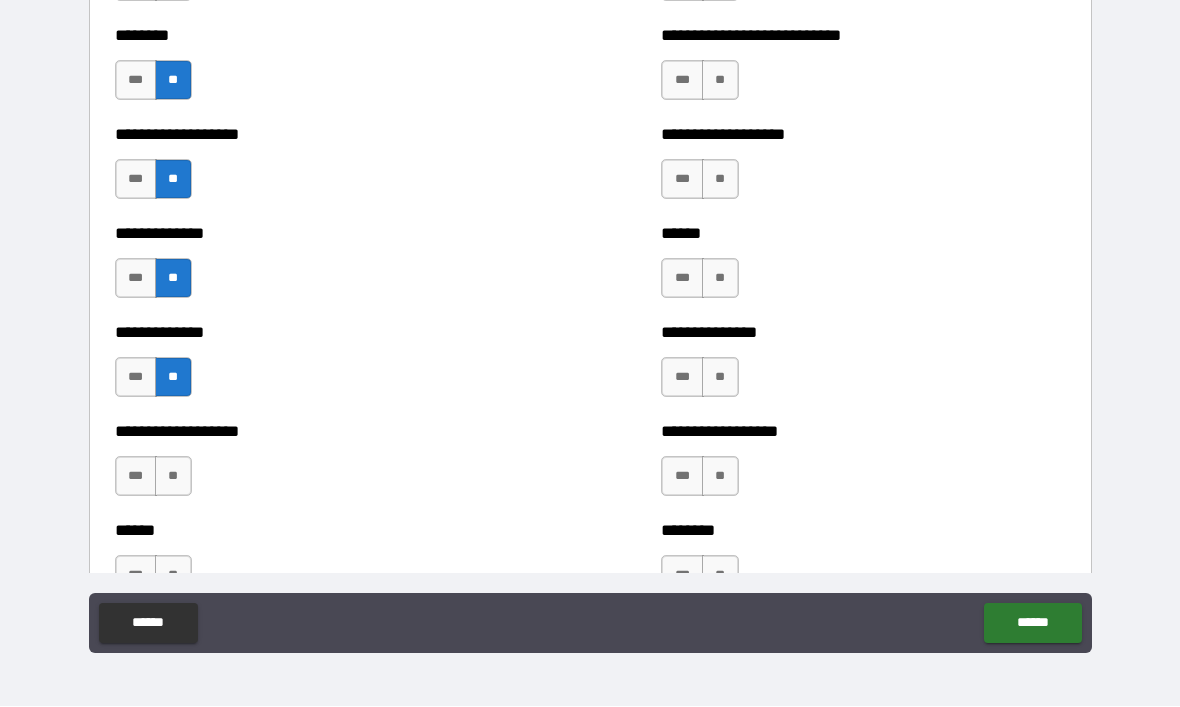 click on "**" at bounding box center [173, 477] 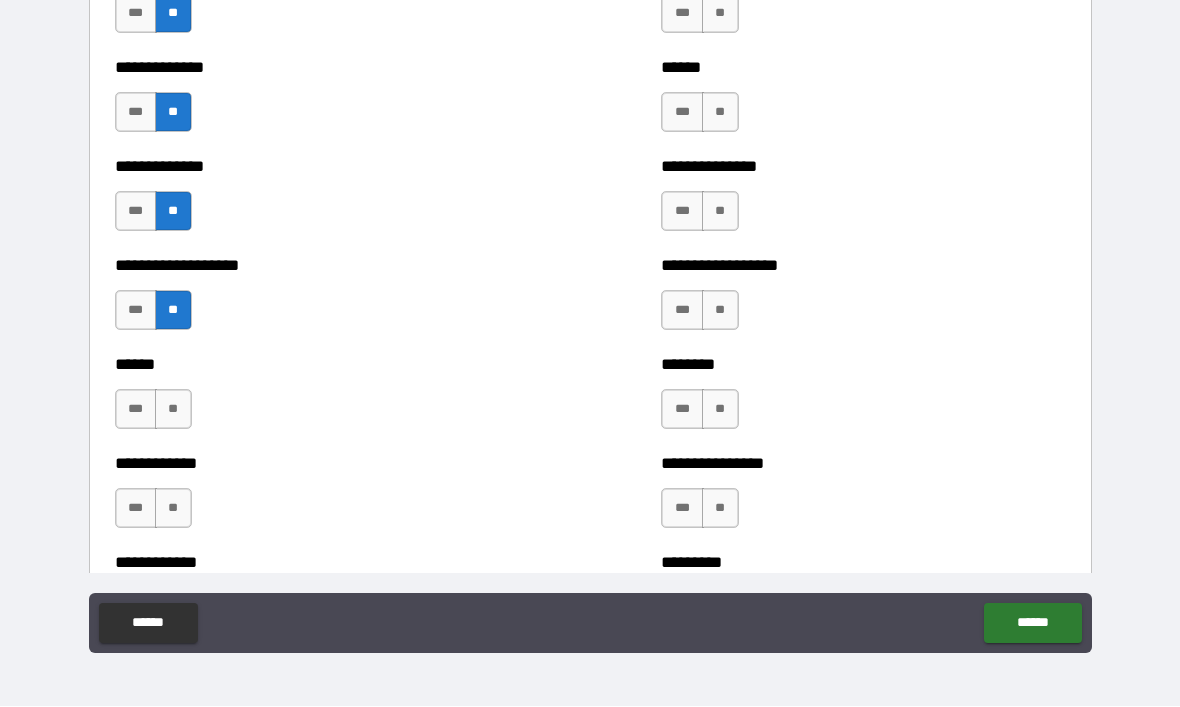 scroll, scrollTop: 4685, scrollLeft: 0, axis: vertical 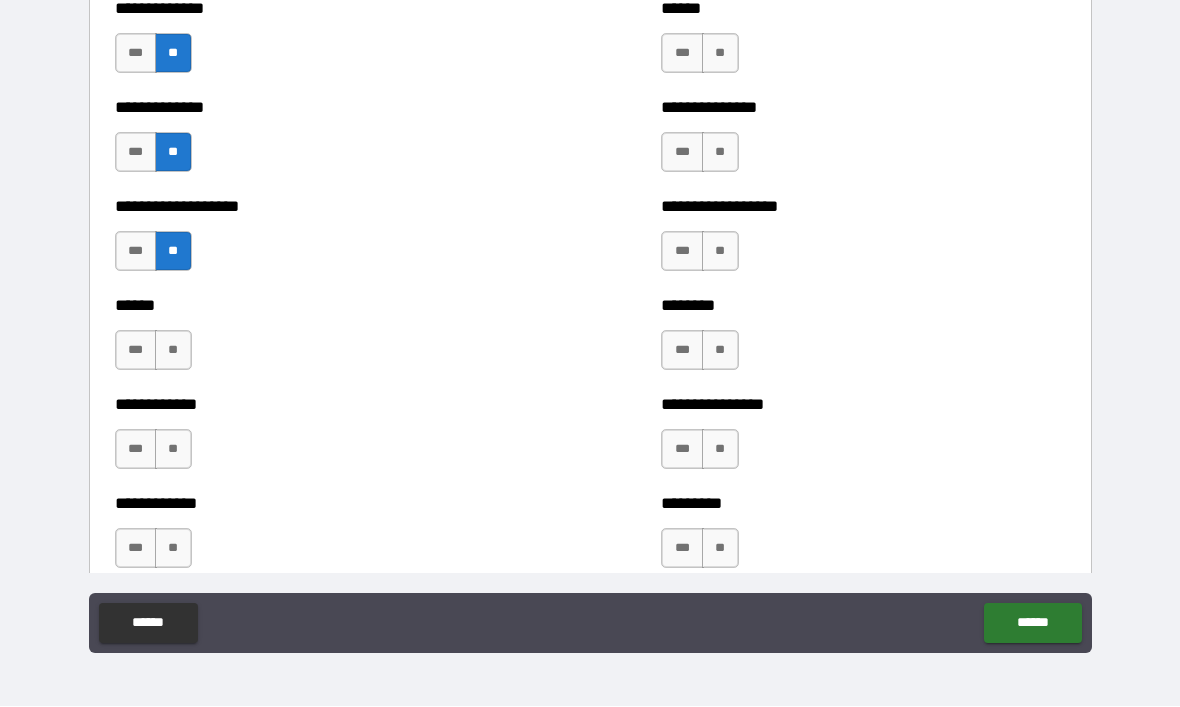 click on "**" at bounding box center [173, 351] 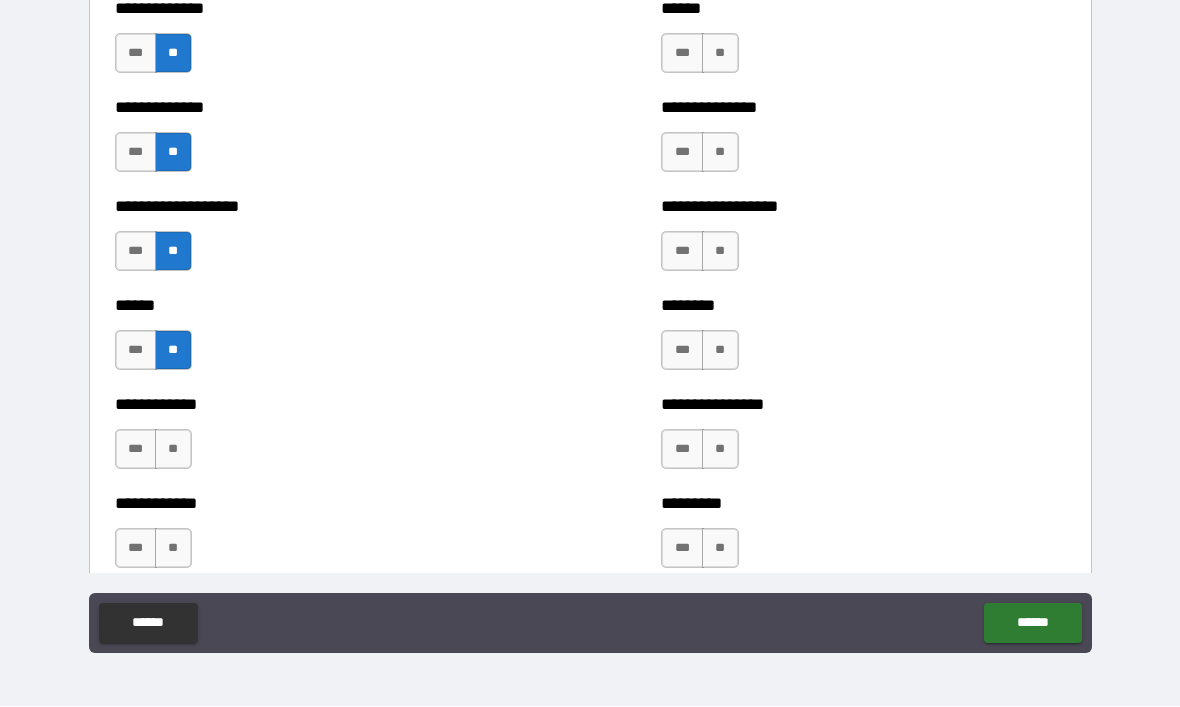 click on "**" at bounding box center [173, 450] 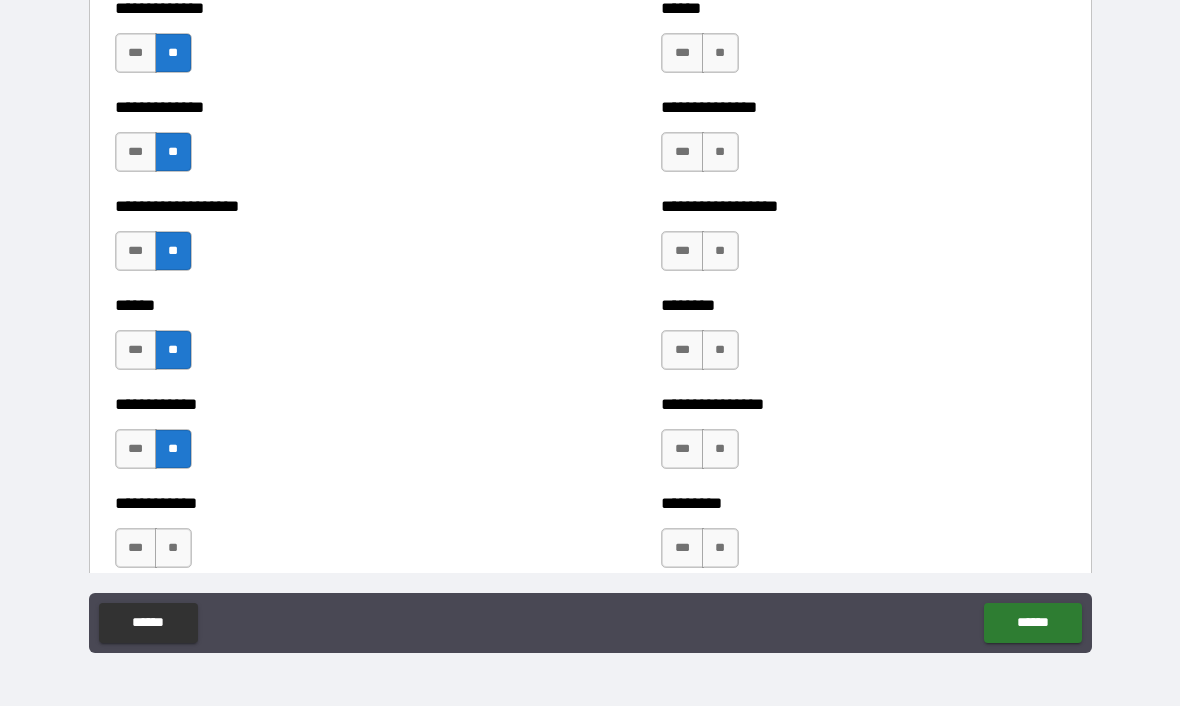 click on "**" at bounding box center [173, 549] 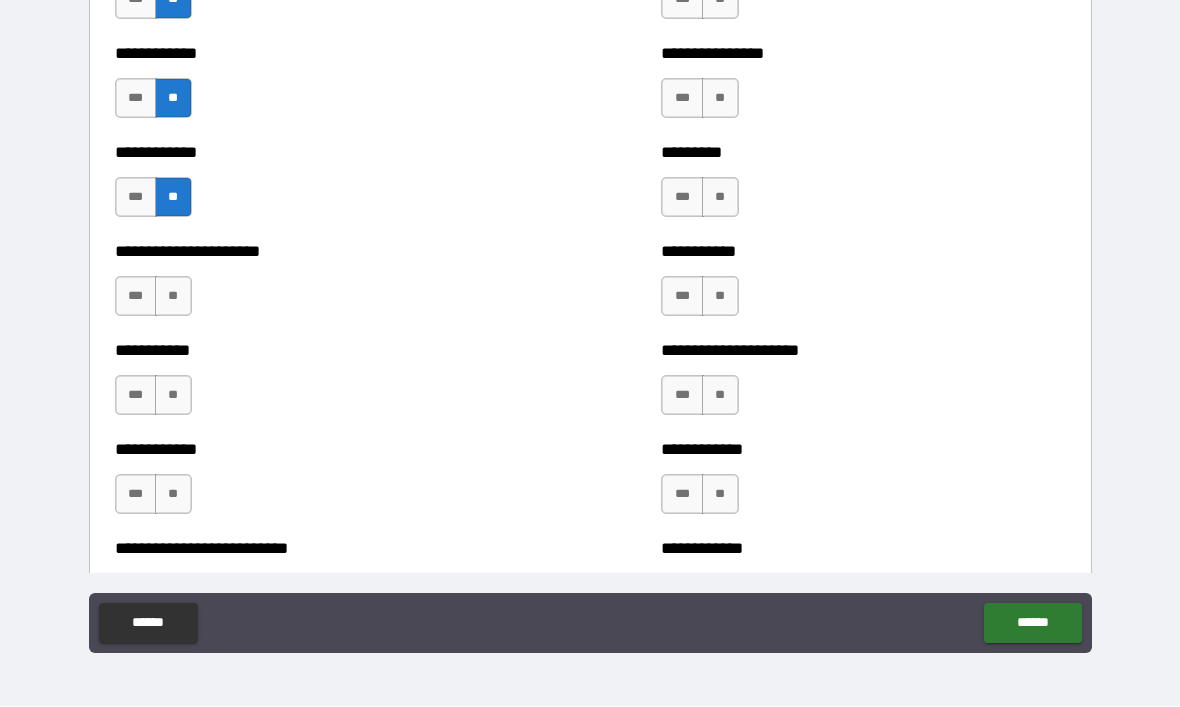 scroll, scrollTop: 5033, scrollLeft: 0, axis: vertical 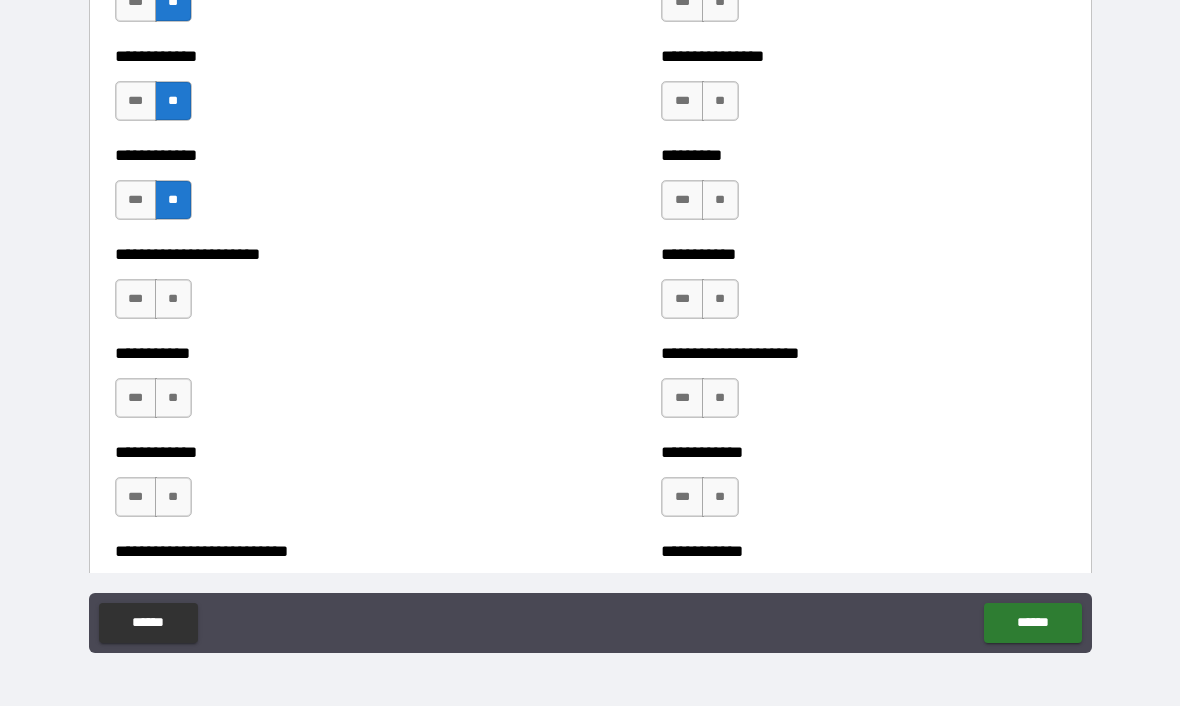 click on "**" at bounding box center (173, 300) 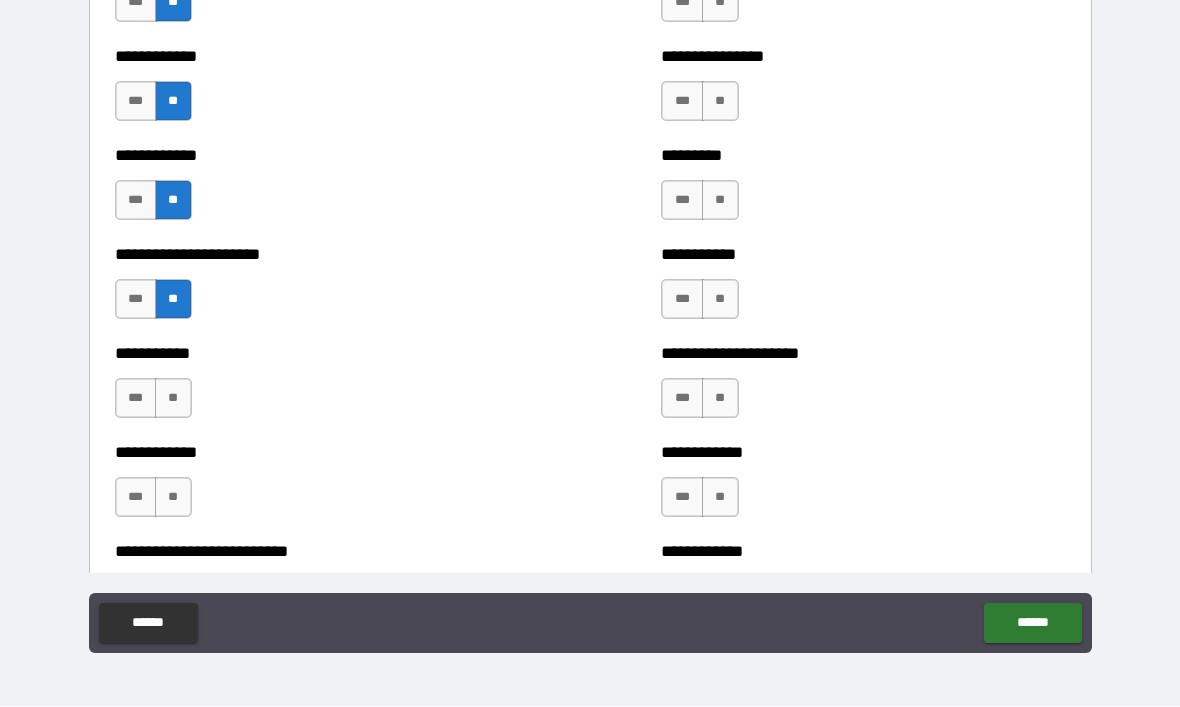 click on "**" at bounding box center (173, 399) 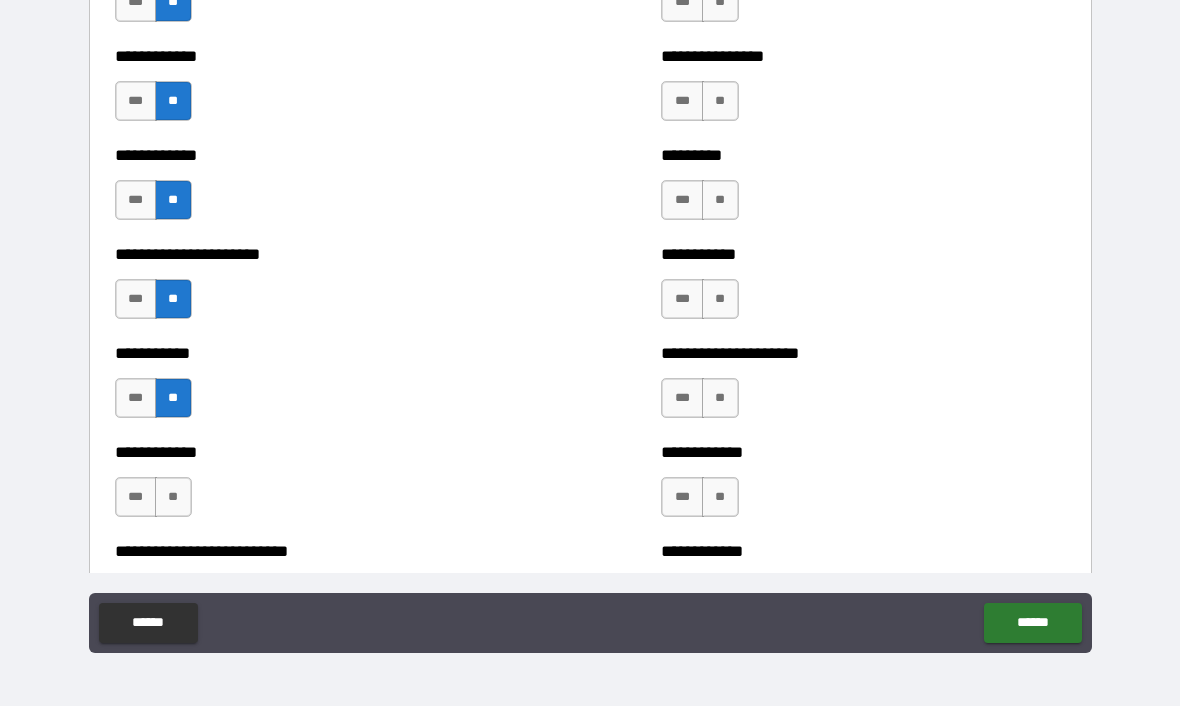 click on "**" at bounding box center (173, 498) 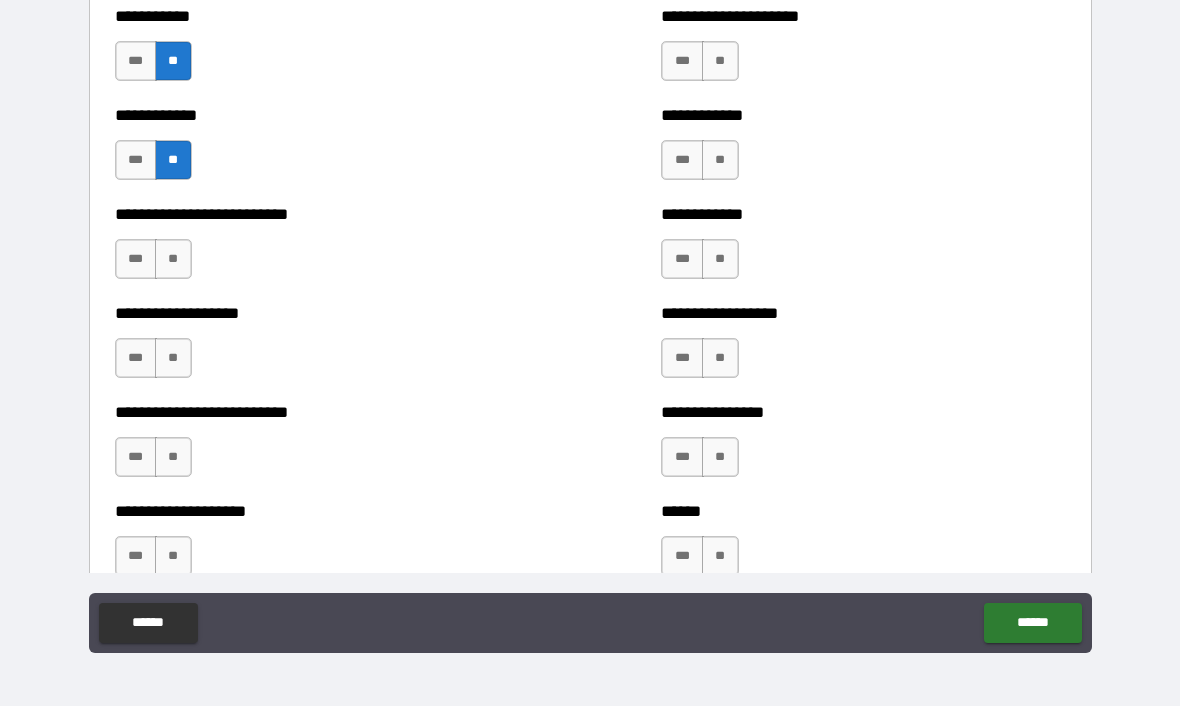 scroll, scrollTop: 5375, scrollLeft: 0, axis: vertical 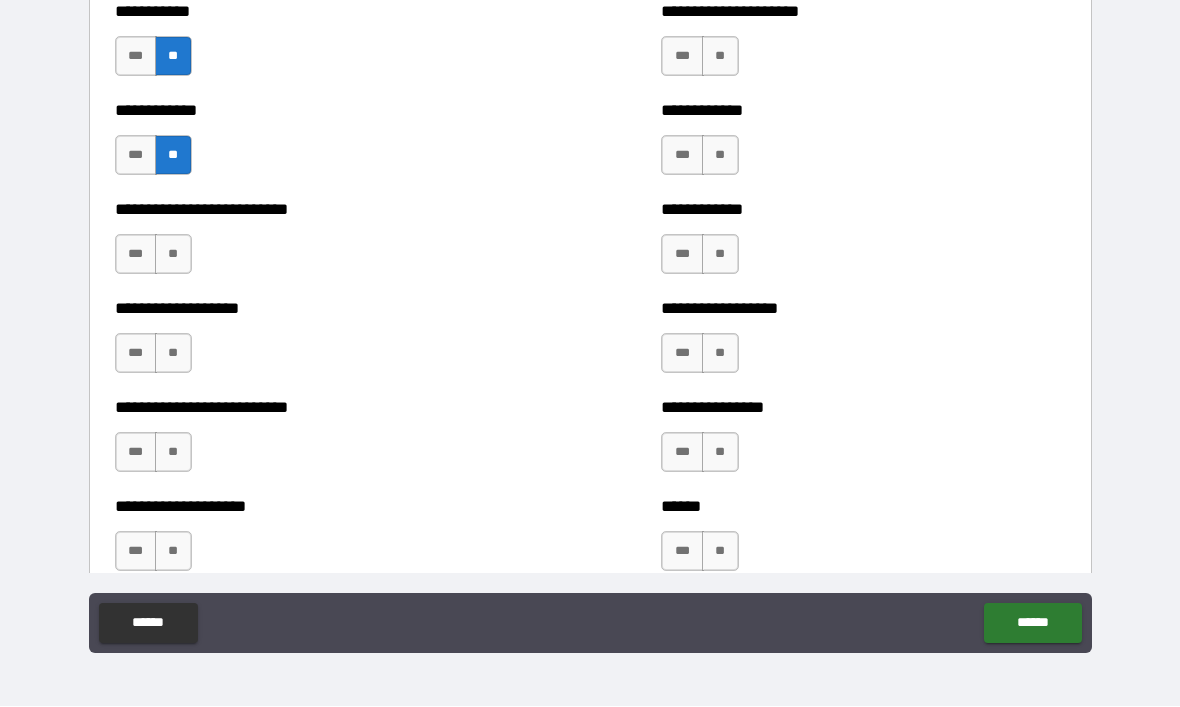 click on "**" at bounding box center [173, 255] 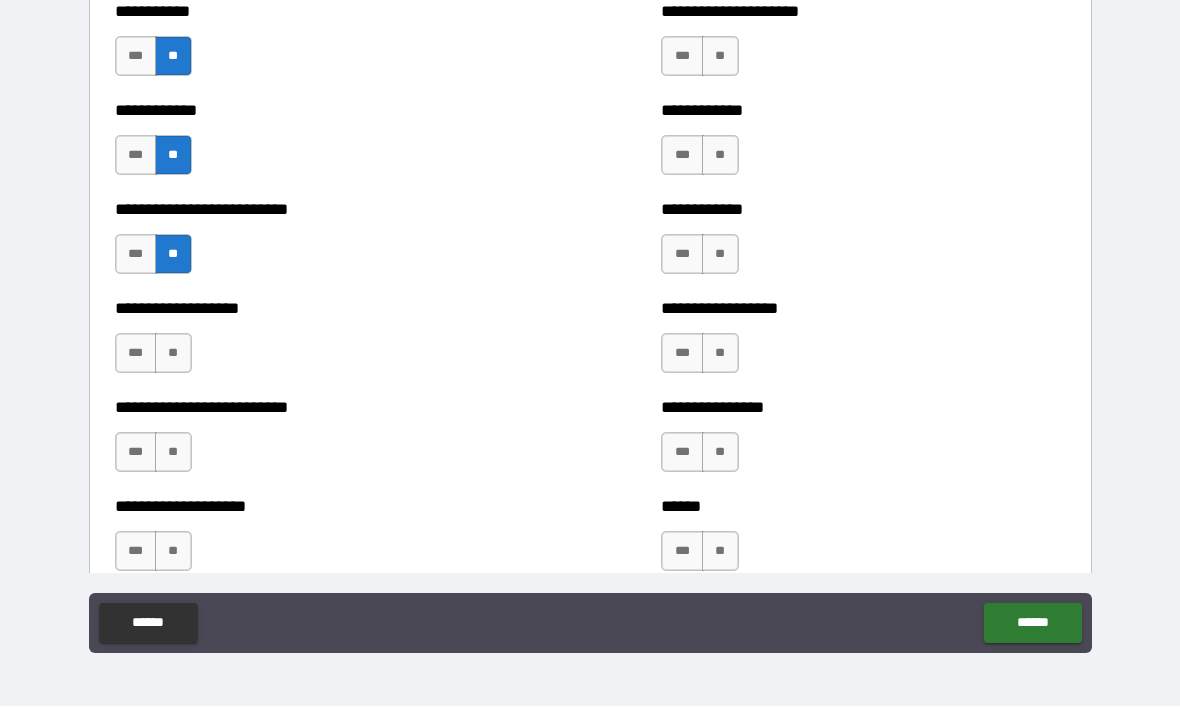 click on "**" at bounding box center (173, 354) 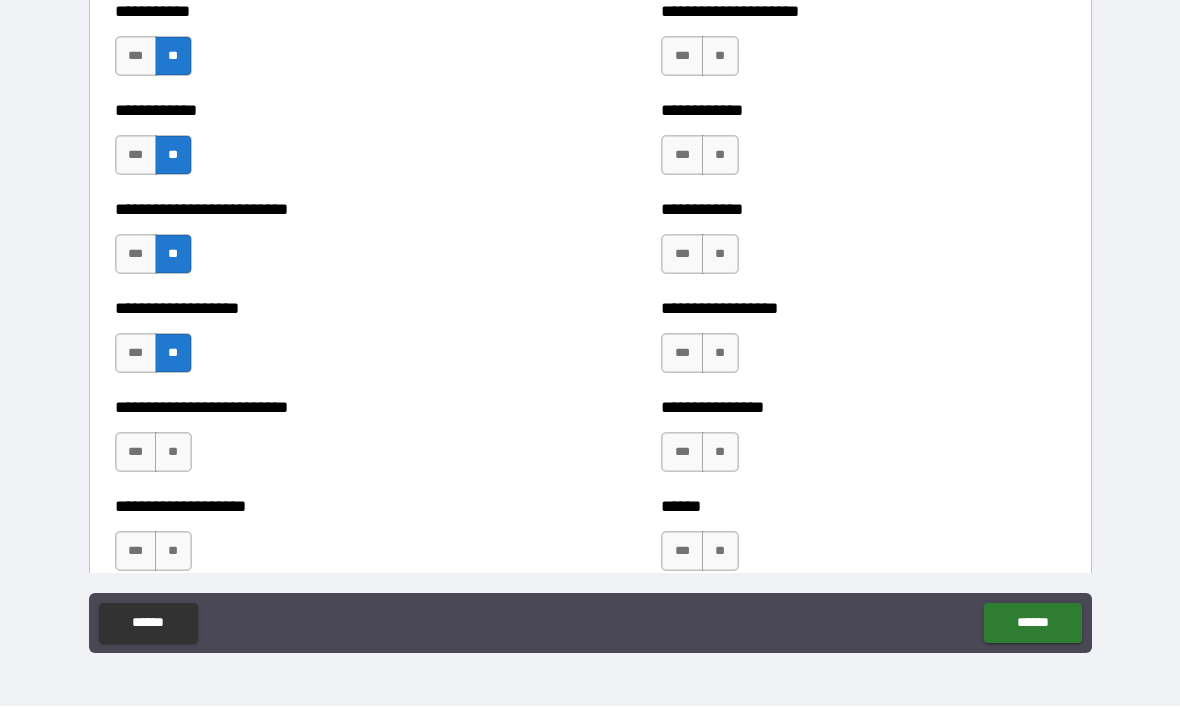 click on "**" at bounding box center [173, 453] 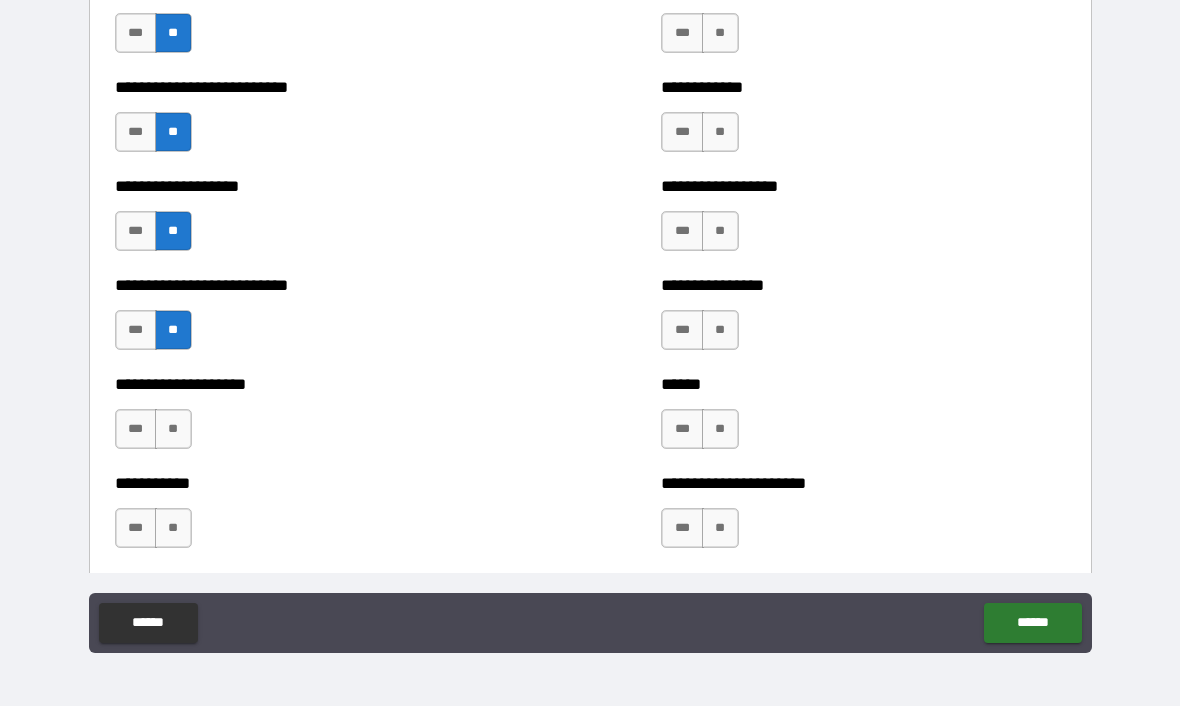 scroll, scrollTop: 5602, scrollLeft: 0, axis: vertical 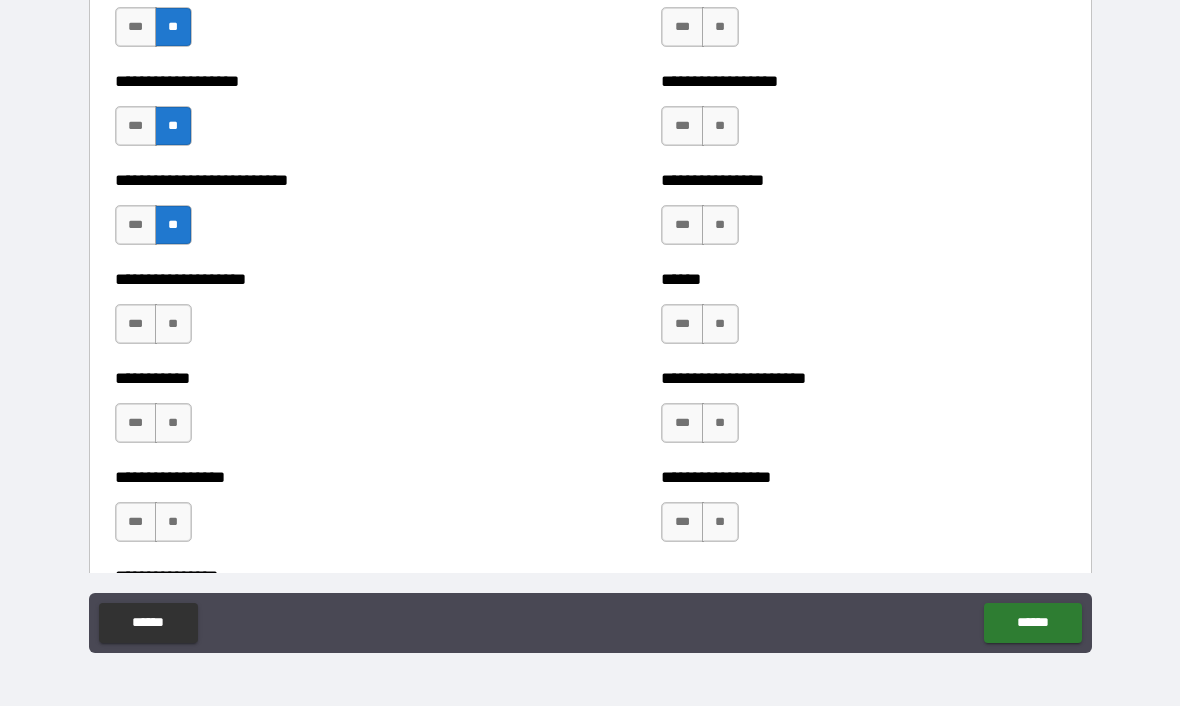click on "**" at bounding box center [173, 325] 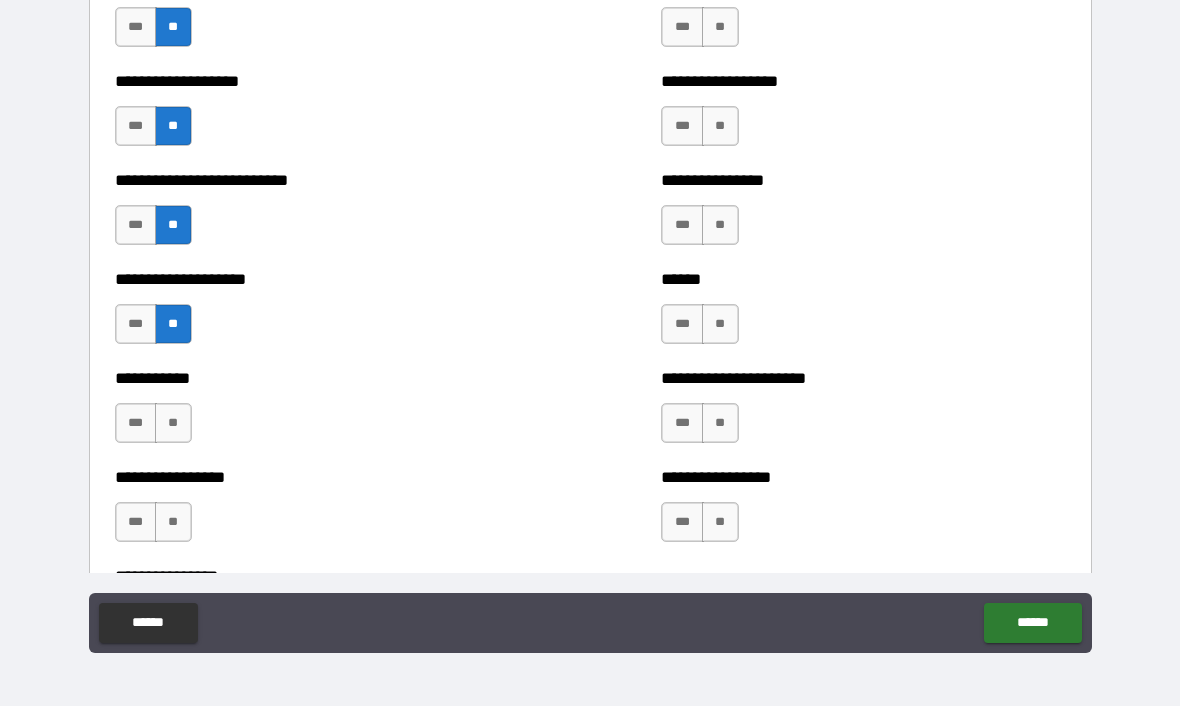 click on "**" at bounding box center [173, 424] 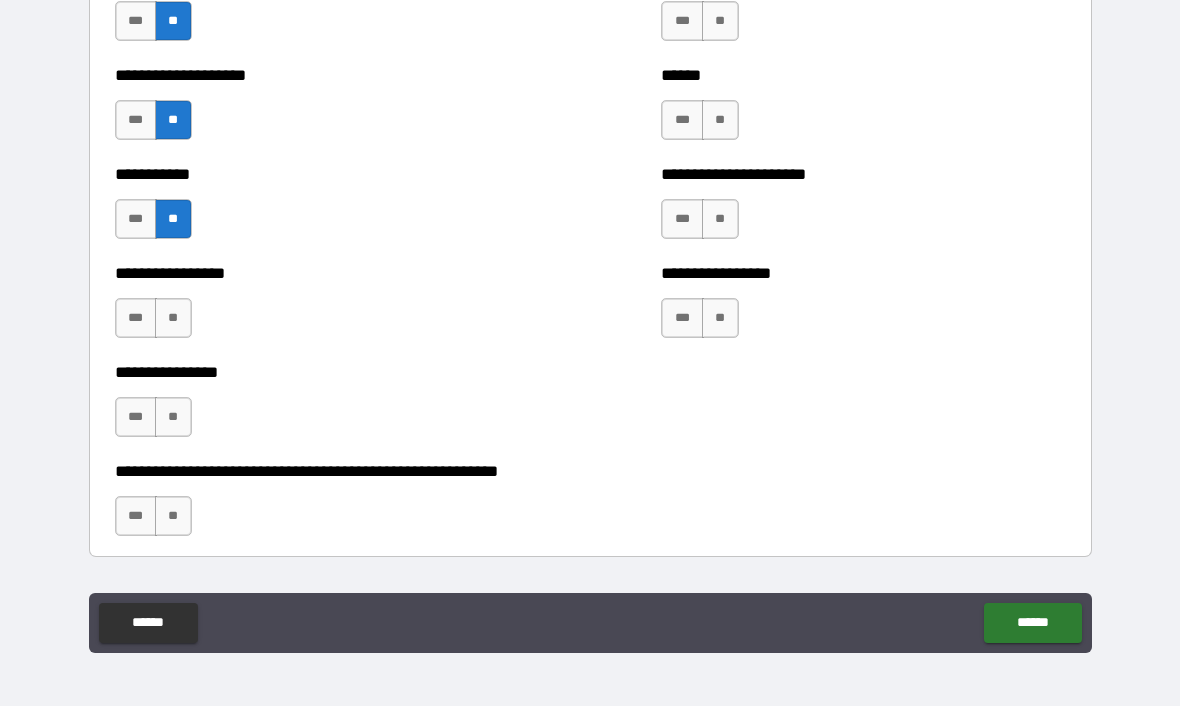 scroll, scrollTop: 5812, scrollLeft: 0, axis: vertical 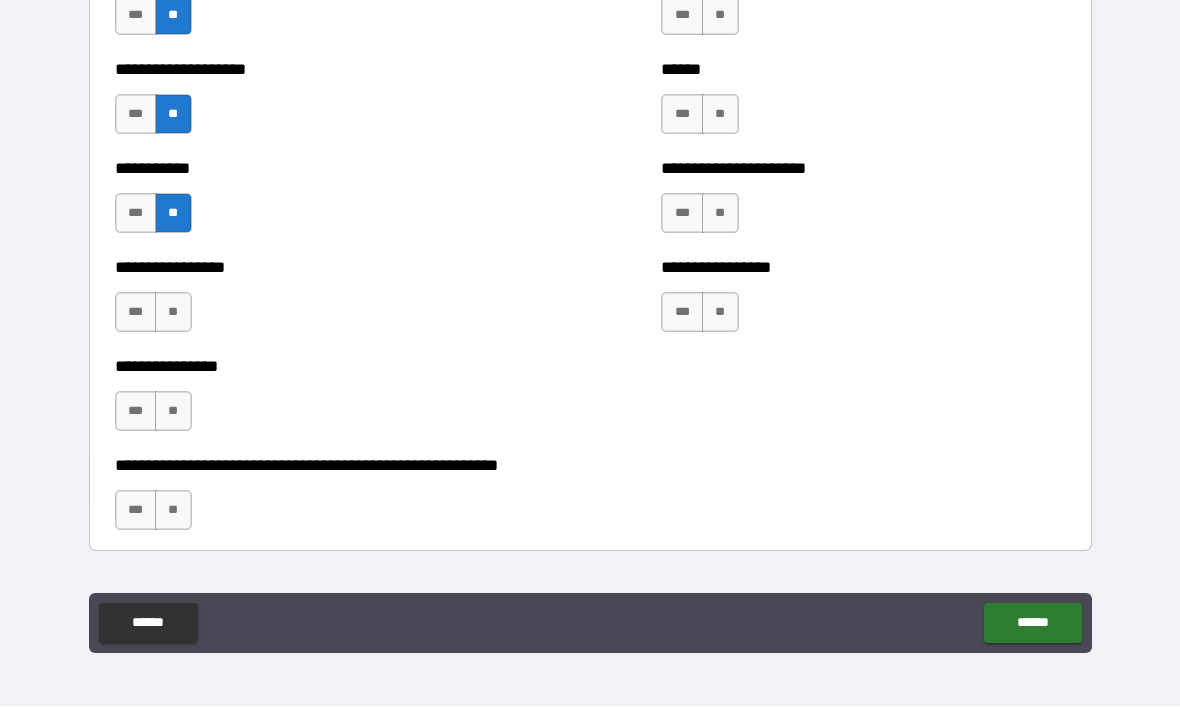click on "**" at bounding box center (173, 313) 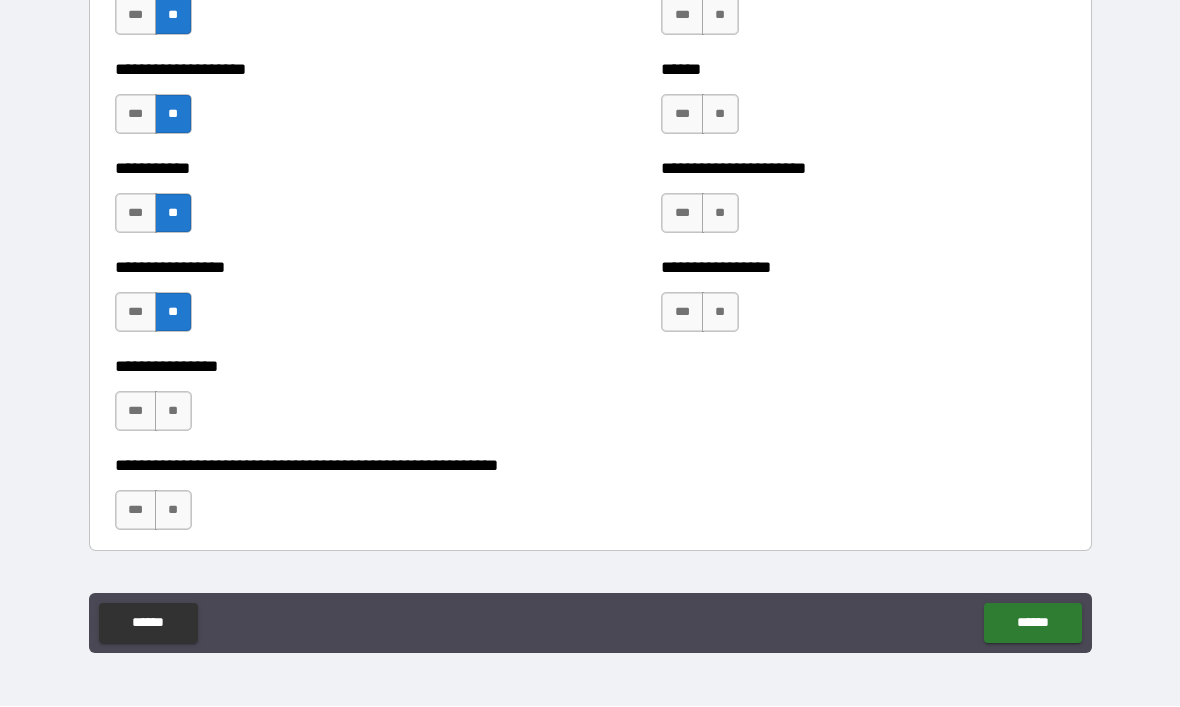 click on "**" at bounding box center (173, 412) 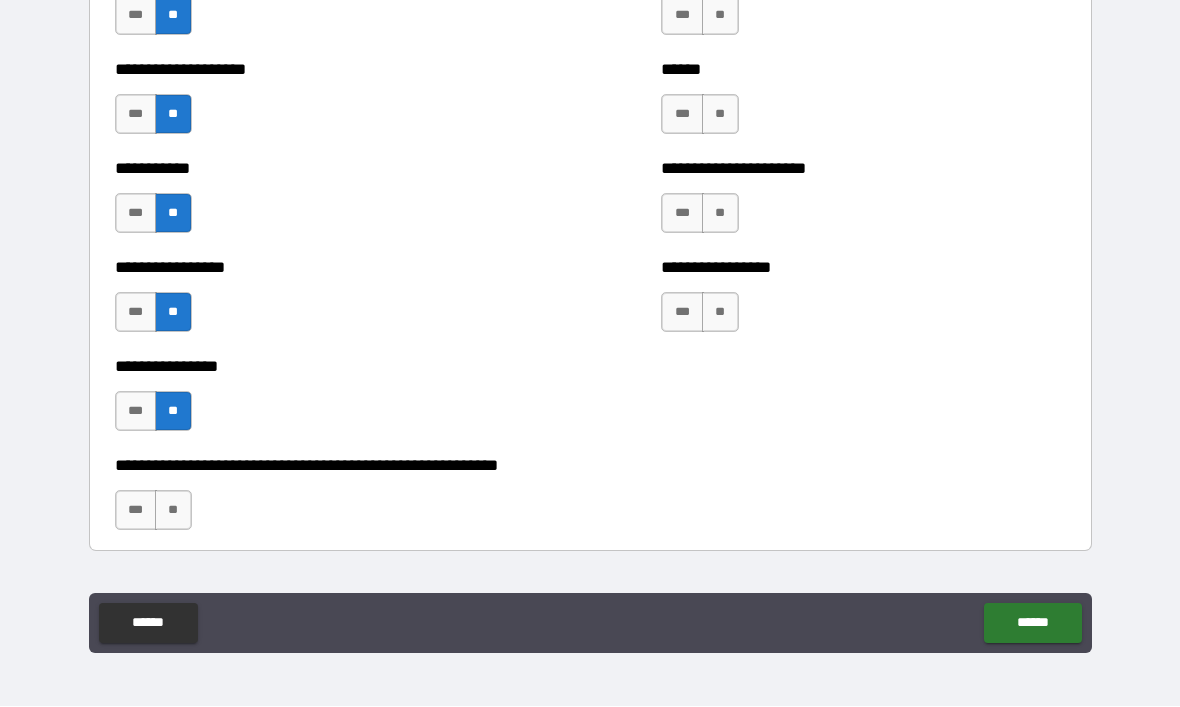 click on "**" at bounding box center [173, 511] 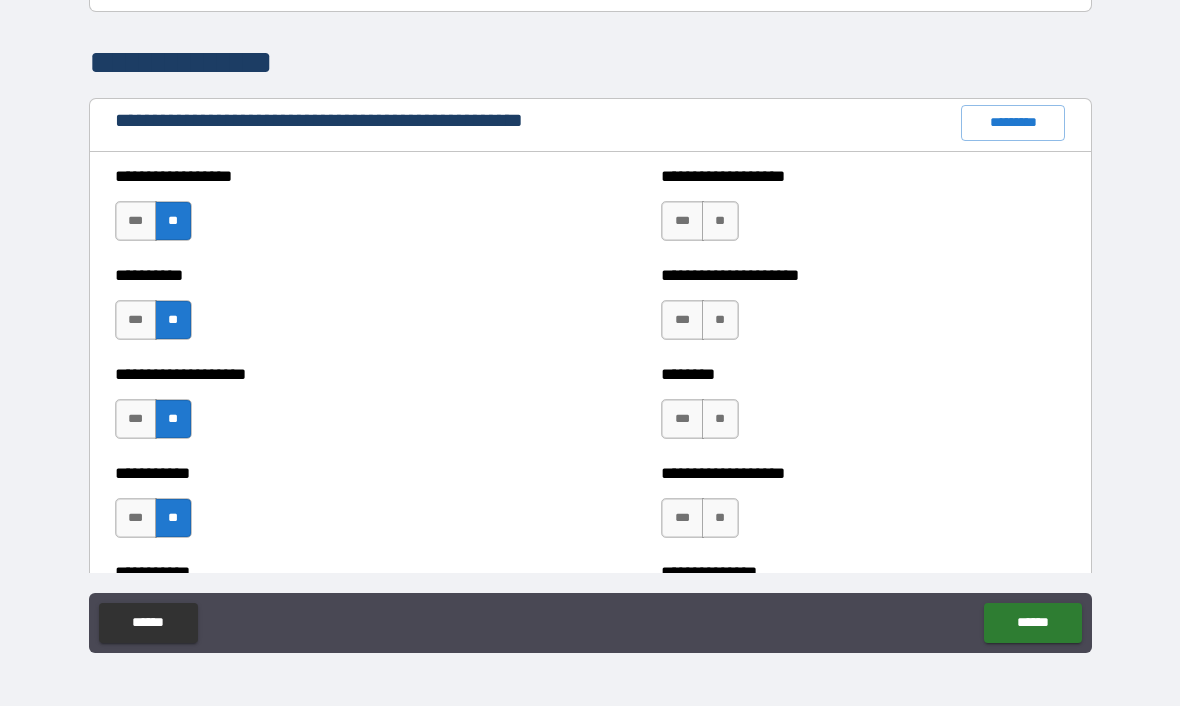 scroll, scrollTop: 2239, scrollLeft: 0, axis: vertical 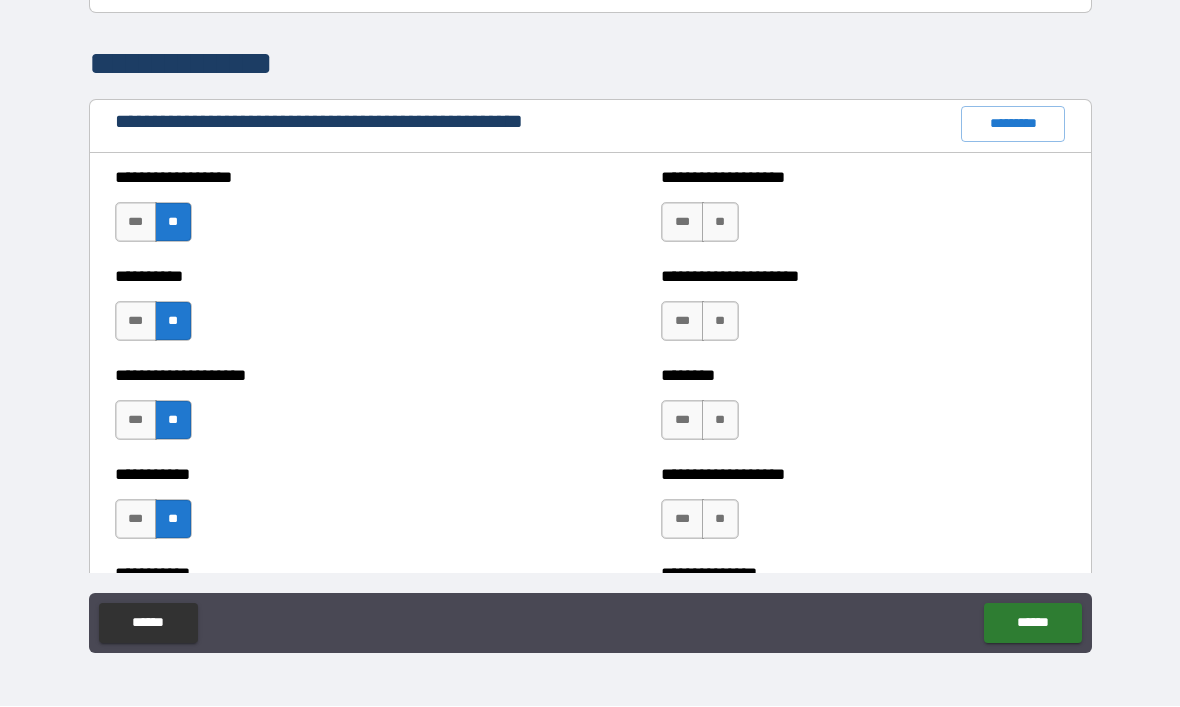 click on "**" at bounding box center (720, 223) 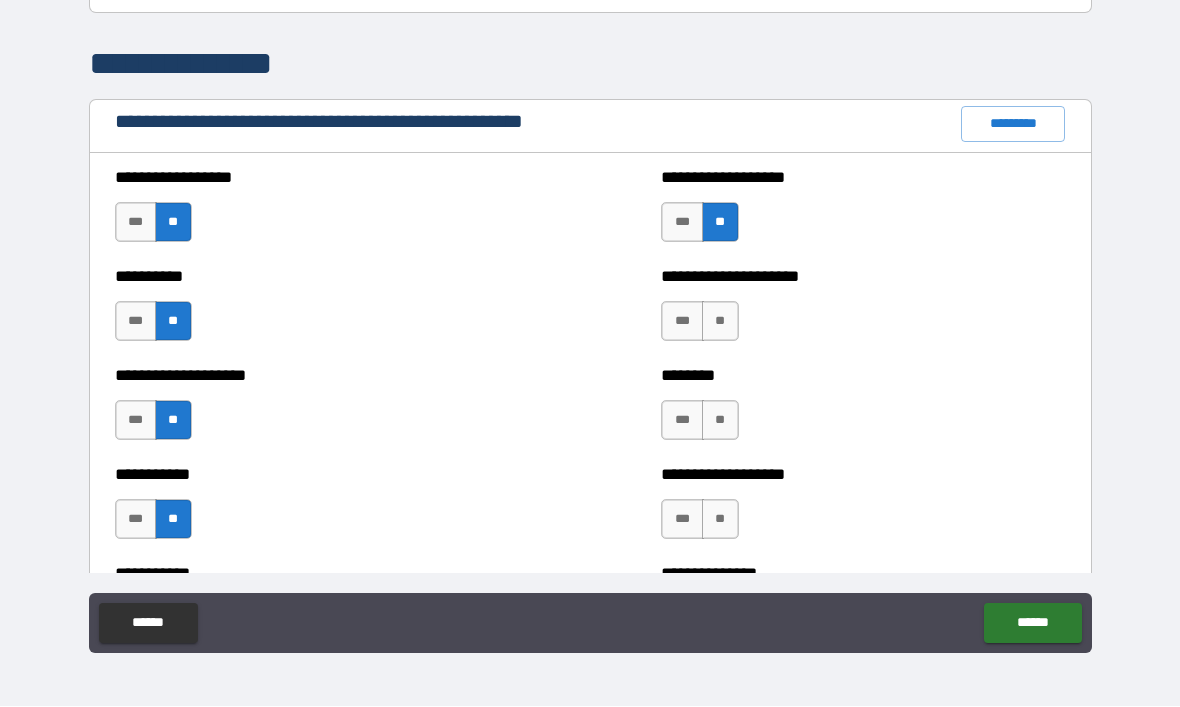click on "**" at bounding box center [720, 322] 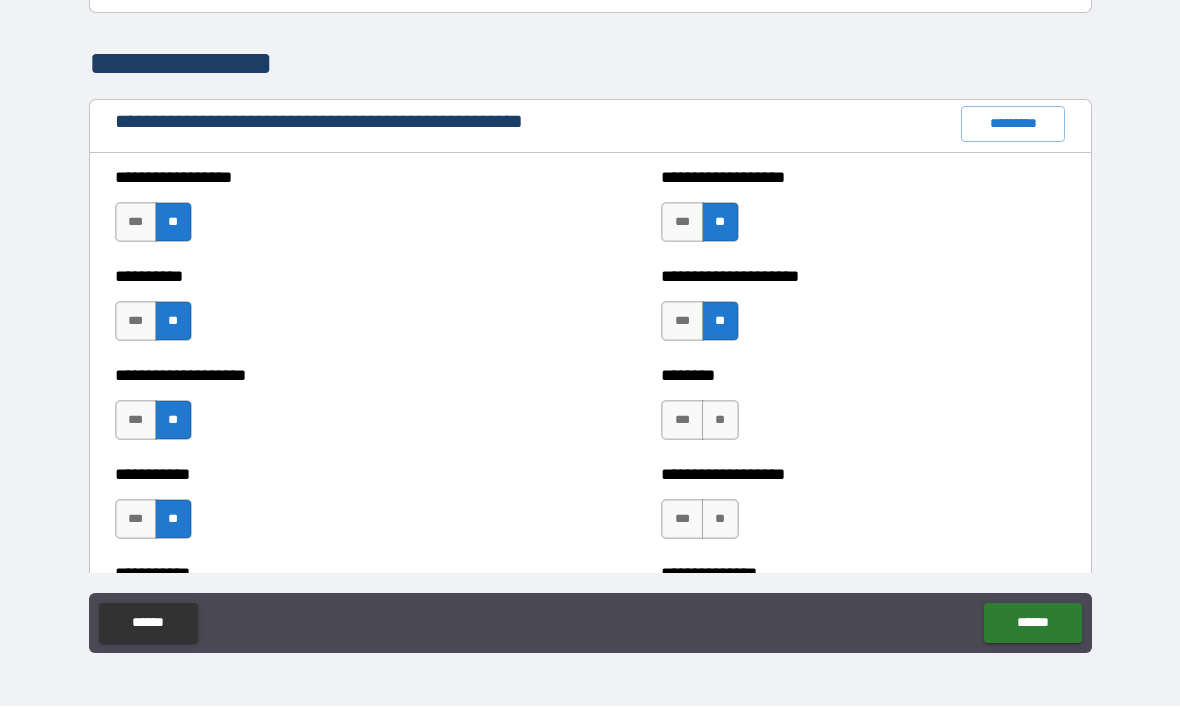 click on "**" at bounding box center [720, 421] 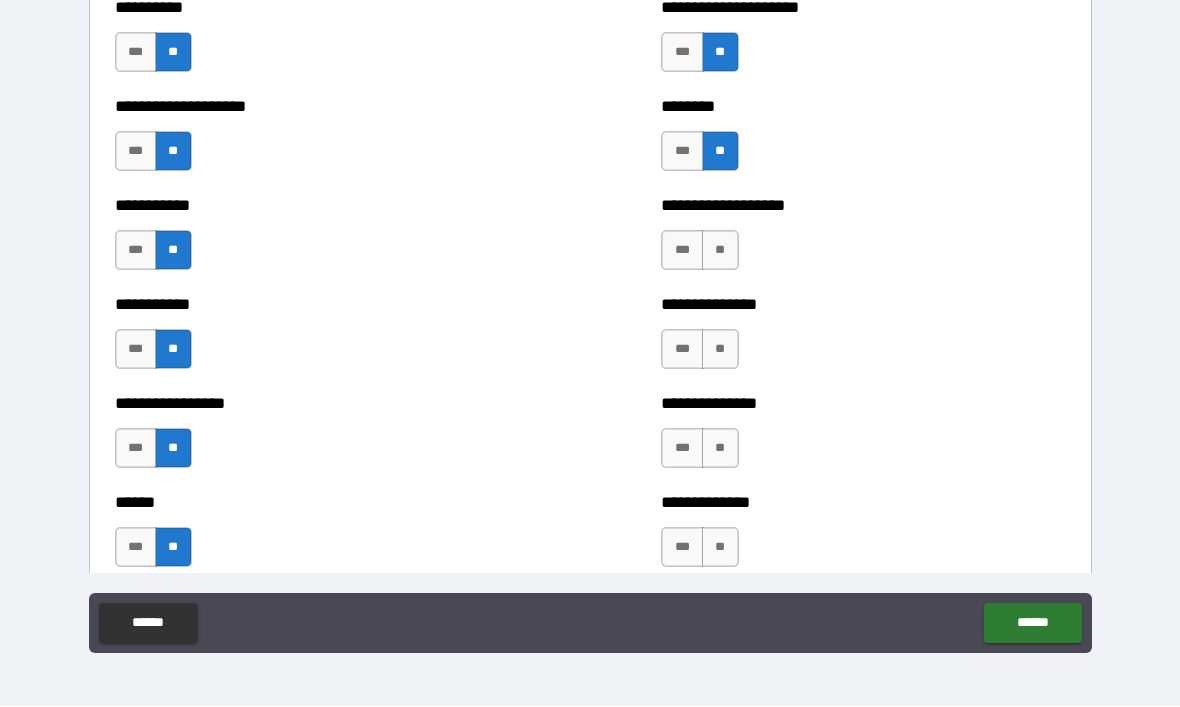 scroll, scrollTop: 2515, scrollLeft: 0, axis: vertical 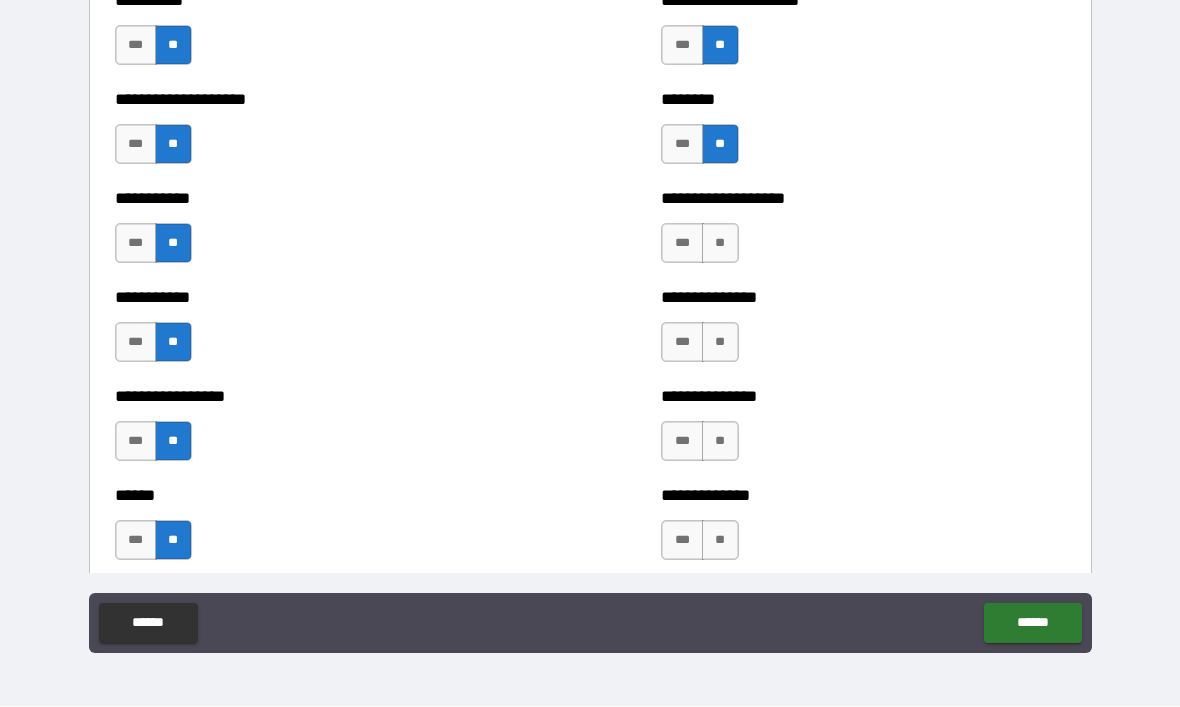 click on "**" at bounding box center (720, 244) 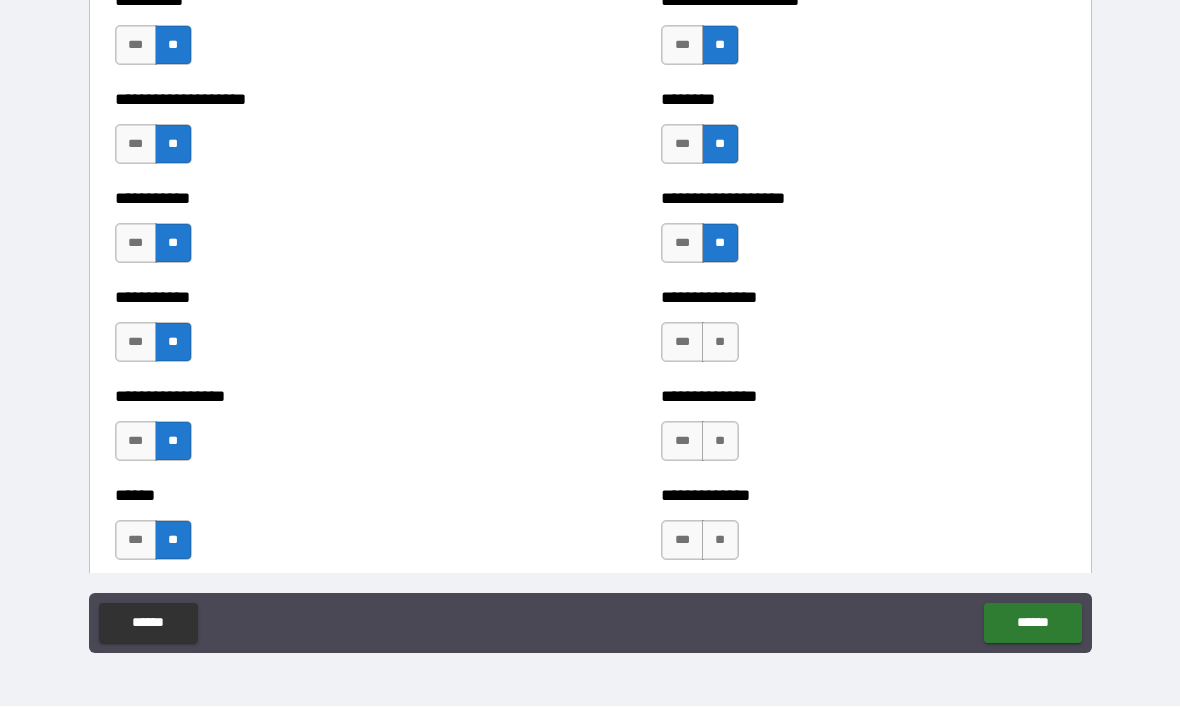 click on "**" at bounding box center [720, 343] 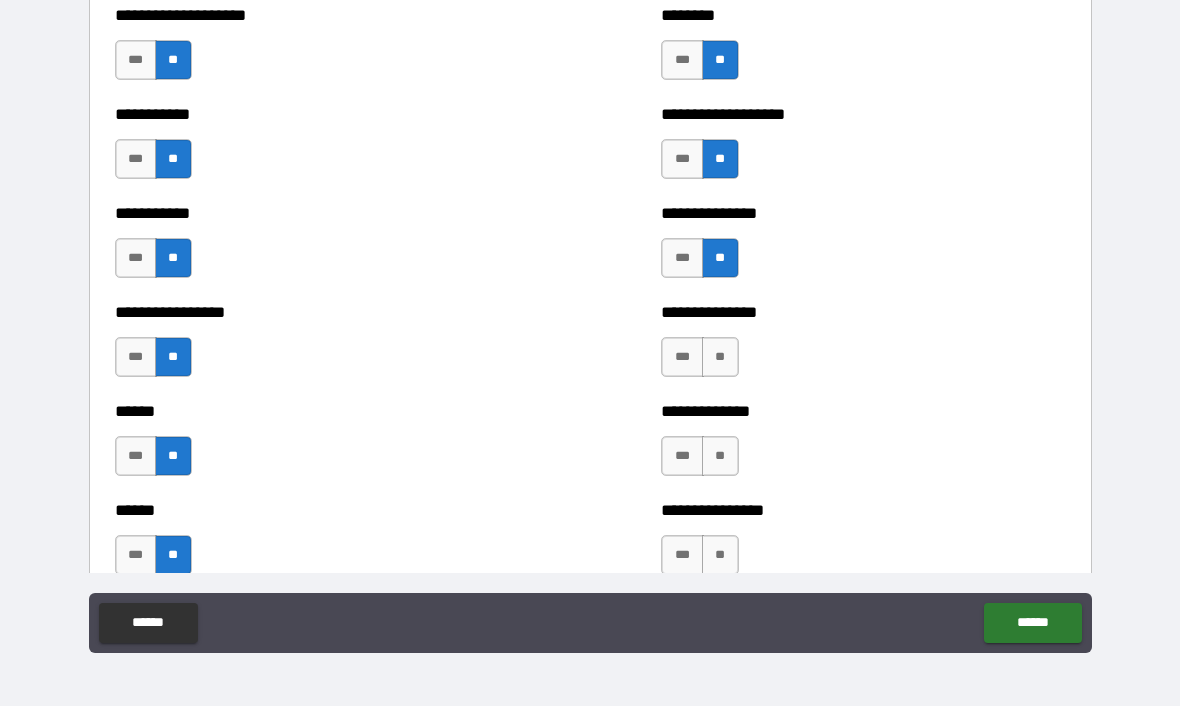 scroll, scrollTop: 2693, scrollLeft: 0, axis: vertical 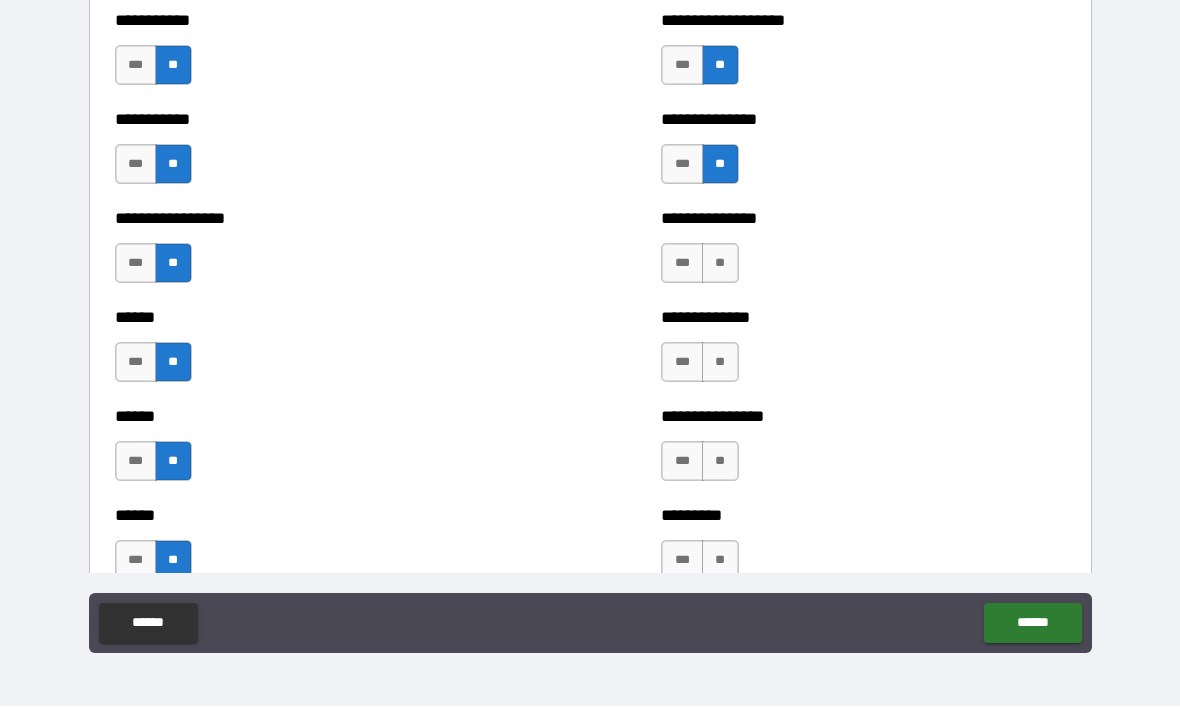 click on "**" at bounding box center [720, 264] 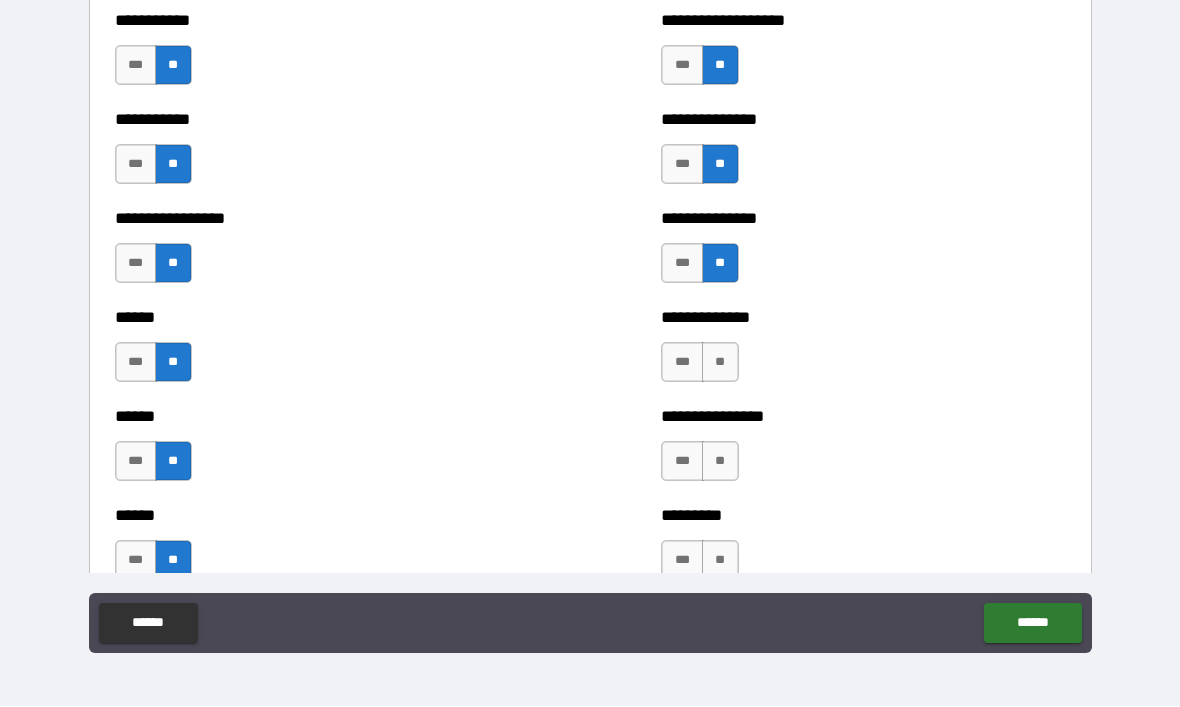 click on "**" at bounding box center [720, 363] 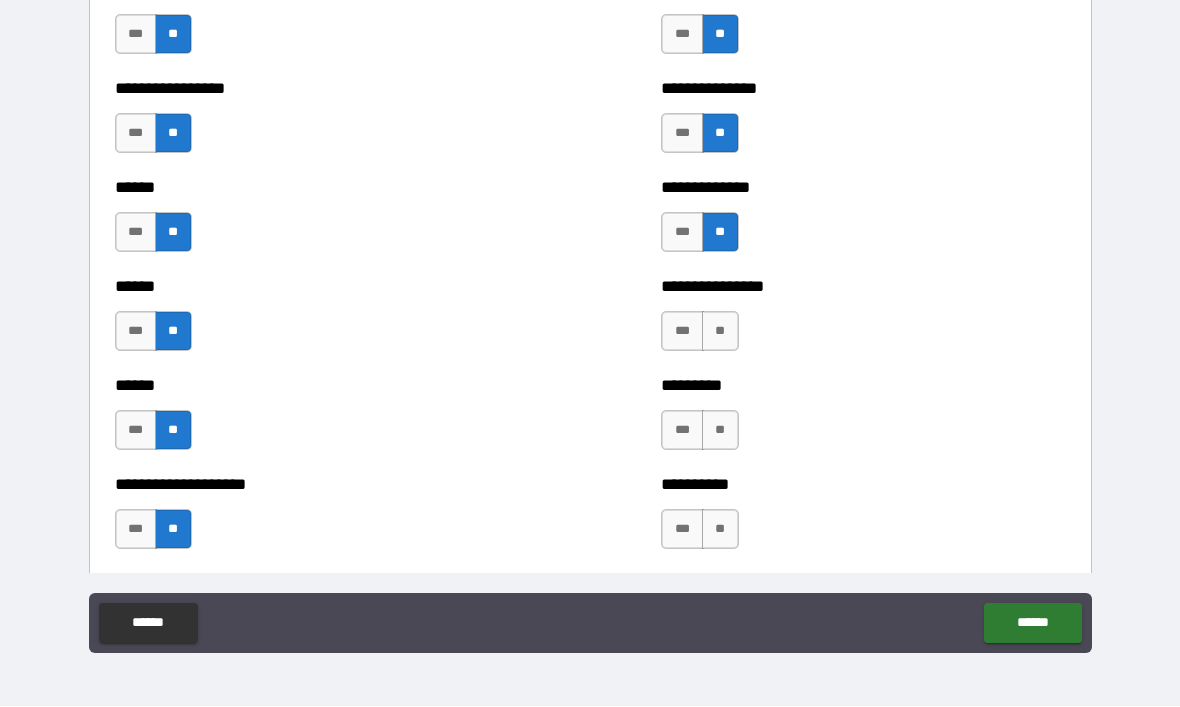scroll, scrollTop: 2824, scrollLeft: 0, axis: vertical 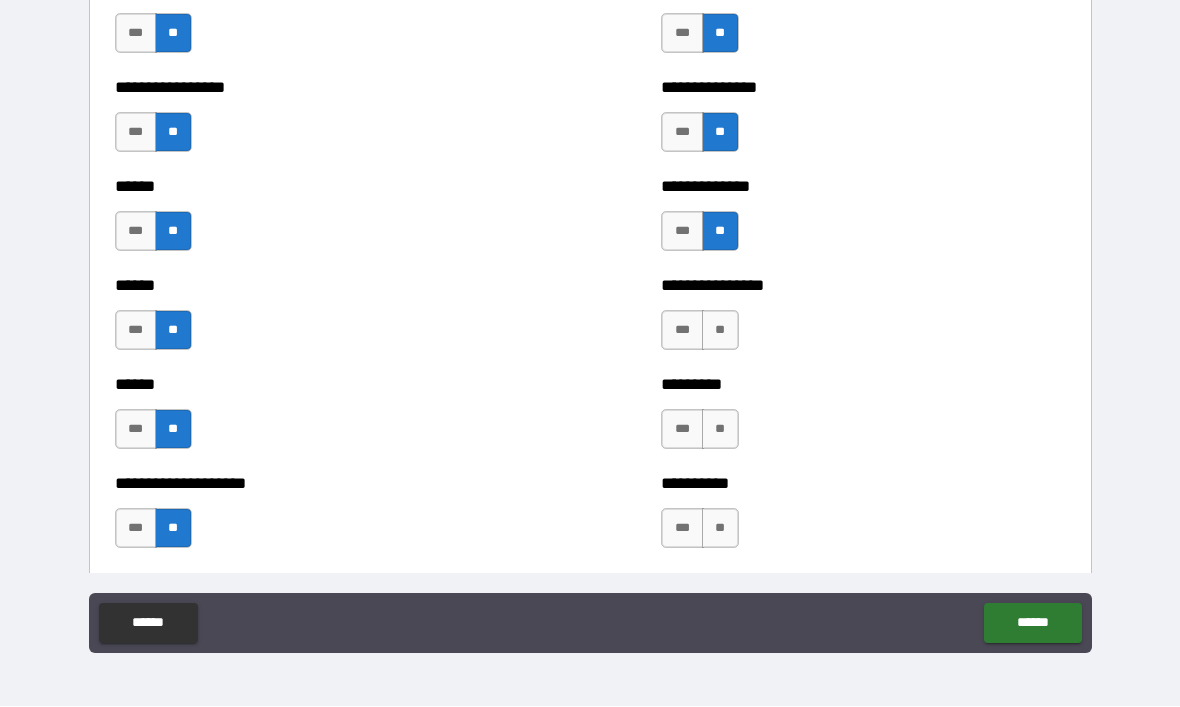 click on "**" at bounding box center [720, 331] 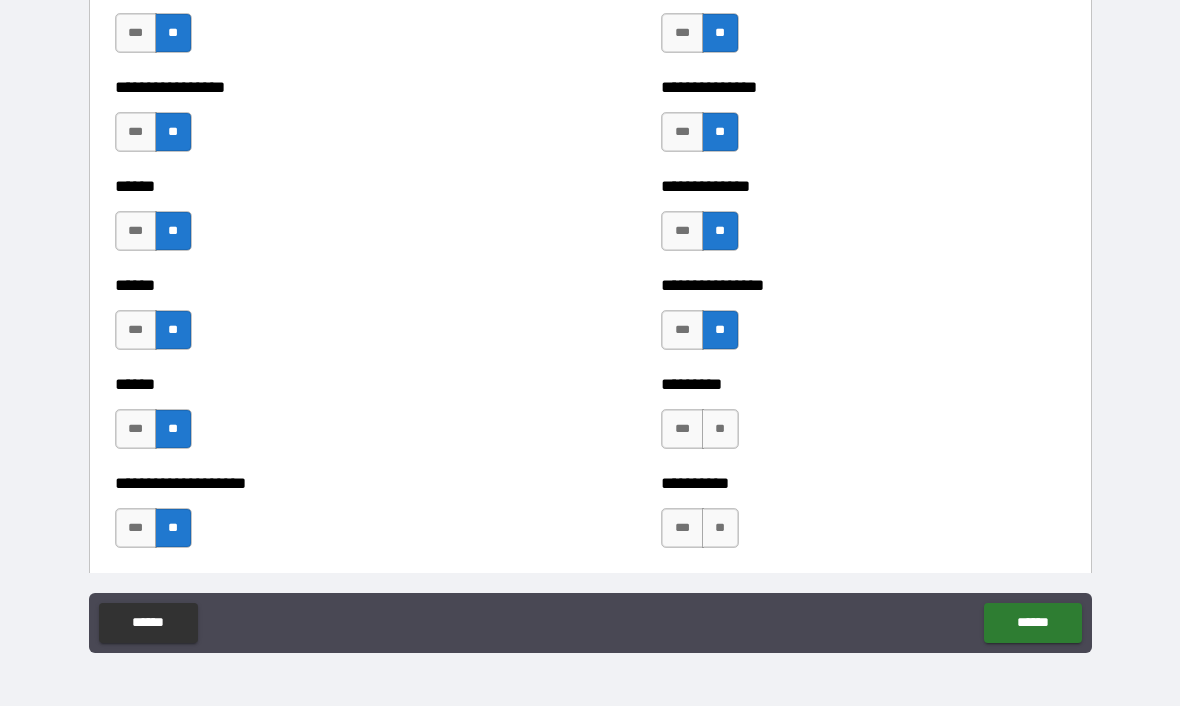 click on "**" at bounding box center (720, 430) 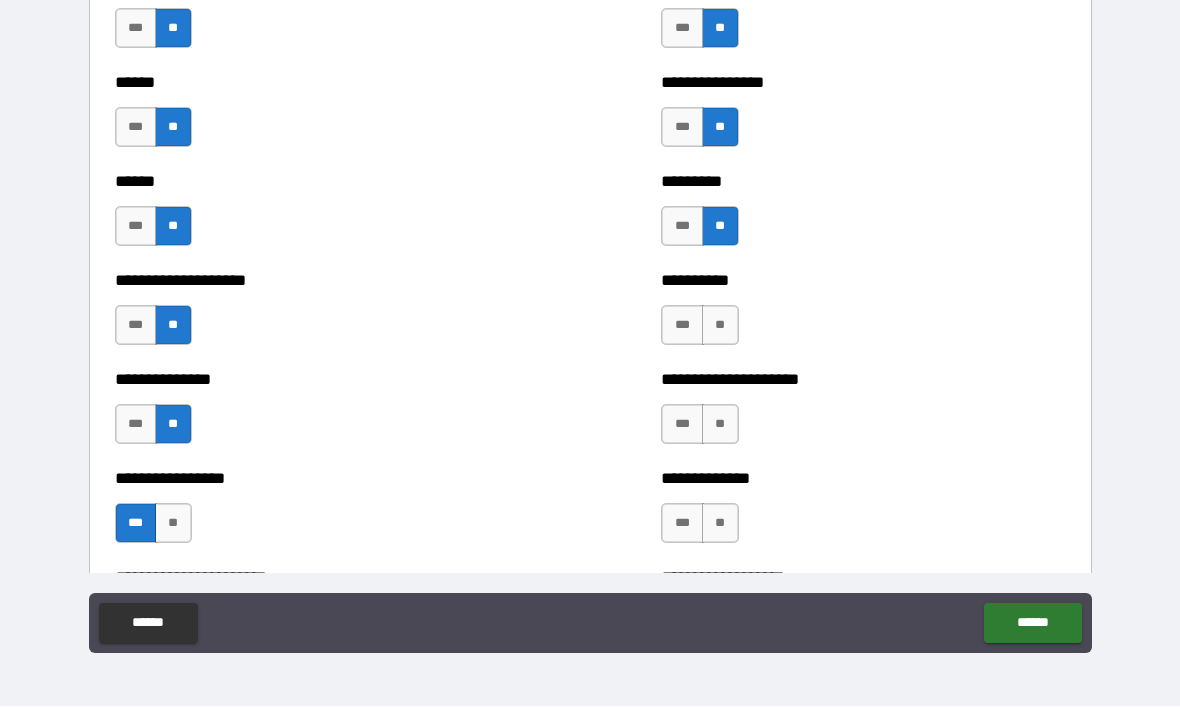 click on "**" at bounding box center [720, 326] 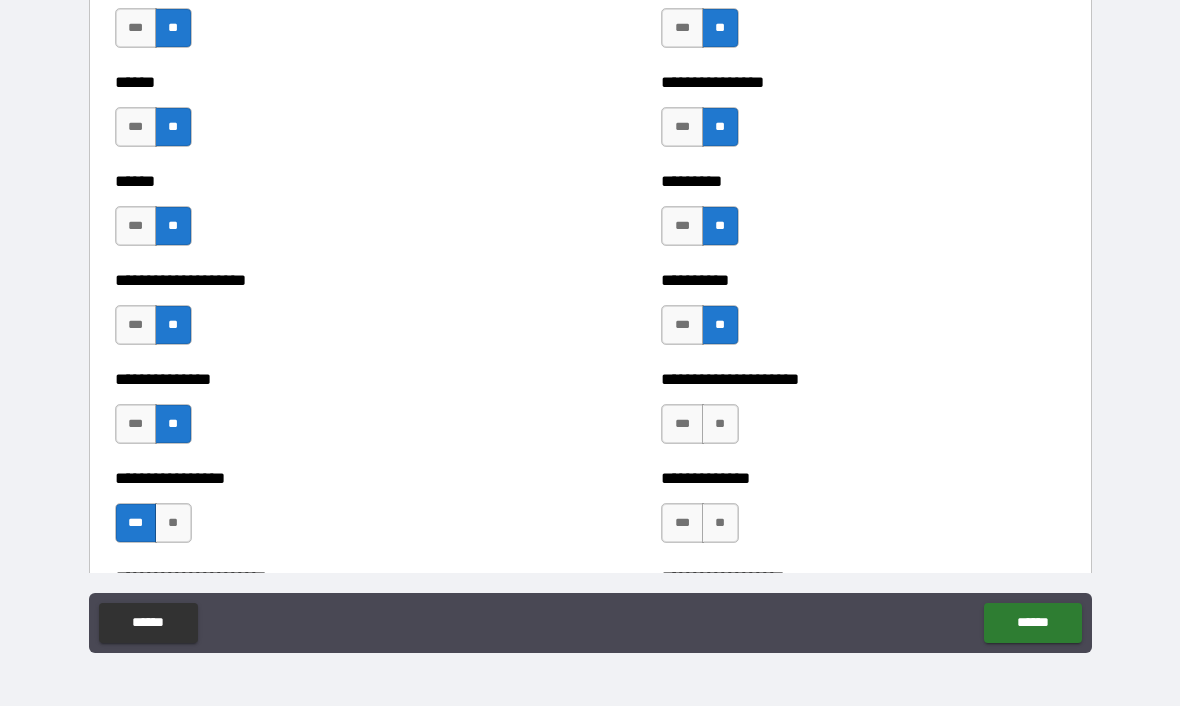 scroll, scrollTop: 3205, scrollLeft: 0, axis: vertical 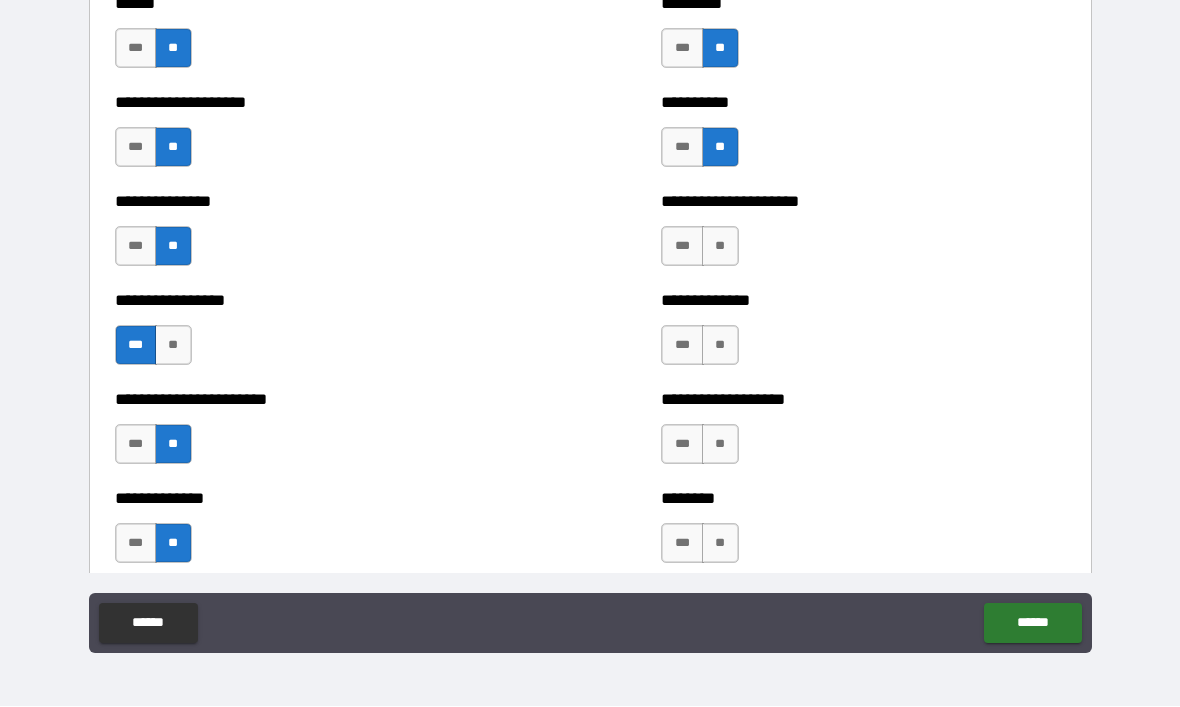 click on "**" at bounding box center [720, 247] 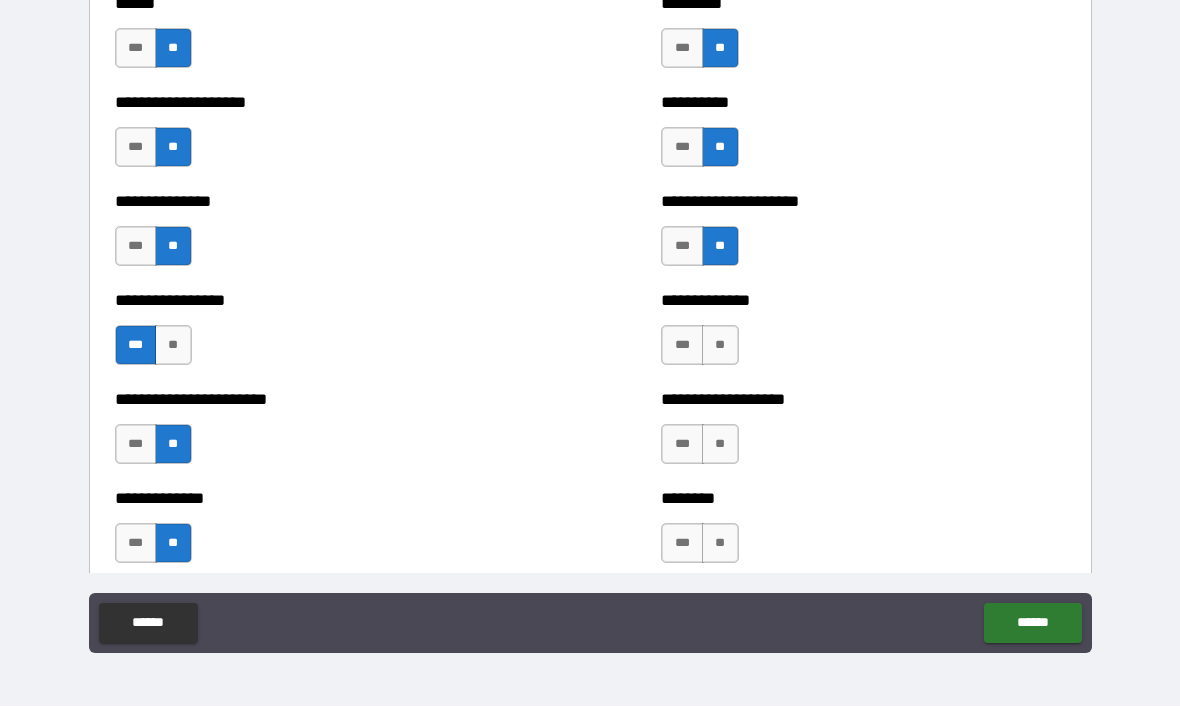 click on "**" at bounding box center (720, 346) 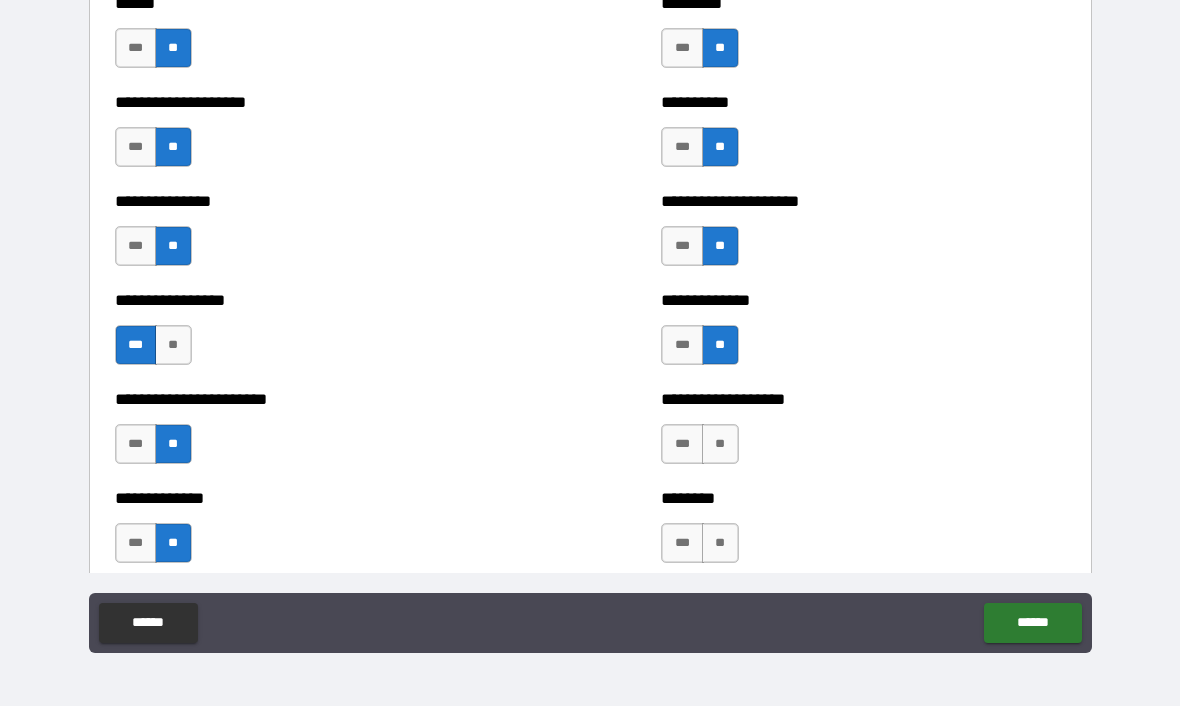 click on "**" at bounding box center [720, 445] 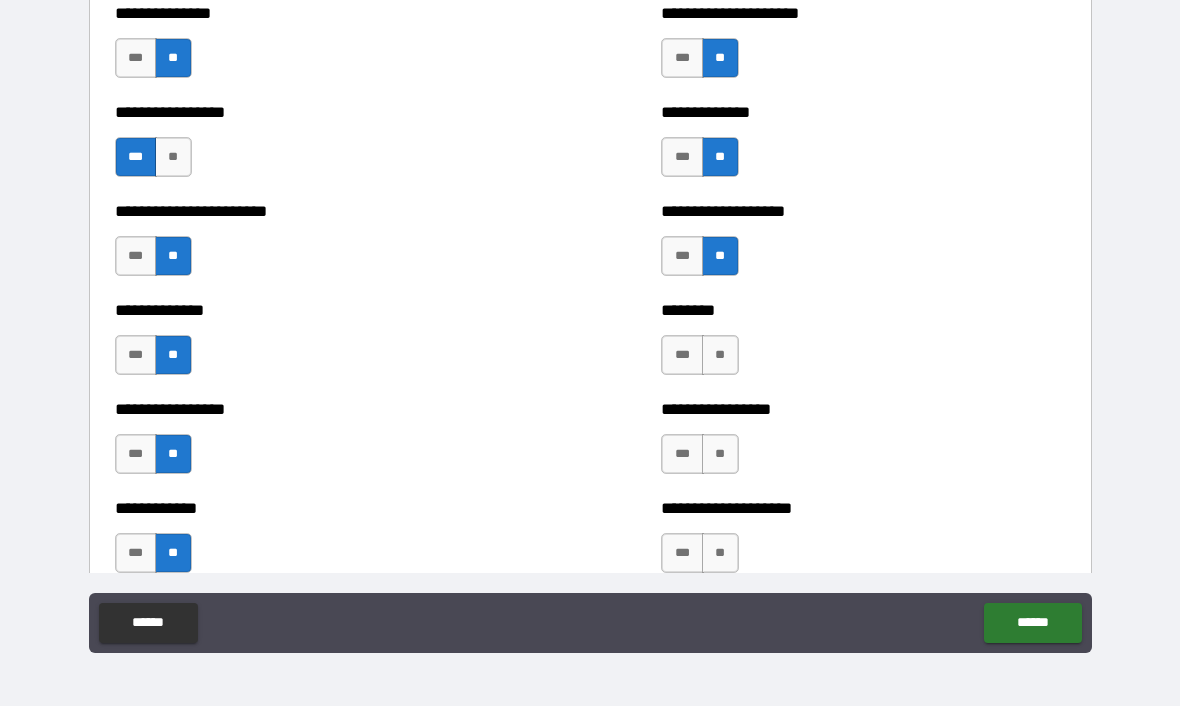 scroll, scrollTop: 3394, scrollLeft: 0, axis: vertical 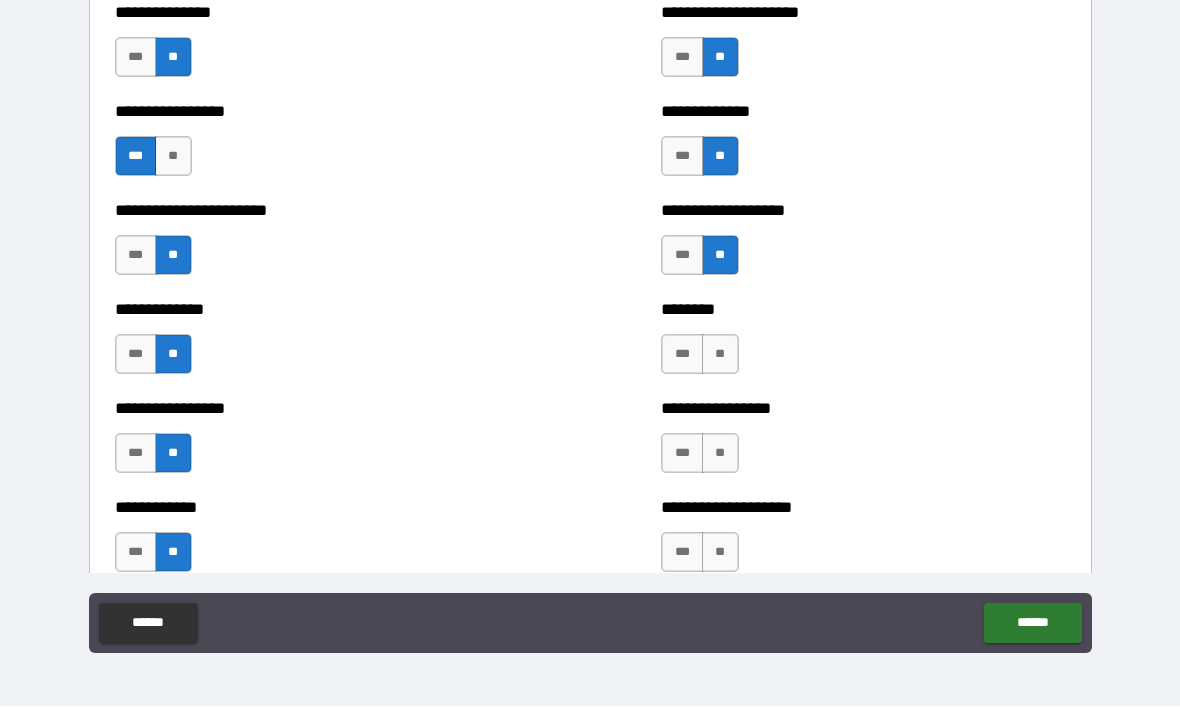 click on "**" at bounding box center (720, 355) 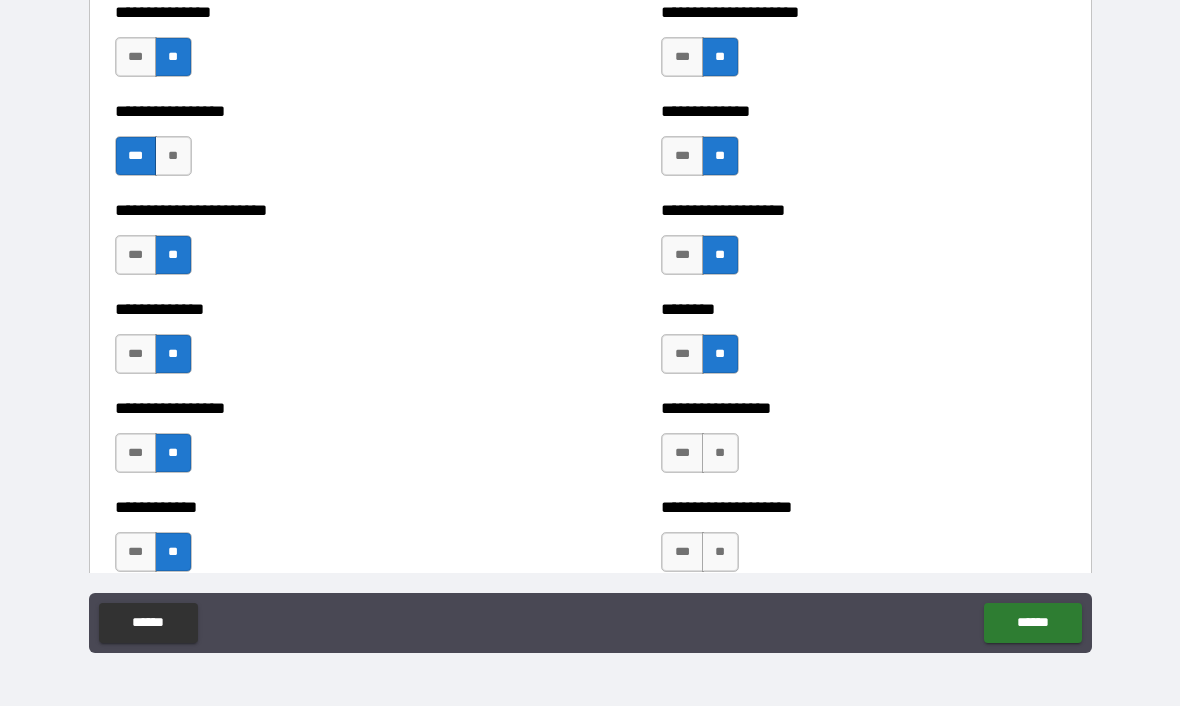 click on "**" at bounding box center [720, 454] 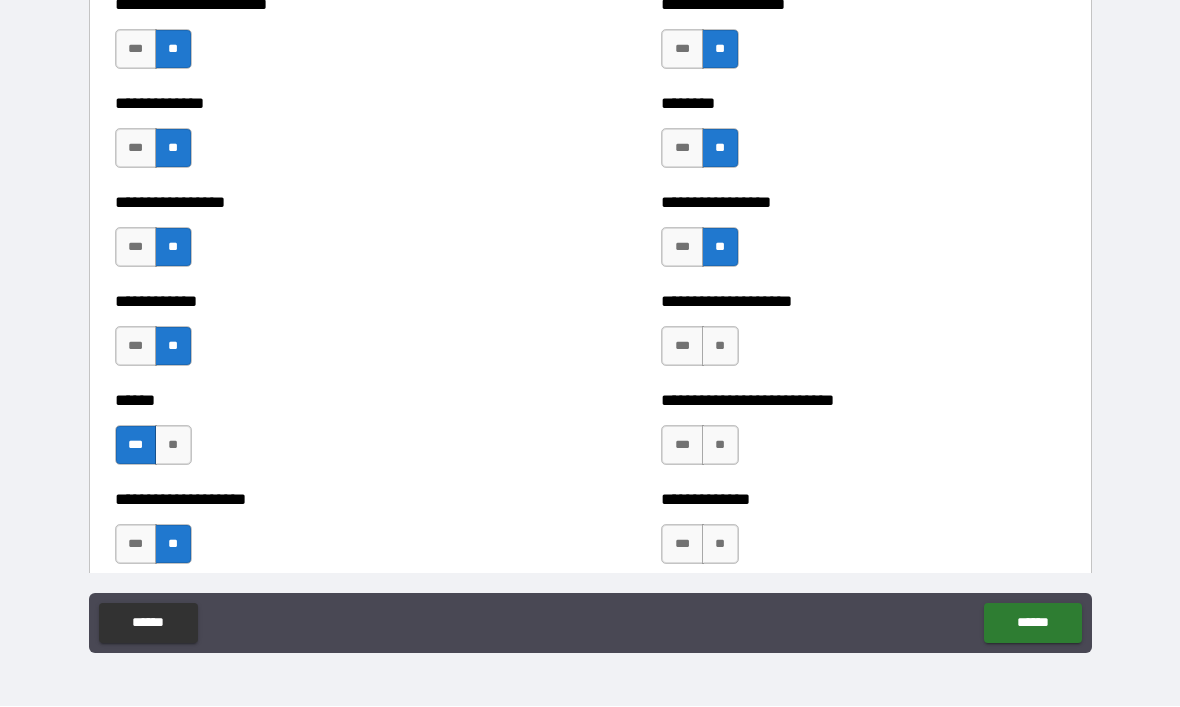 scroll, scrollTop: 3601, scrollLeft: 0, axis: vertical 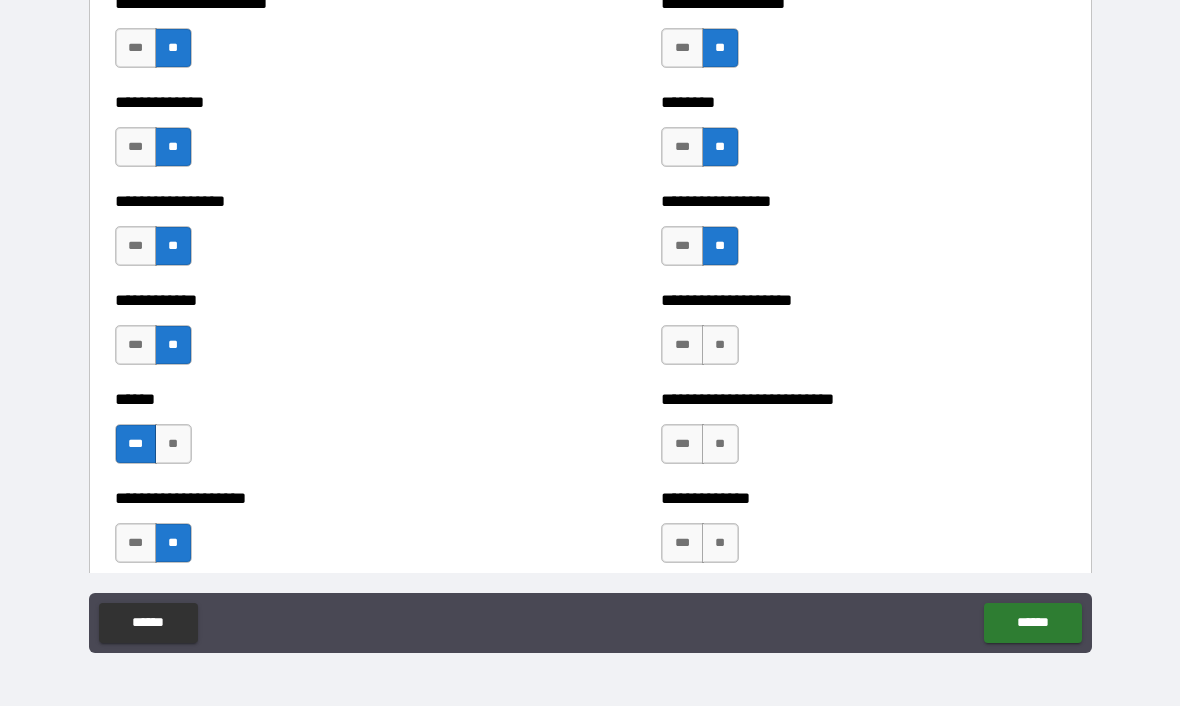 click on "**" at bounding box center (720, 346) 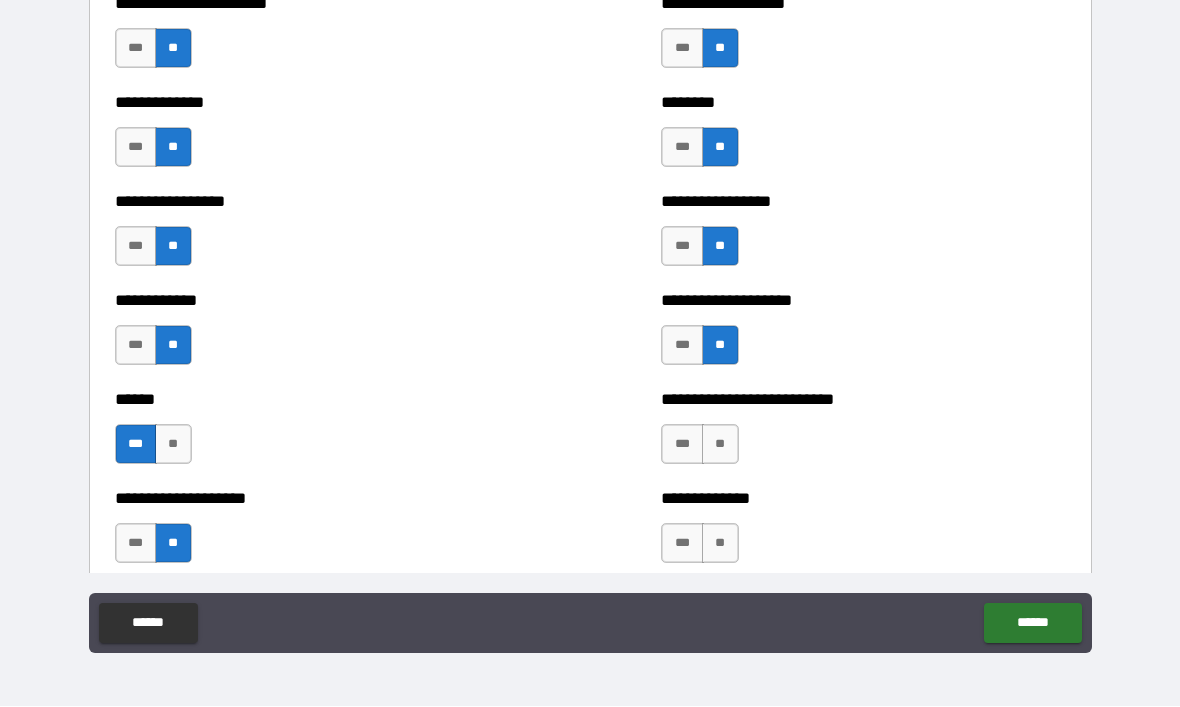 click on "**" at bounding box center [720, 445] 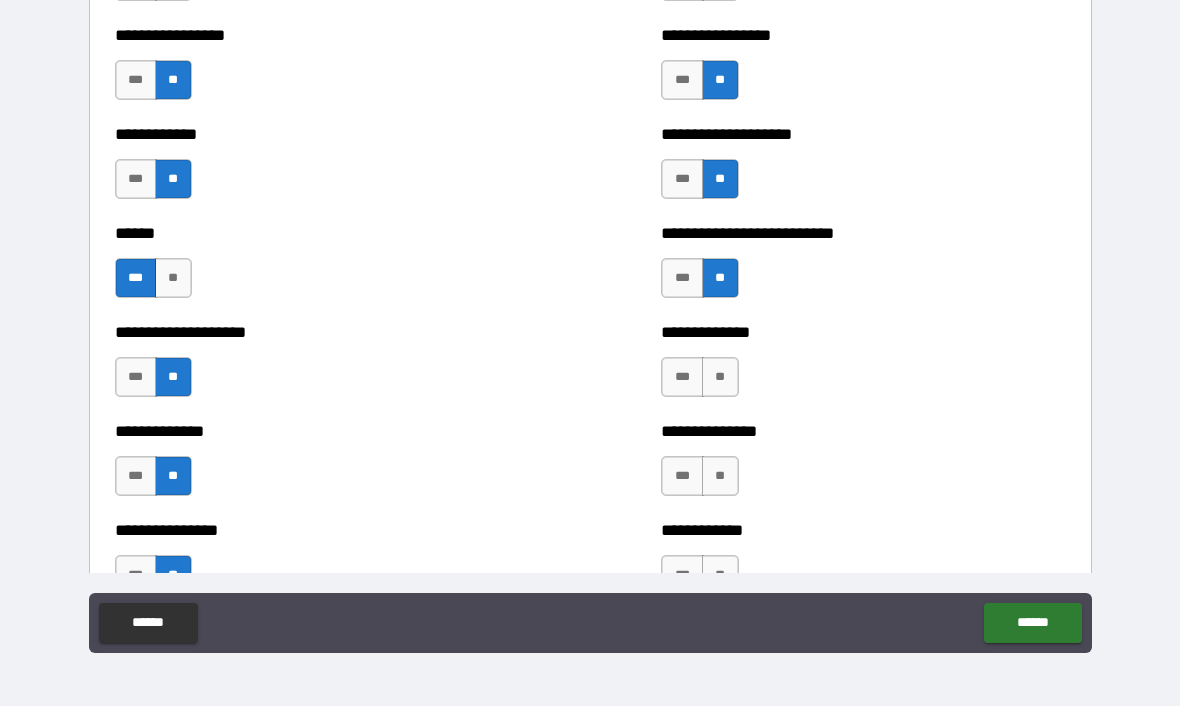 scroll, scrollTop: 3809, scrollLeft: 0, axis: vertical 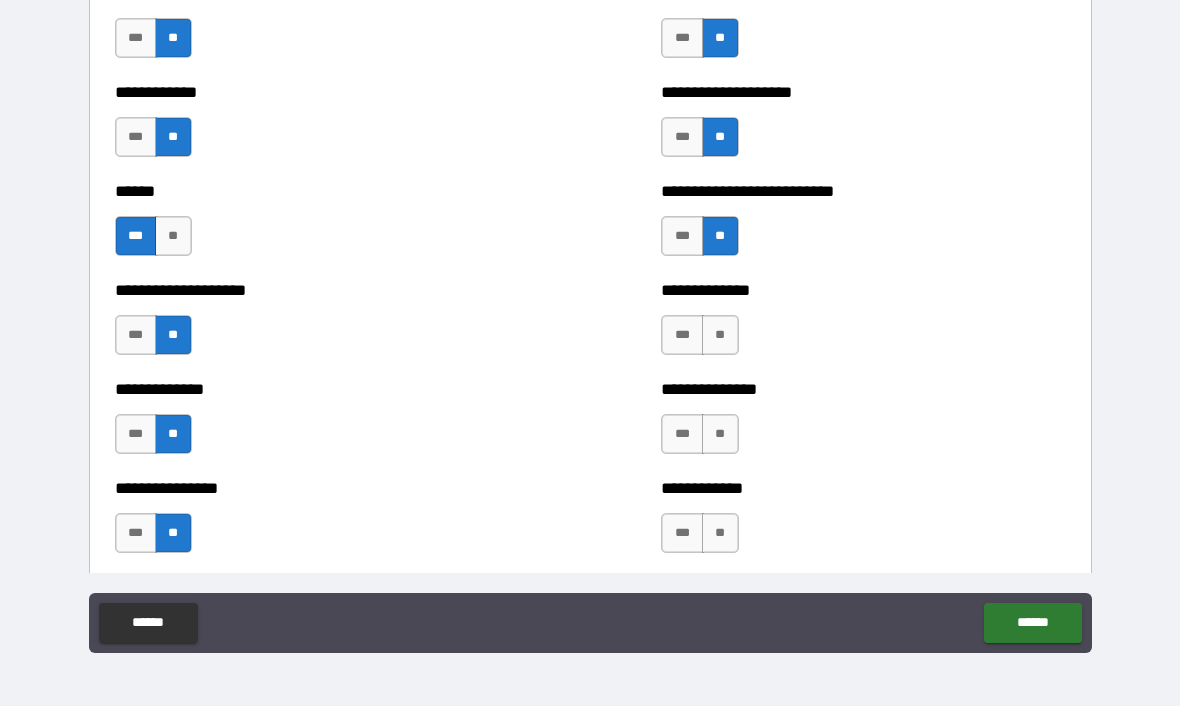 click on "**" at bounding box center (720, 336) 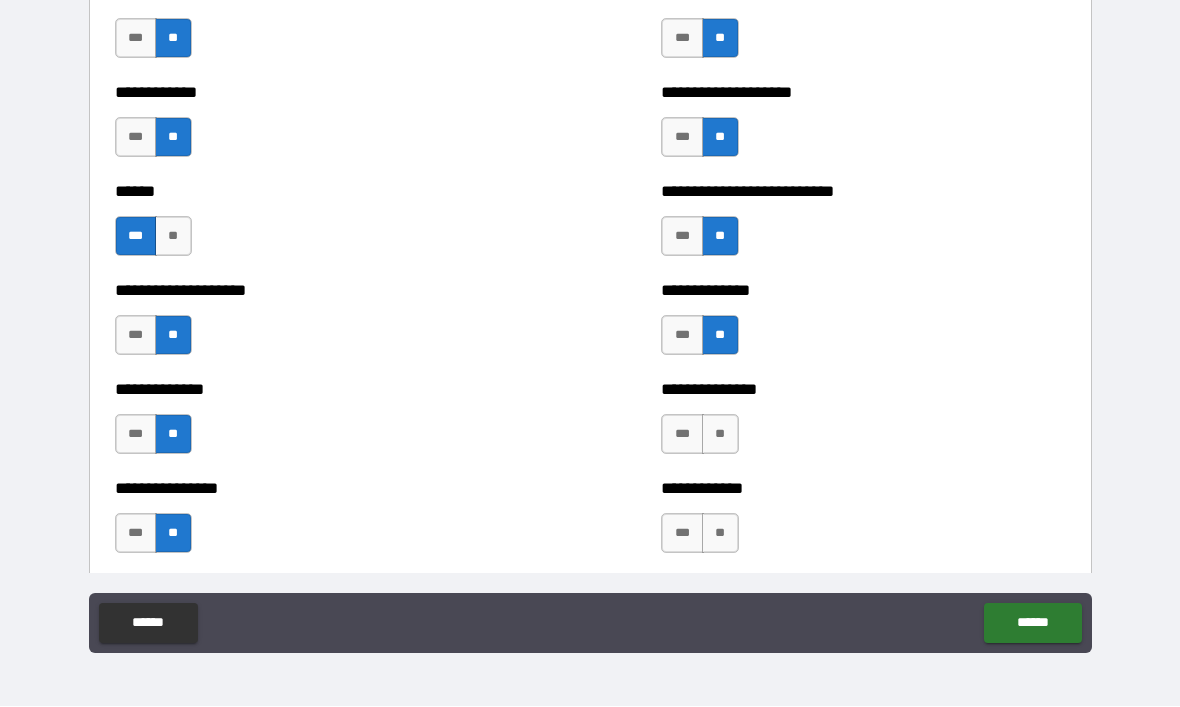 click on "**" at bounding box center (720, 435) 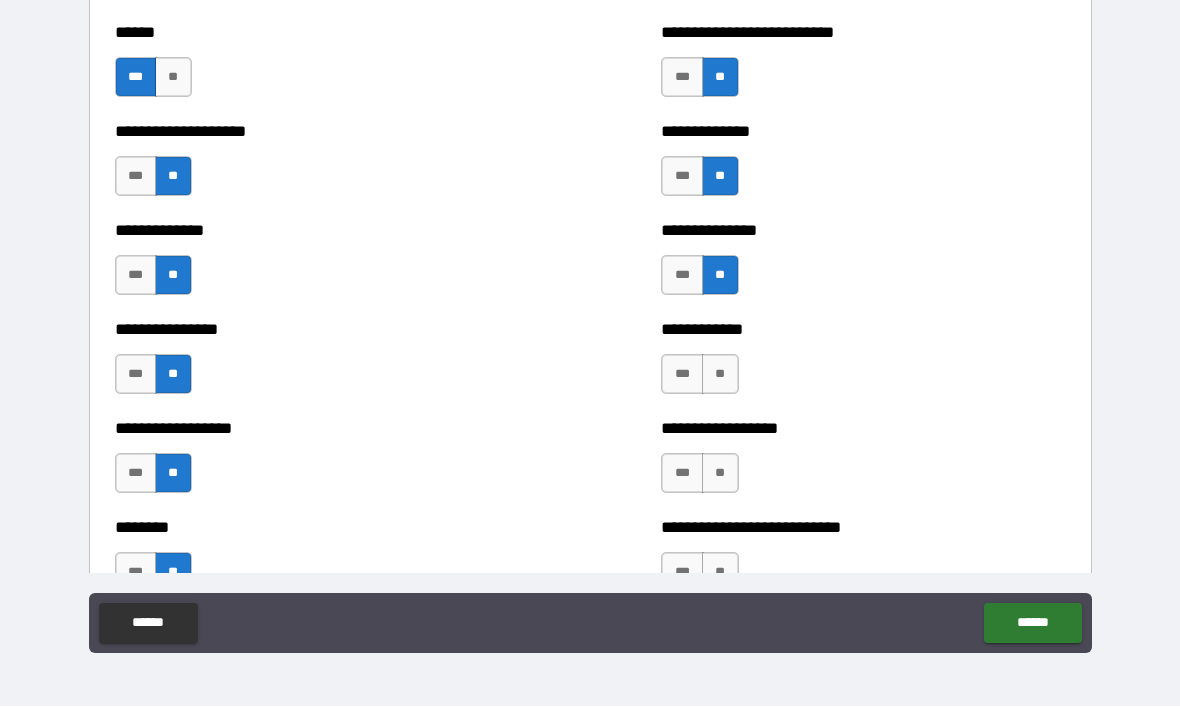 click on "**" at bounding box center [720, 375] 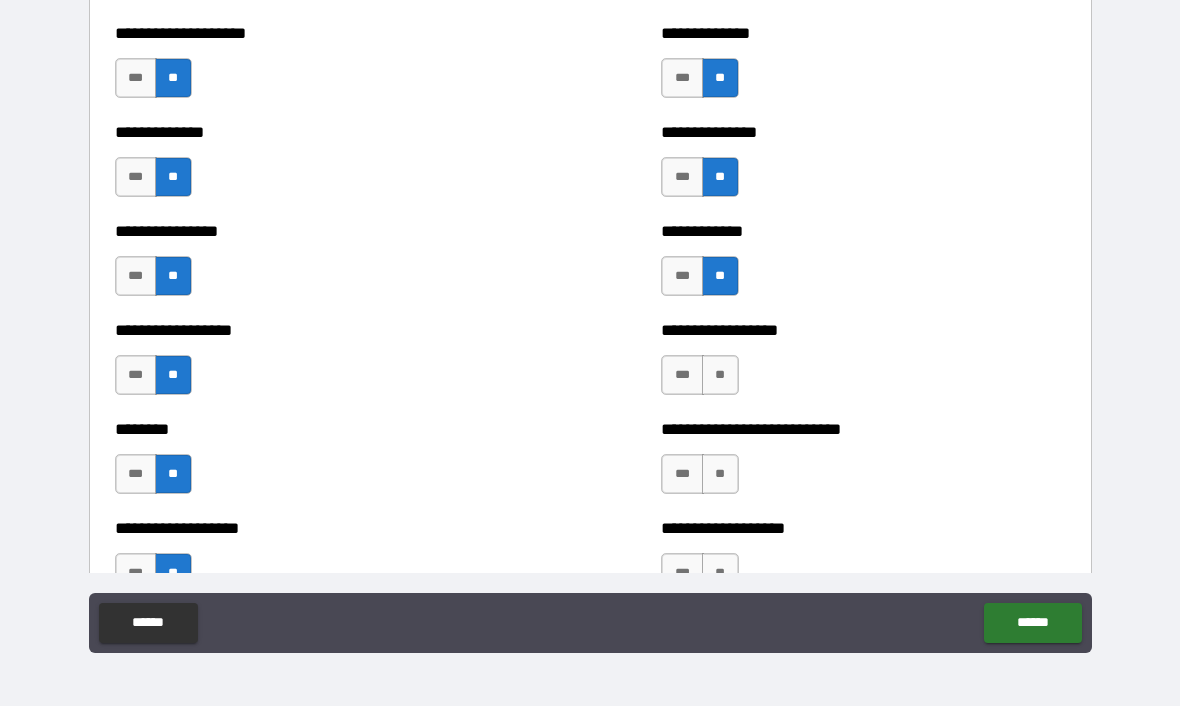scroll, scrollTop: 4150, scrollLeft: 0, axis: vertical 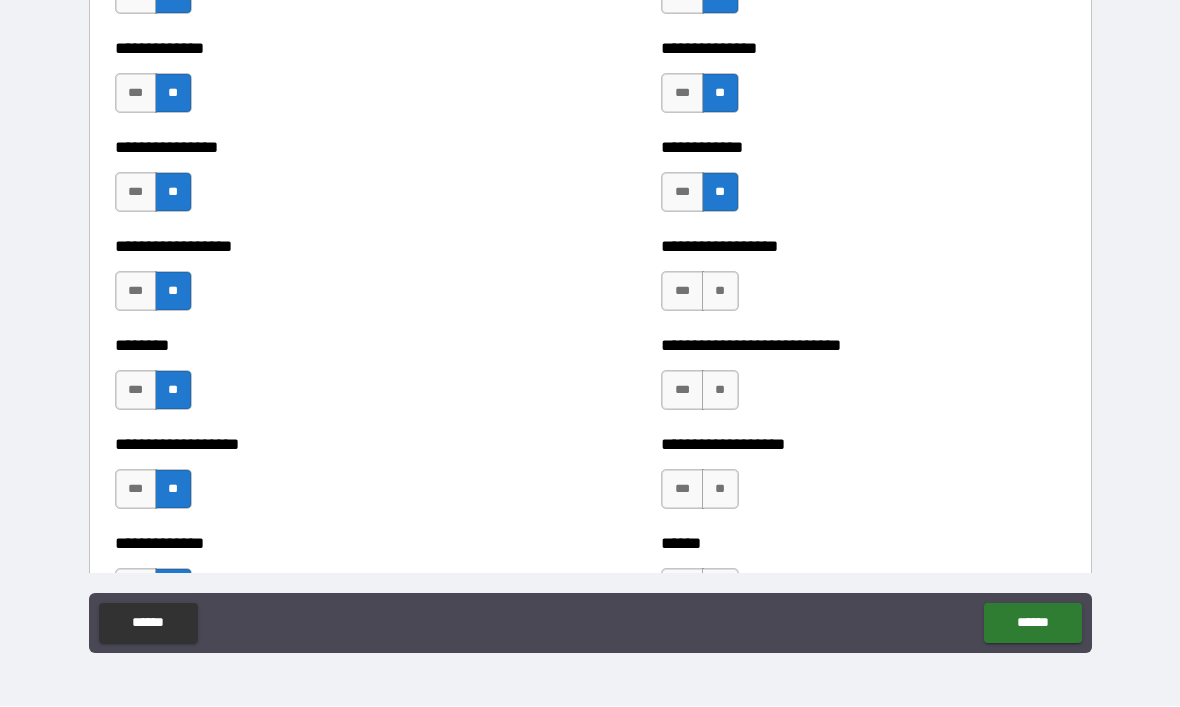 click on "**" at bounding box center (720, 292) 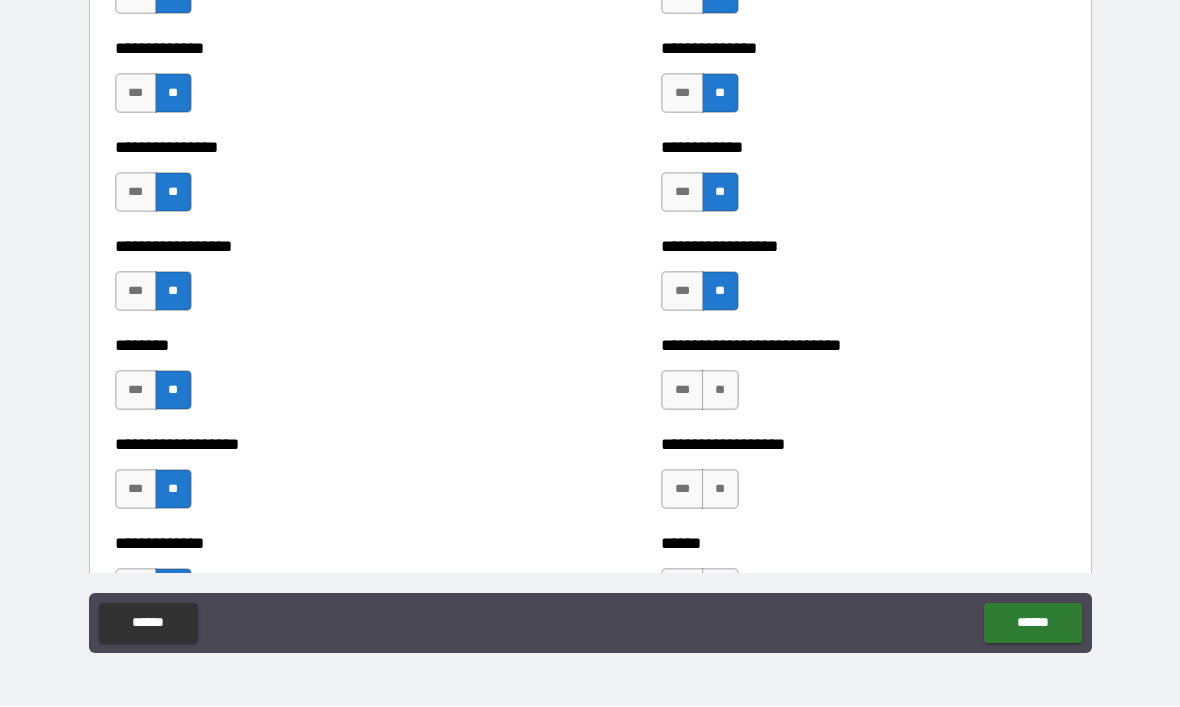 click on "**" at bounding box center [720, 391] 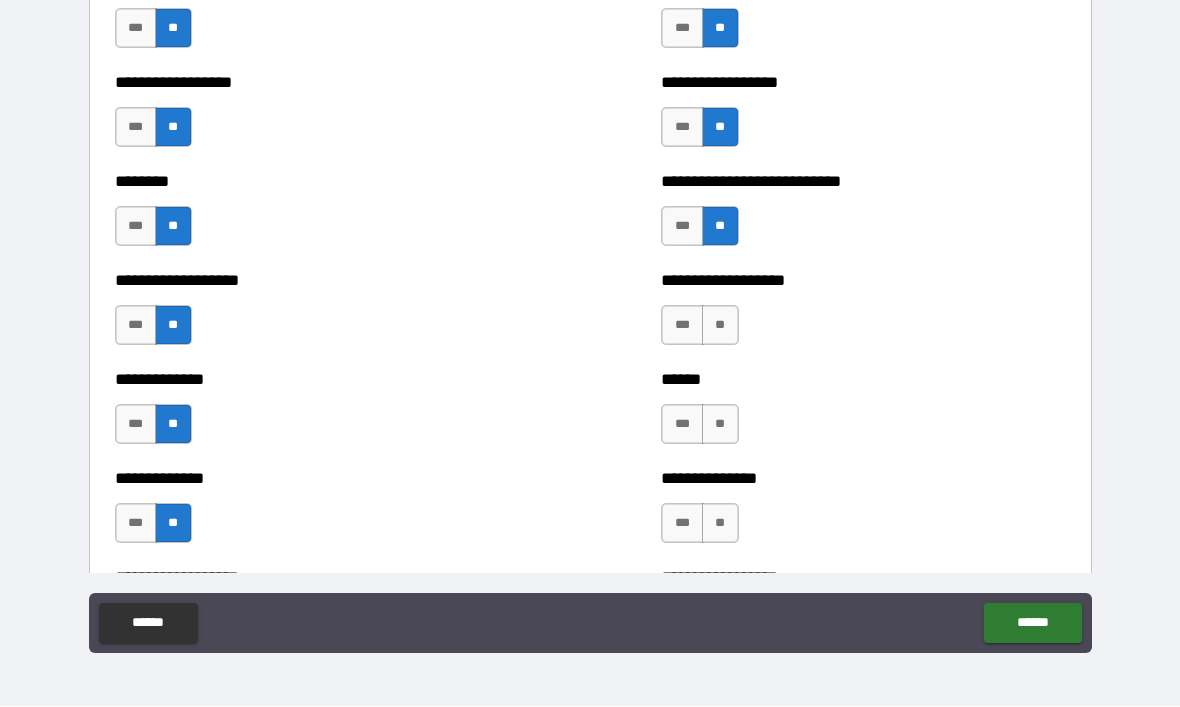 scroll, scrollTop: 4317, scrollLeft: 0, axis: vertical 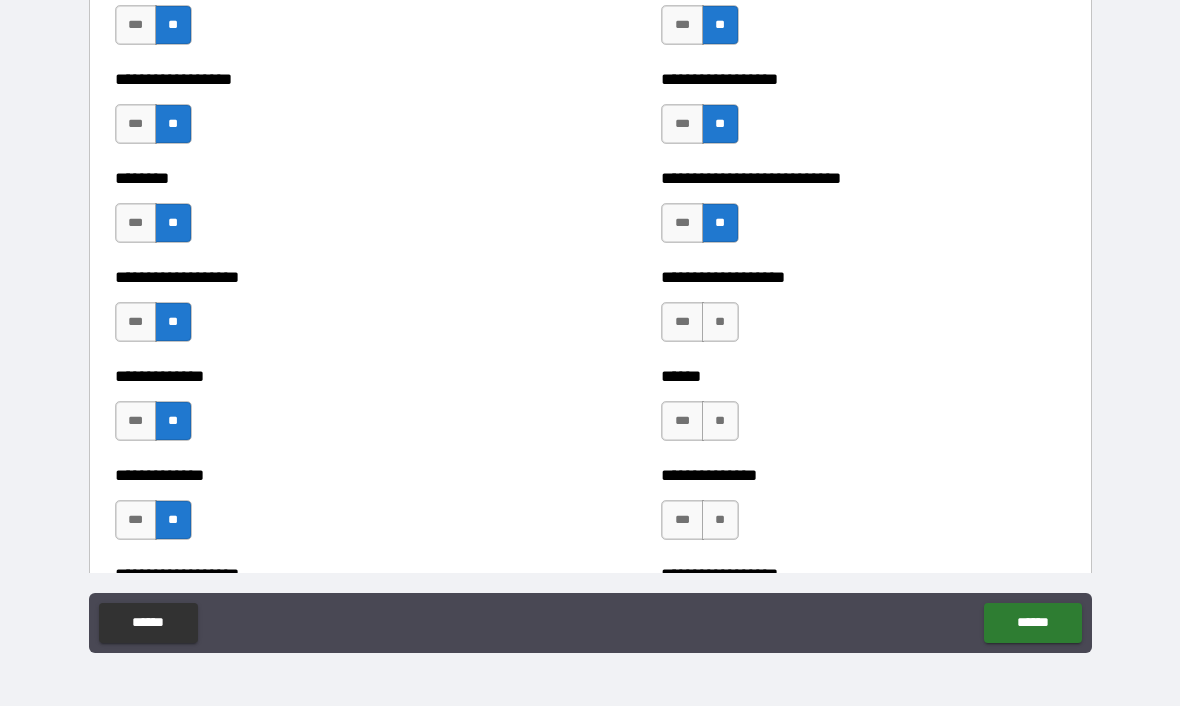 click on "**" at bounding box center (720, 323) 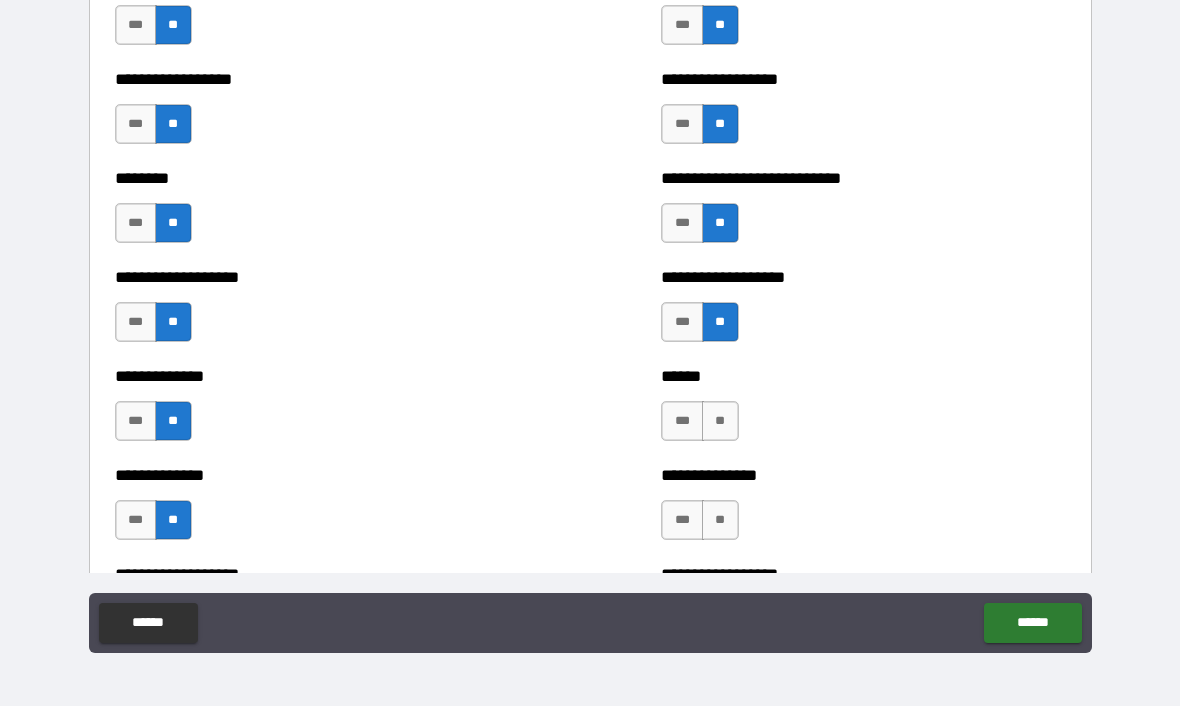 click on "**" at bounding box center (720, 422) 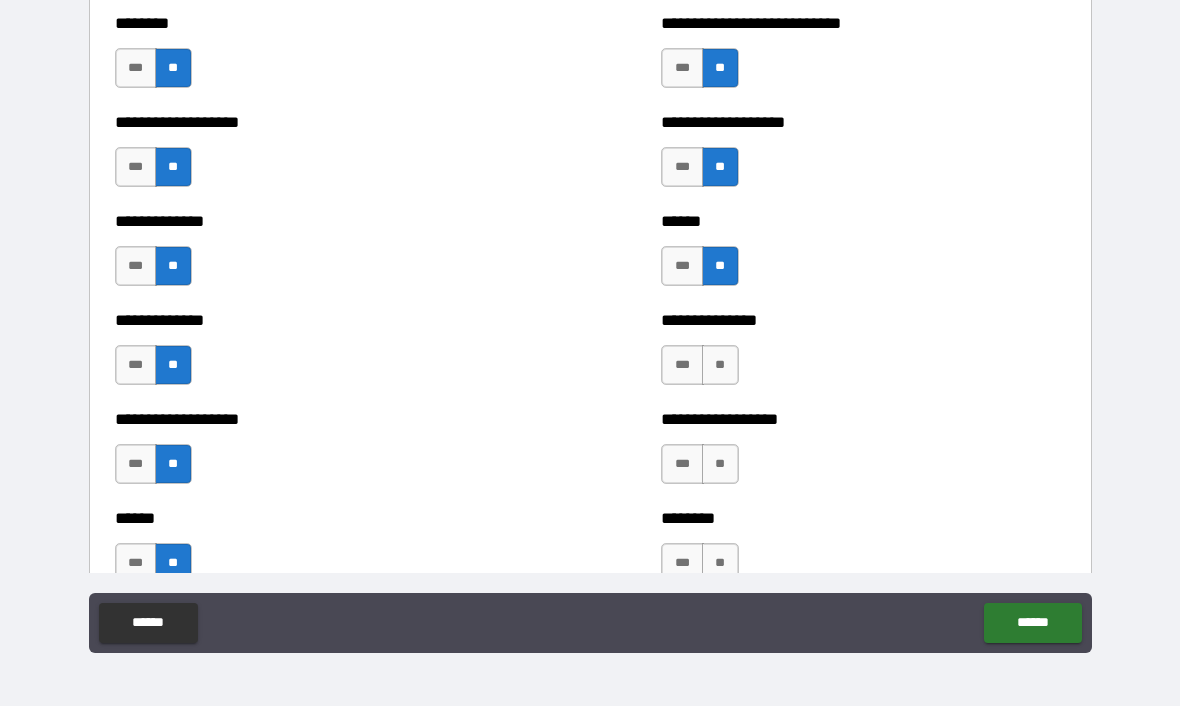 click on "**" at bounding box center (720, 366) 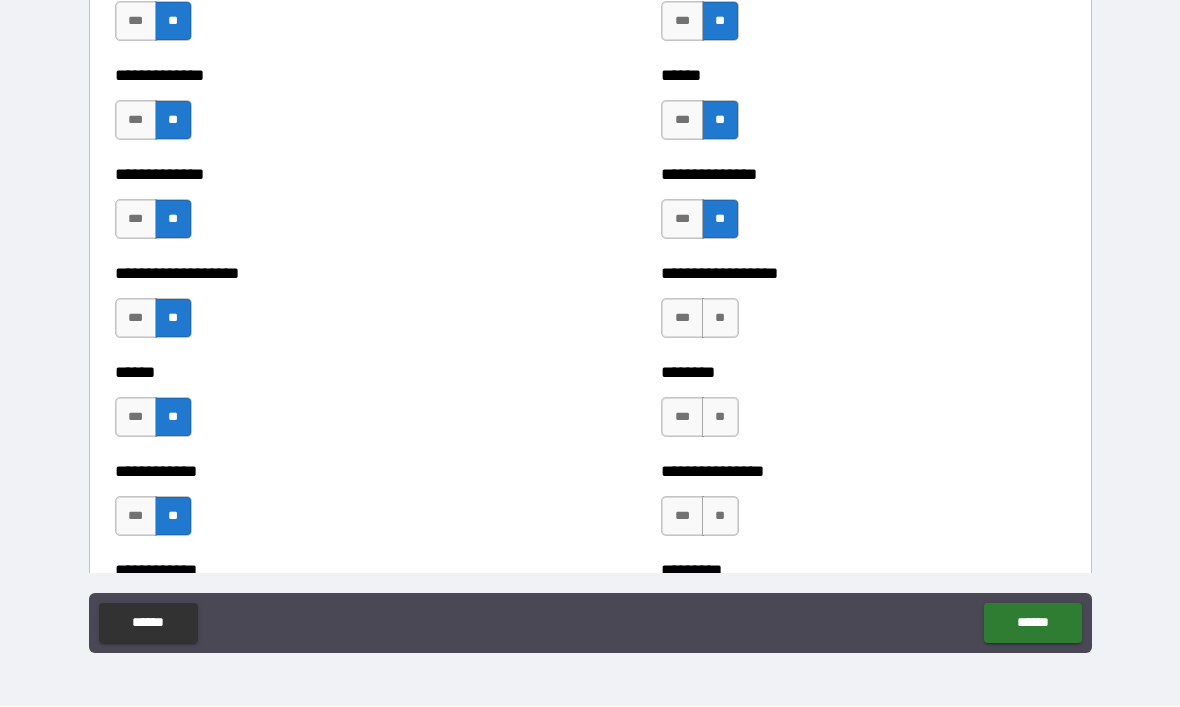 scroll, scrollTop: 4620, scrollLeft: 0, axis: vertical 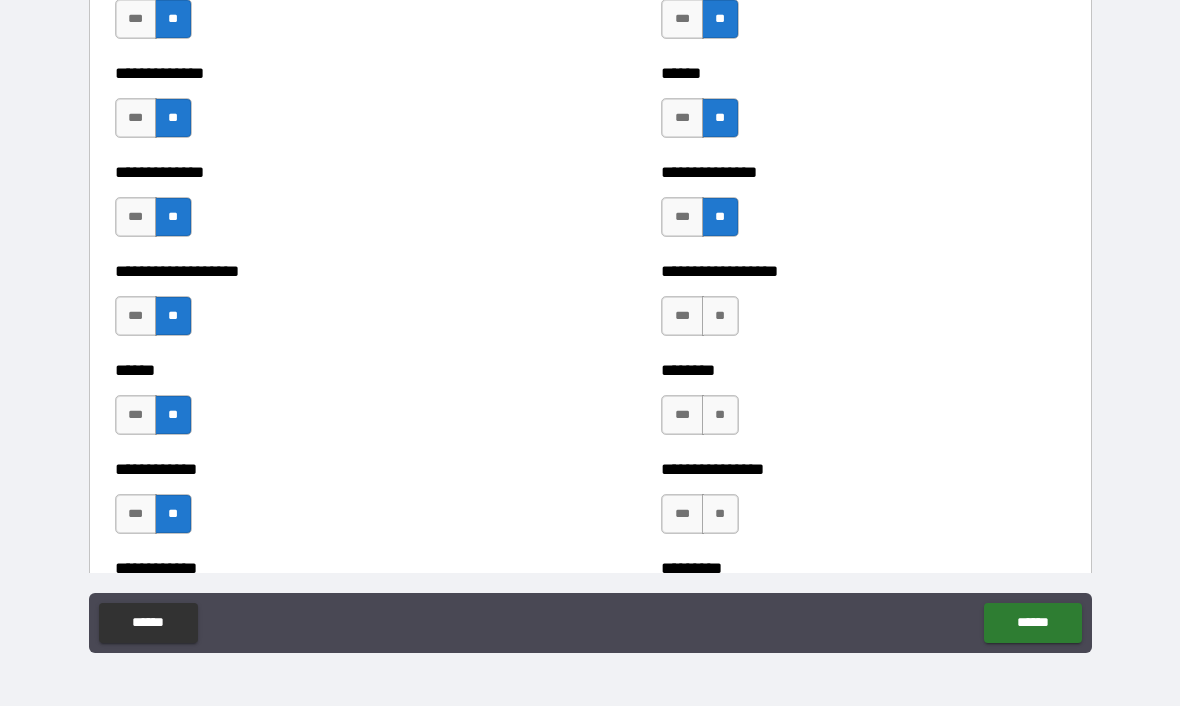 click on "**" at bounding box center (720, 416) 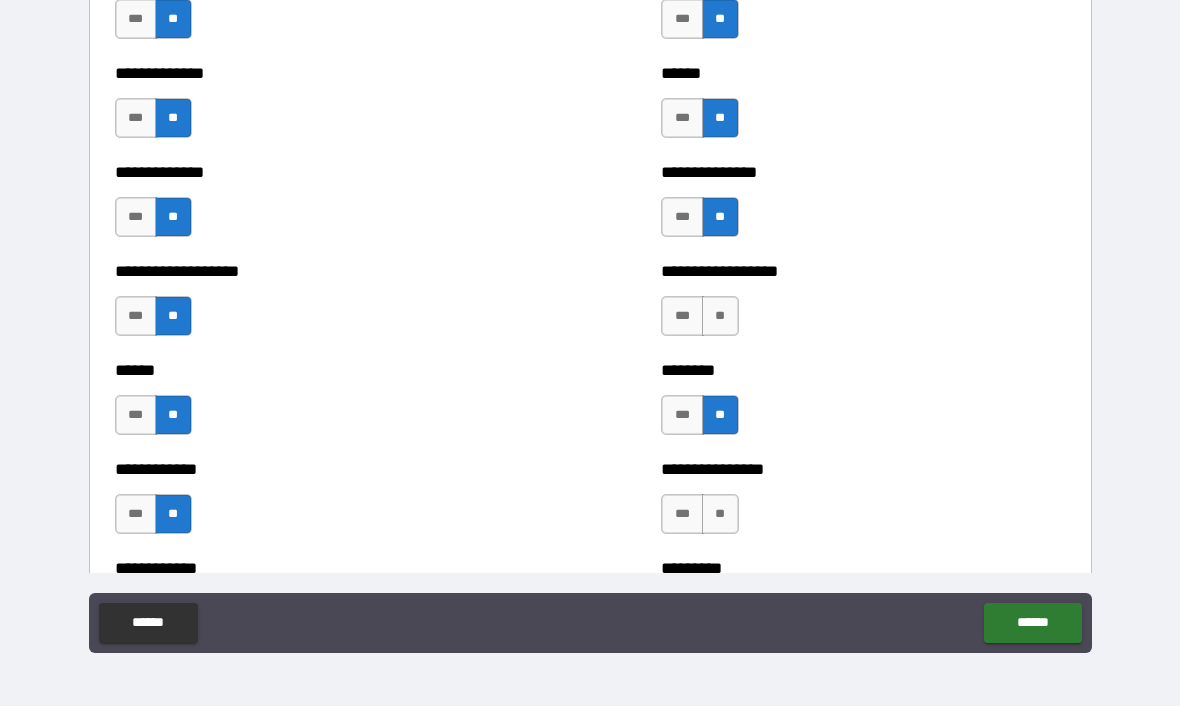 click on "**" at bounding box center (720, 317) 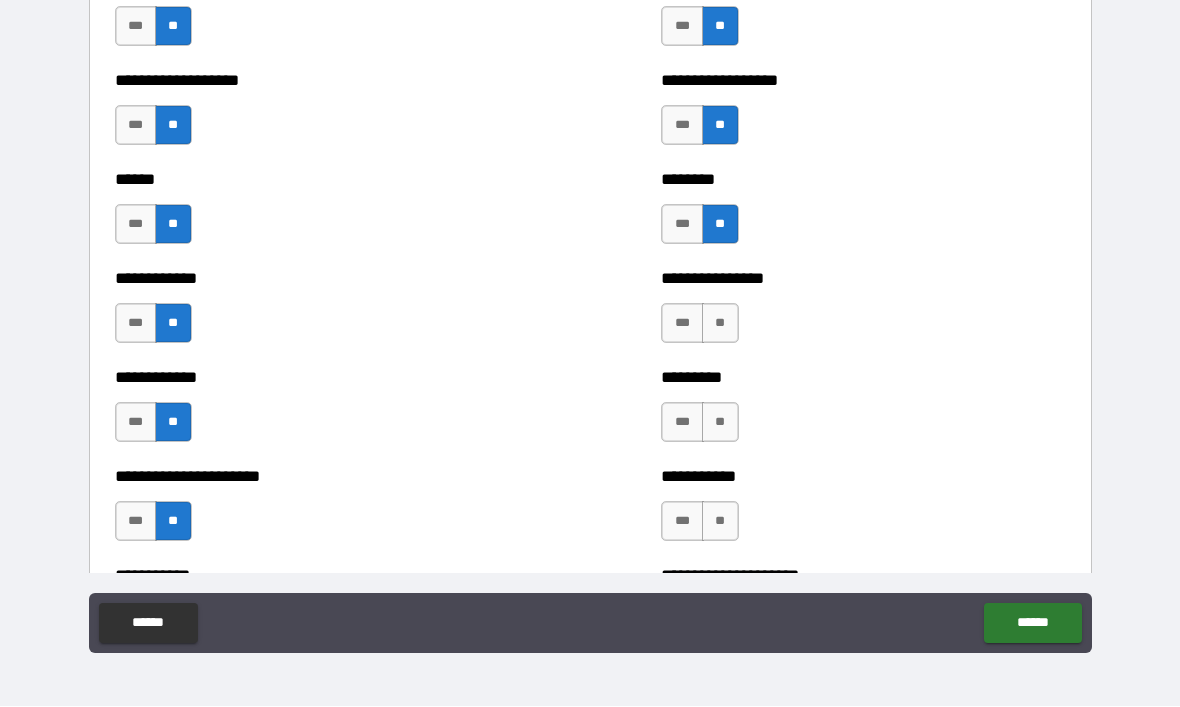 scroll, scrollTop: 4816, scrollLeft: 0, axis: vertical 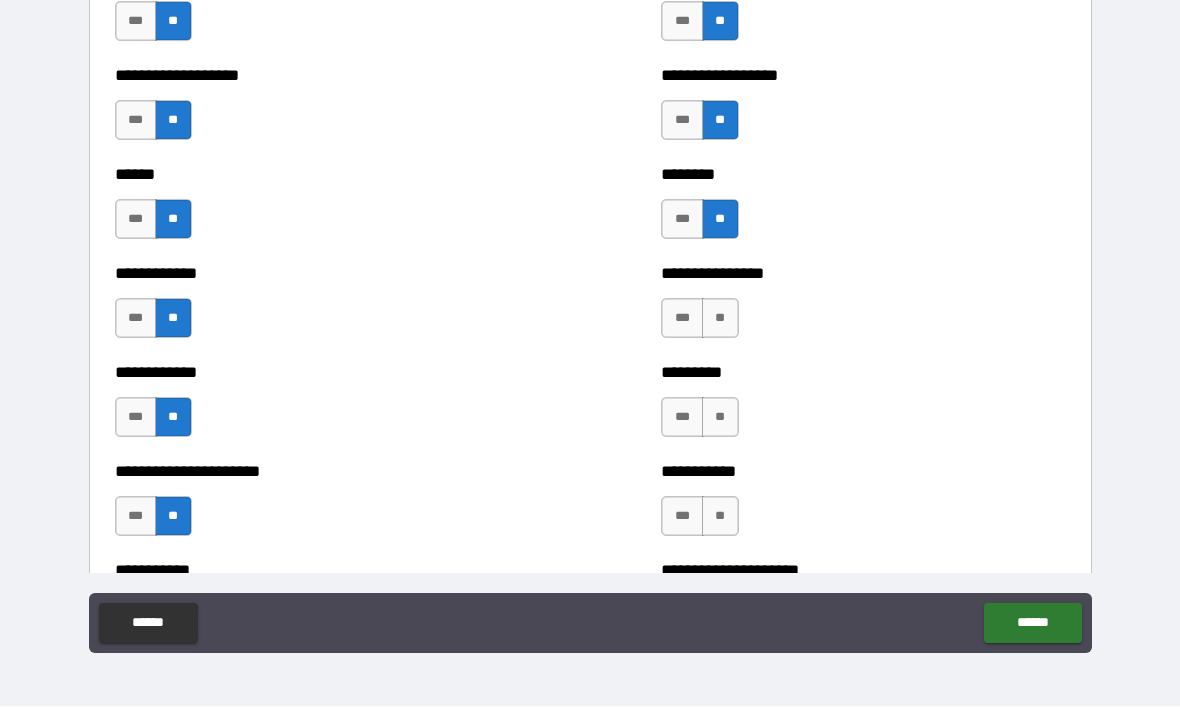 click on "**" at bounding box center [720, 319] 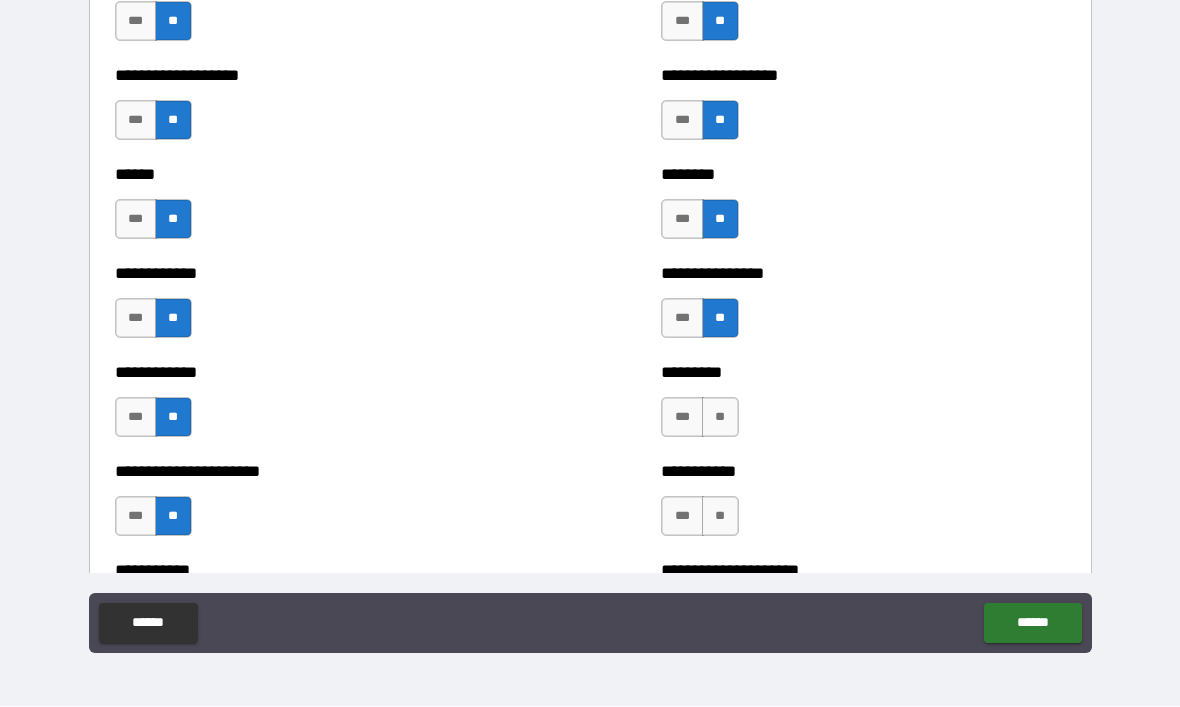 click on "**" at bounding box center (720, 418) 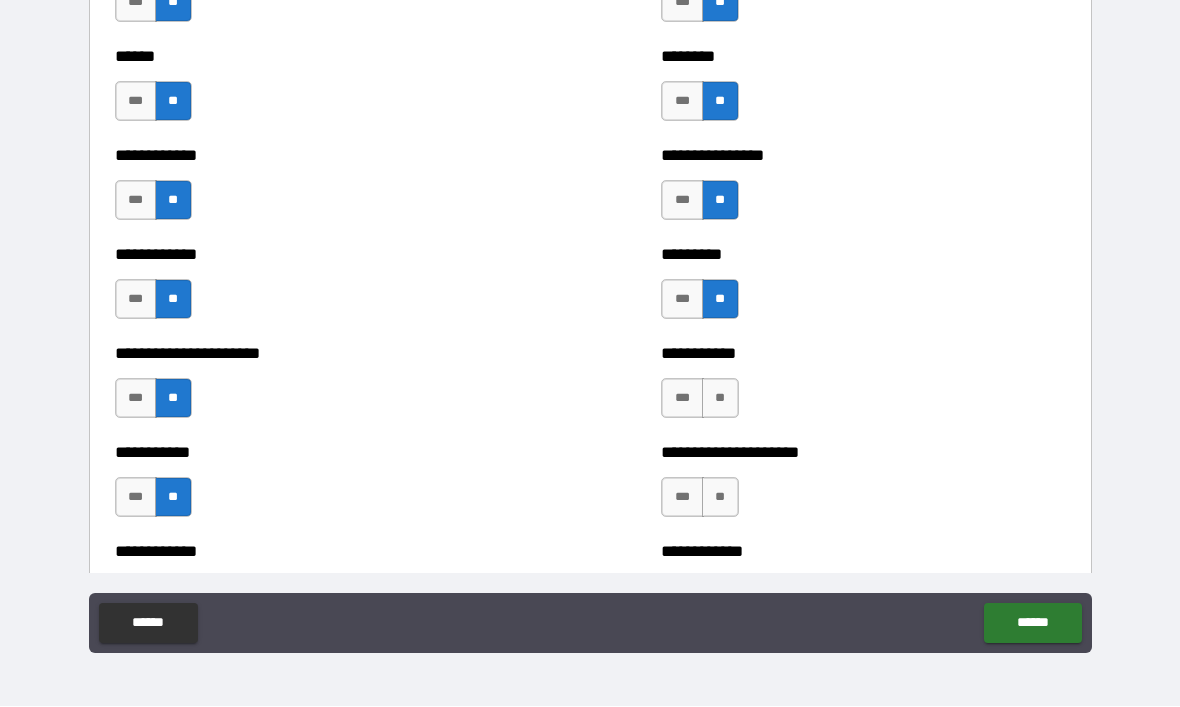 scroll, scrollTop: 4978, scrollLeft: 0, axis: vertical 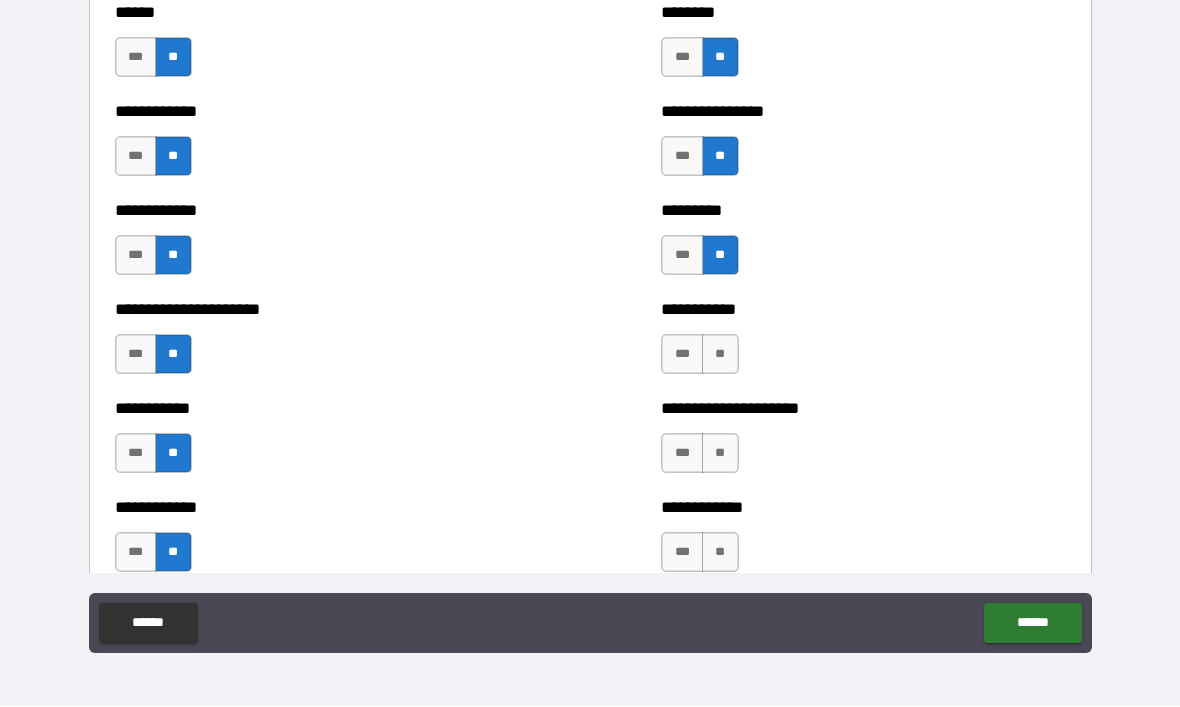 click on "**" at bounding box center [720, 355] 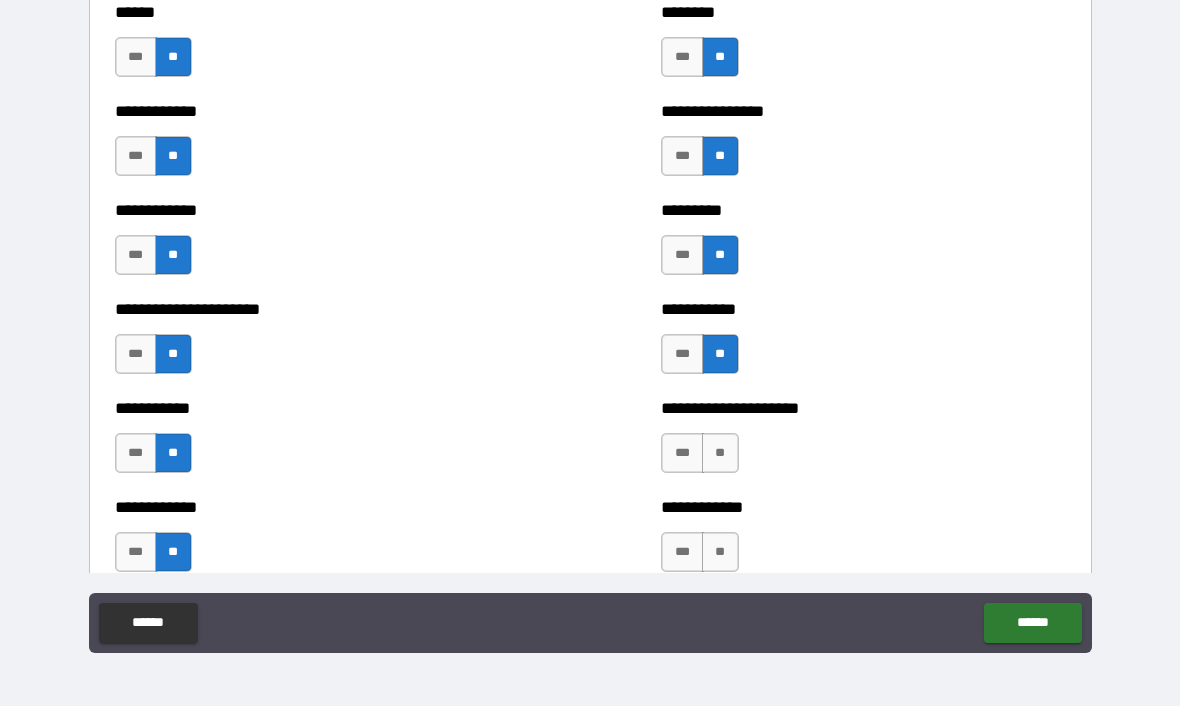 click on "**" at bounding box center (720, 454) 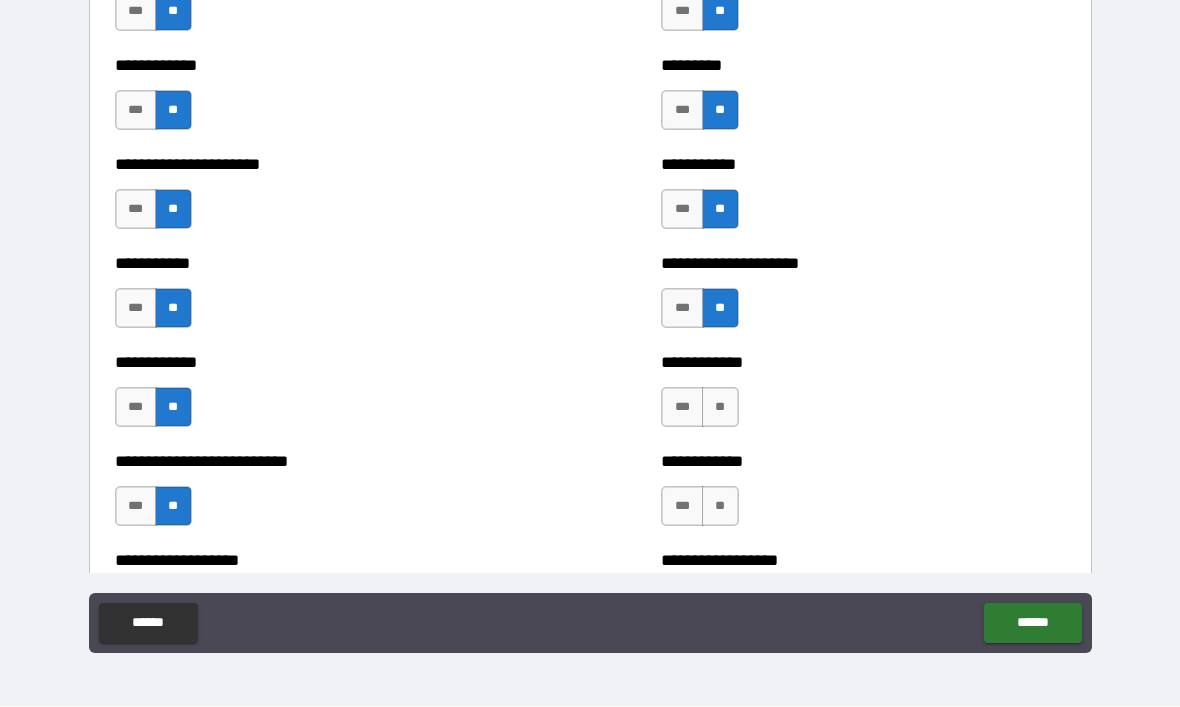 scroll, scrollTop: 5211, scrollLeft: 0, axis: vertical 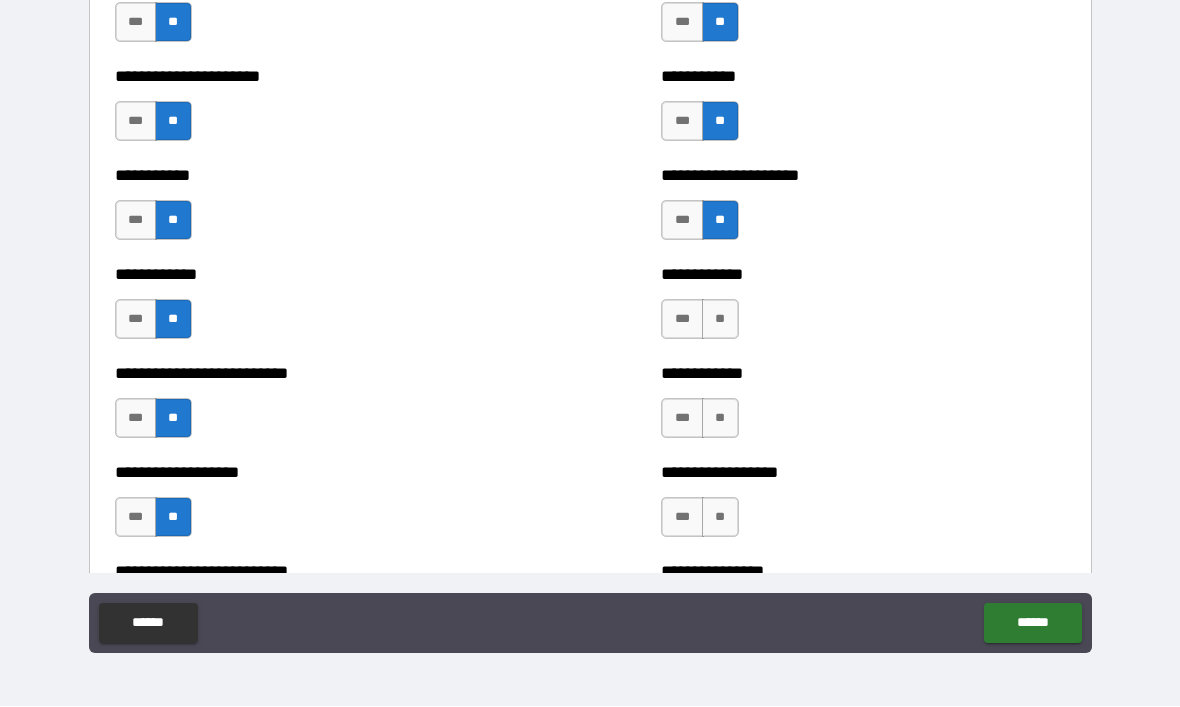 click on "**" at bounding box center [720, 320] 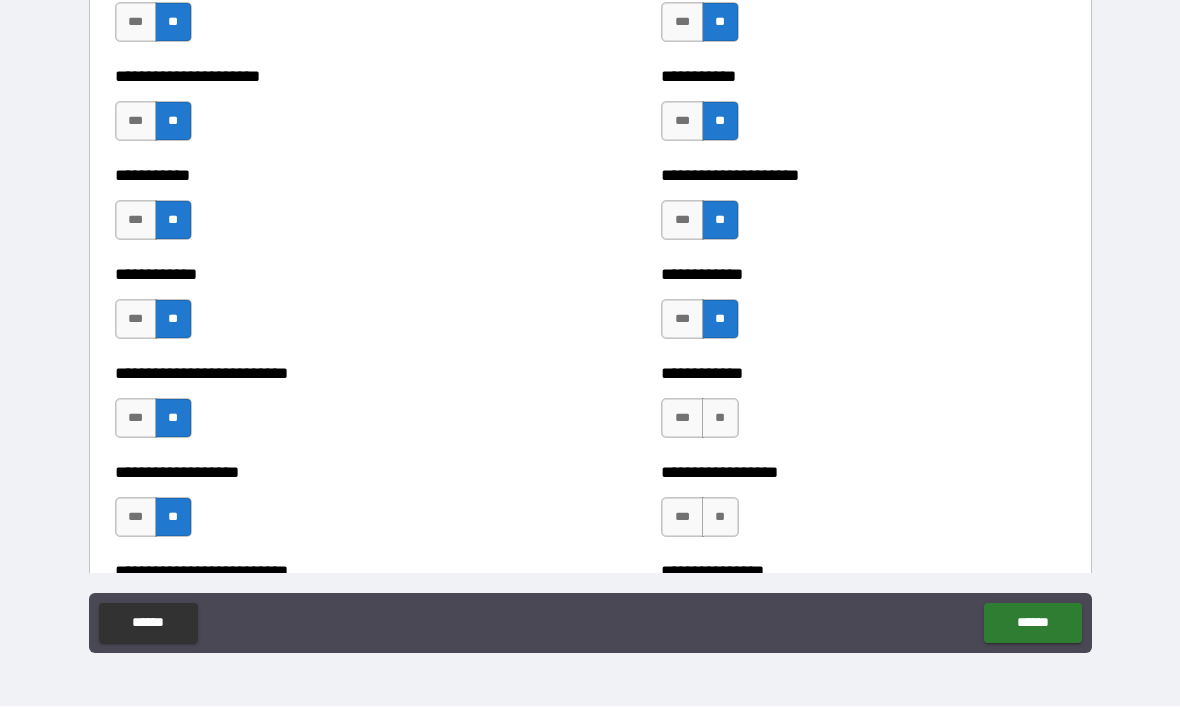 click on "**" at bounding box center [720, 419] 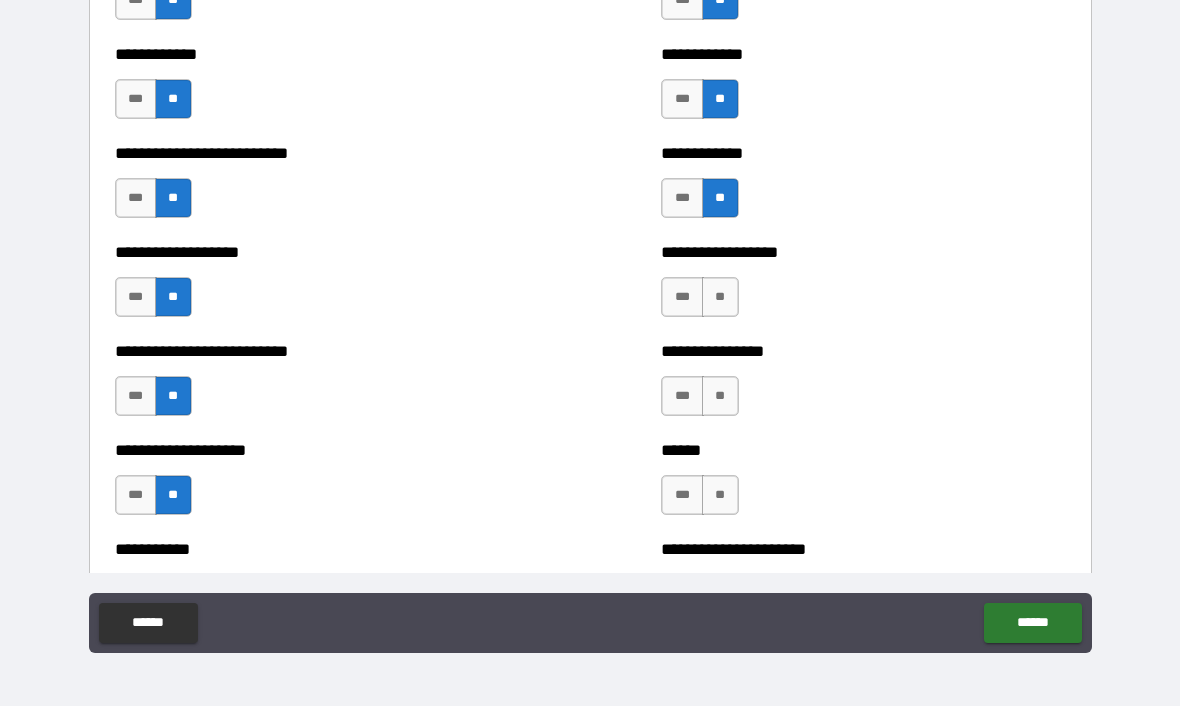 scroll, scrollTop: 5438, scrollLeft: 0, axis: vertical 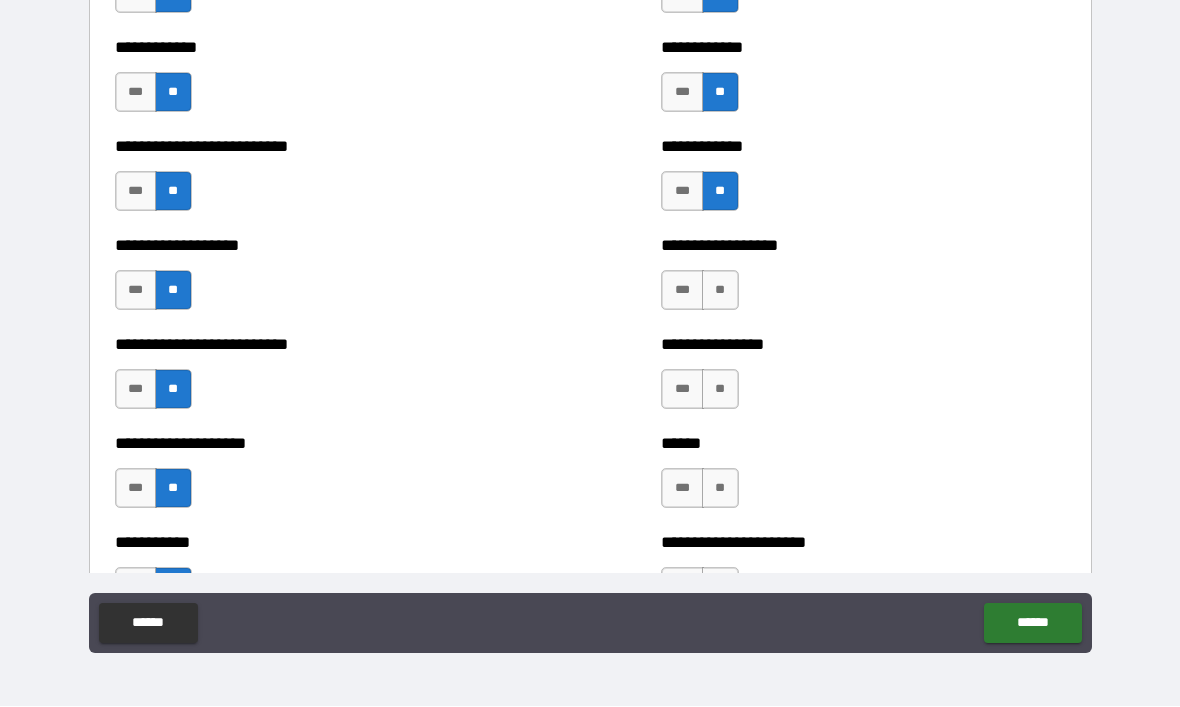 click on "**" at bounding box center (720, 291) 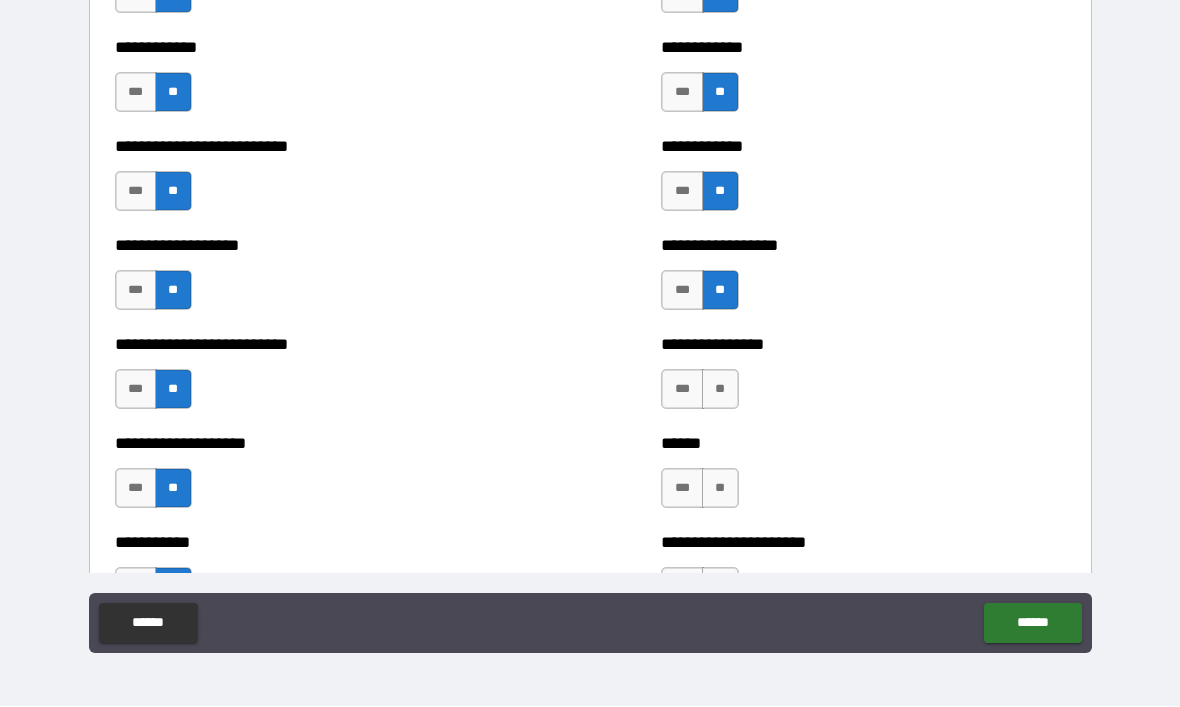 click on "**" at bounding box center [720, 390] 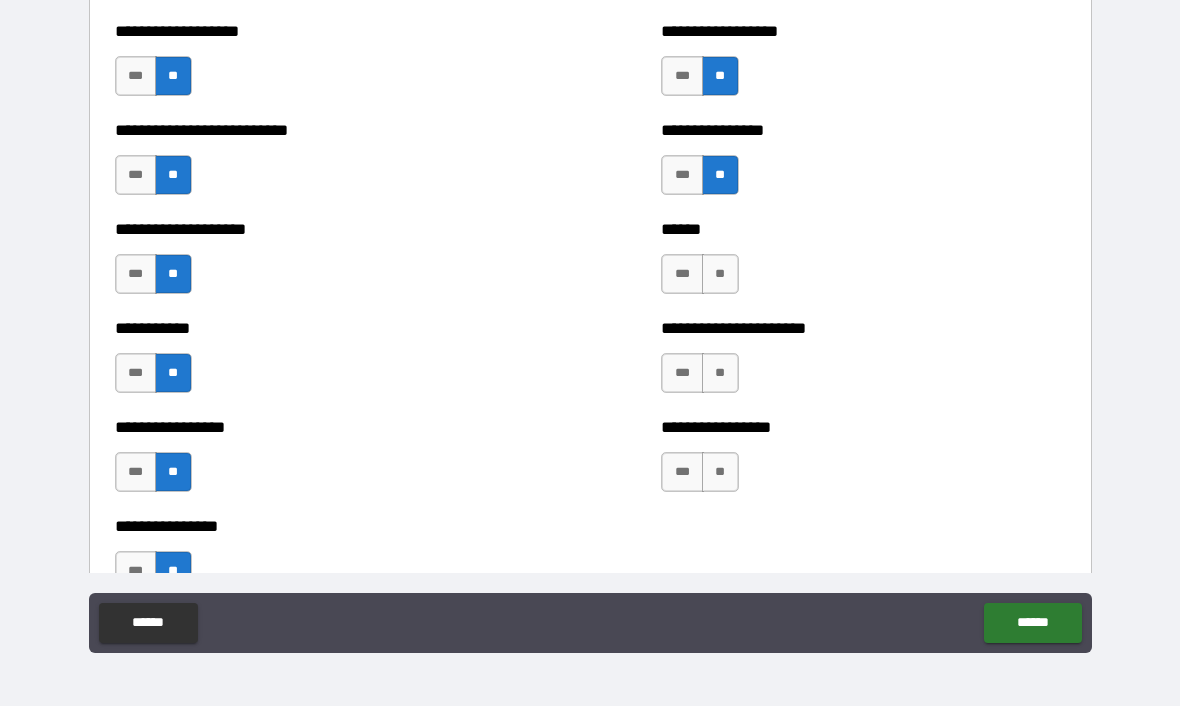 scroll, scrollTop: 5658, scrollLeft: 0, axis: vertical 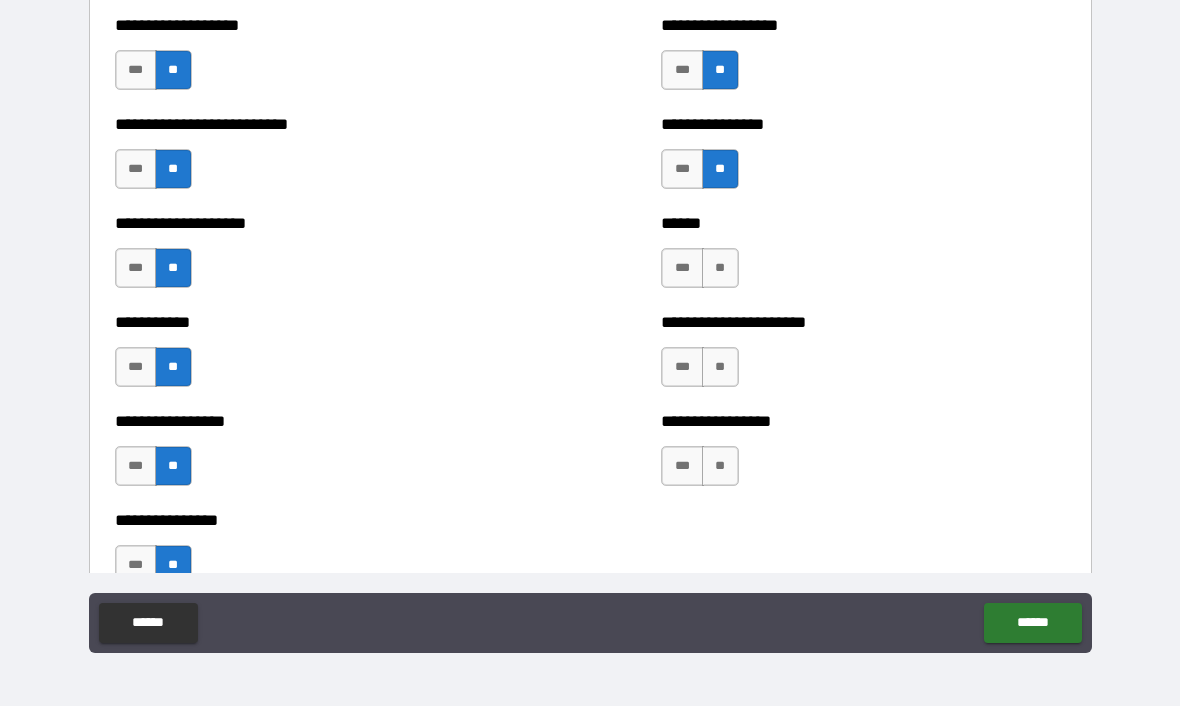 click on "**" at bounding box center (720, 269) 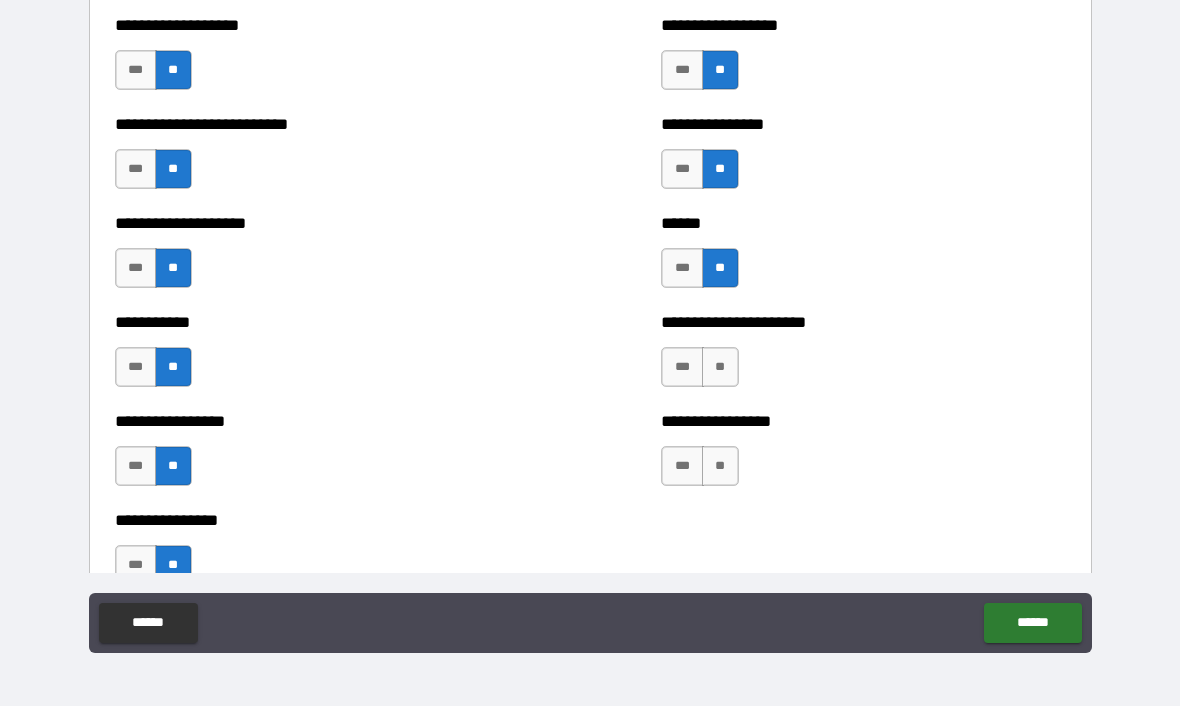 click on "**" at bounding box center (720, 368) 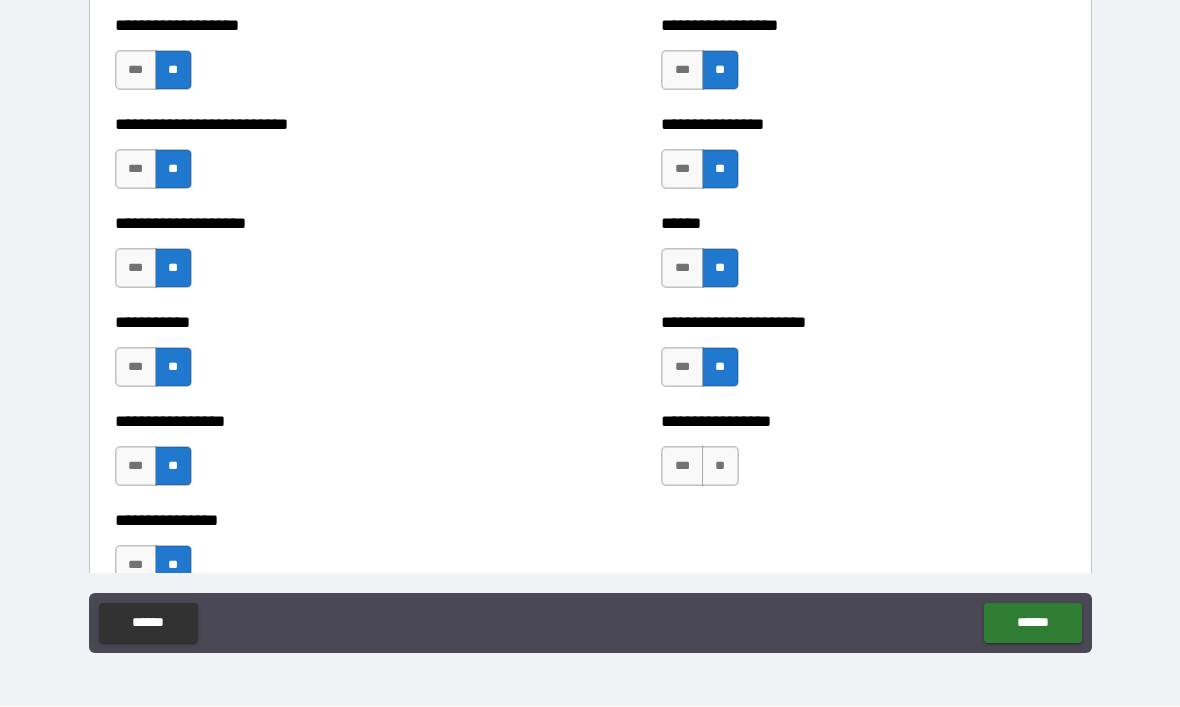 click on "**" at bounding box center [720, 467] 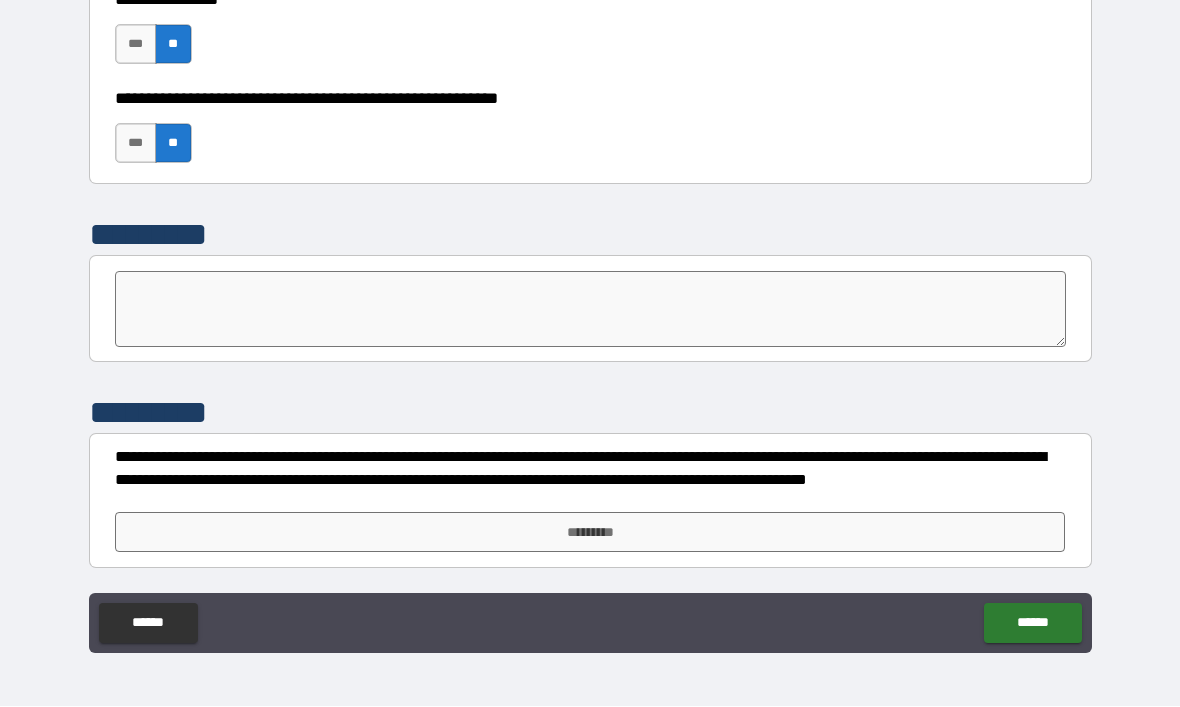 scroll, scrollTop: 6179, scrollLeft: 0, axis: vertical 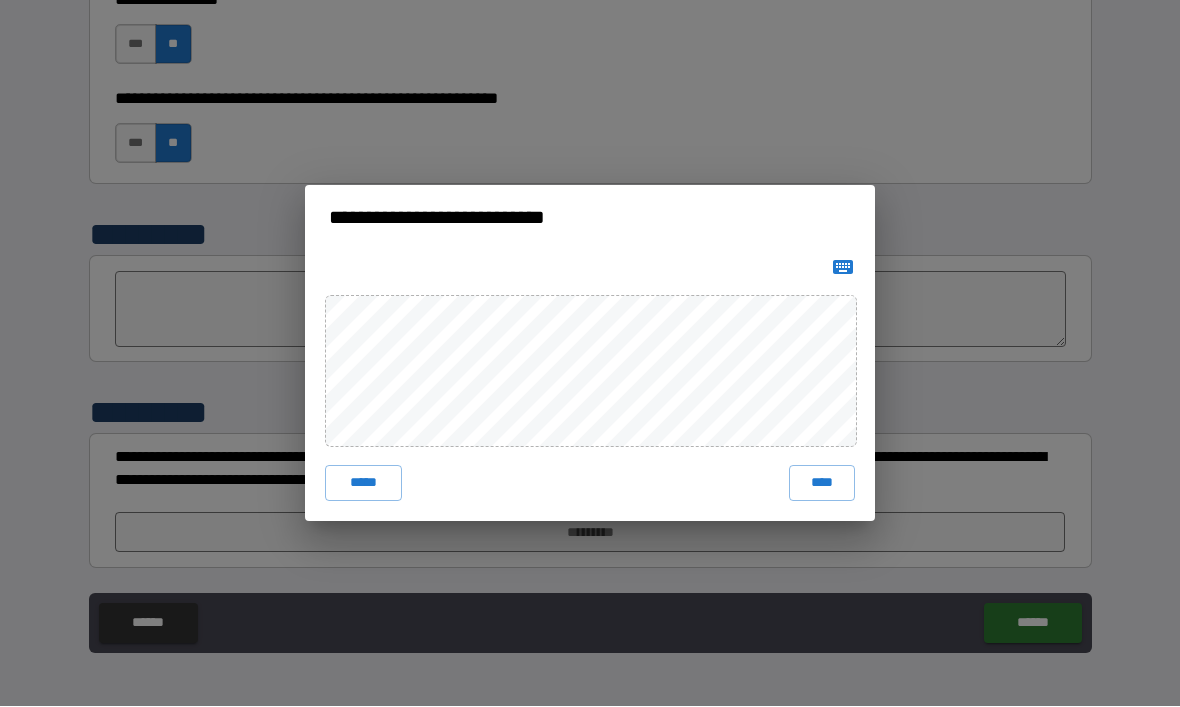 click on "****" at bounding box center [822, 484] 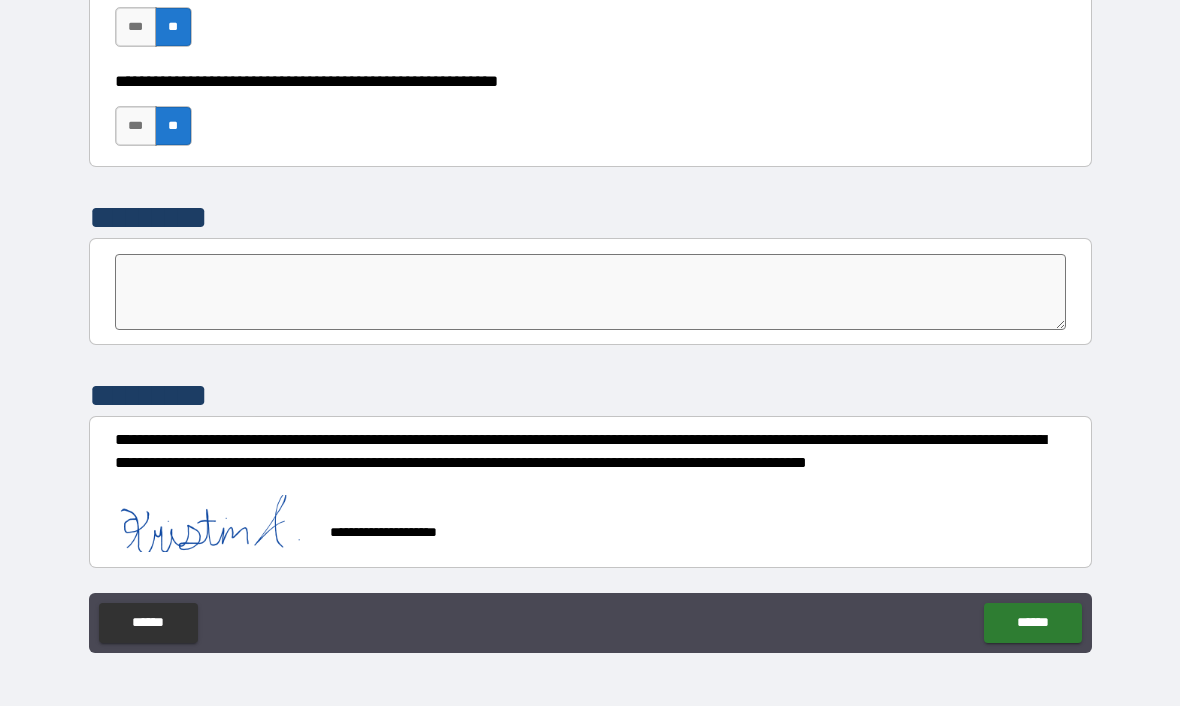 scroll, scrollTop: 6196, scrollLeft: 0, axis: vertical 